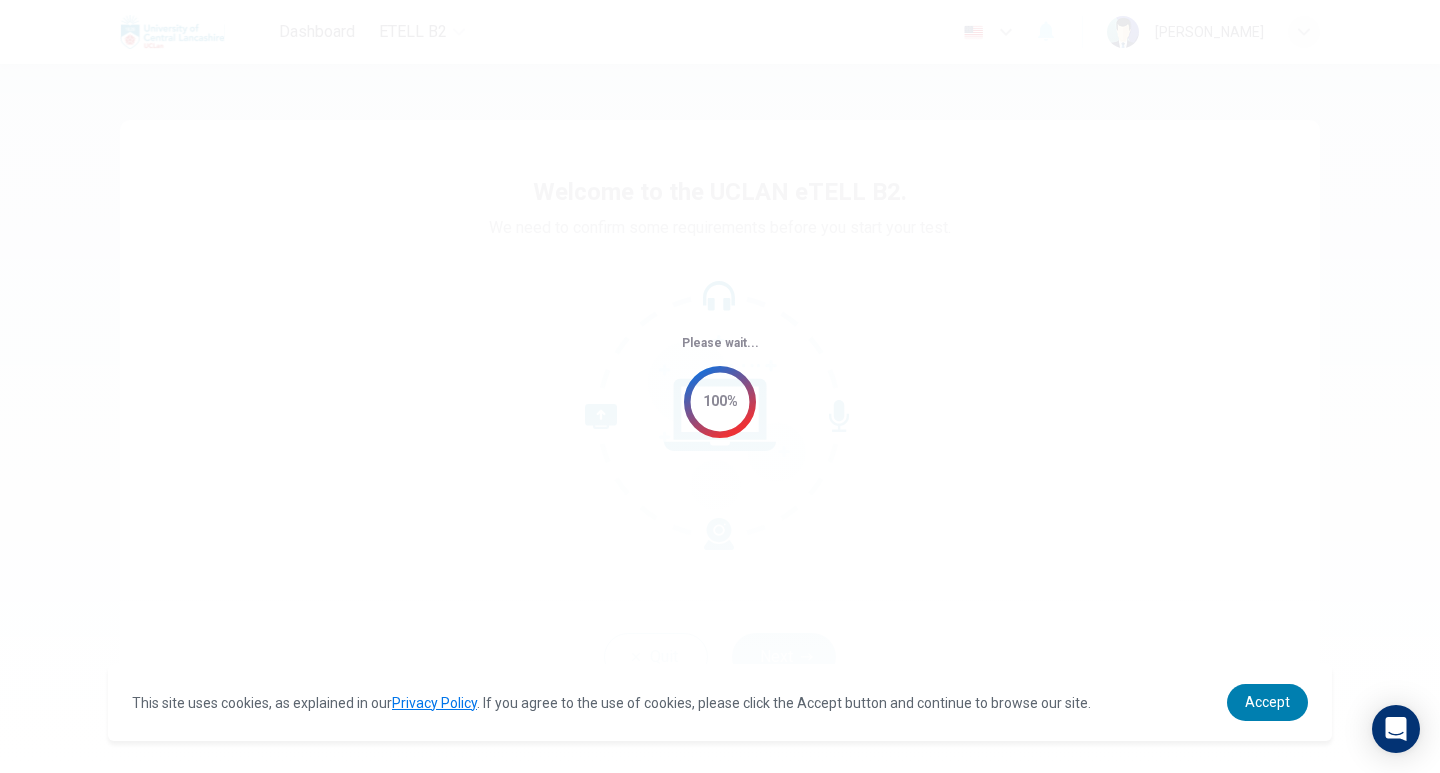 scroll, scrollTop: 0, scrollLeft: 0, axis: both 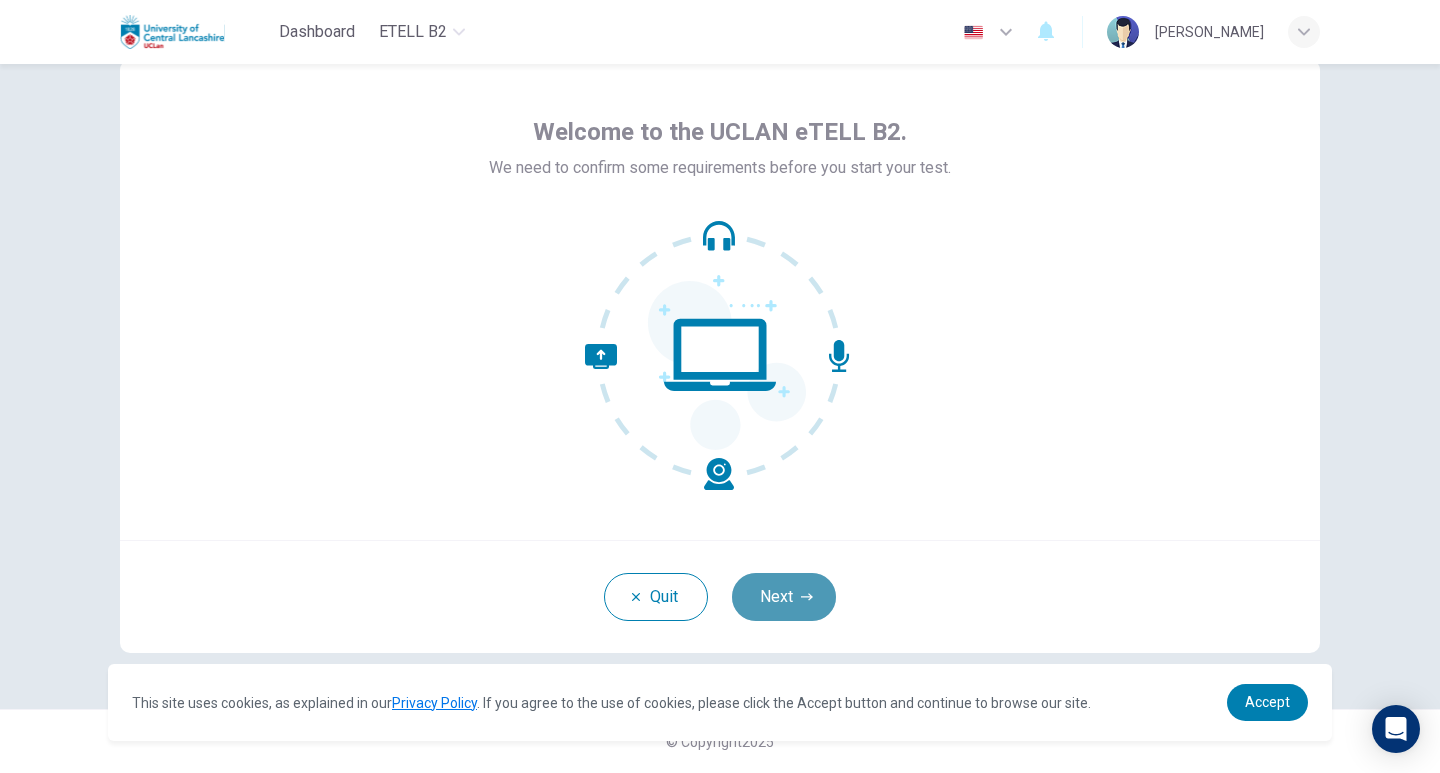 click on "Next" at bounding box center (784, 597) 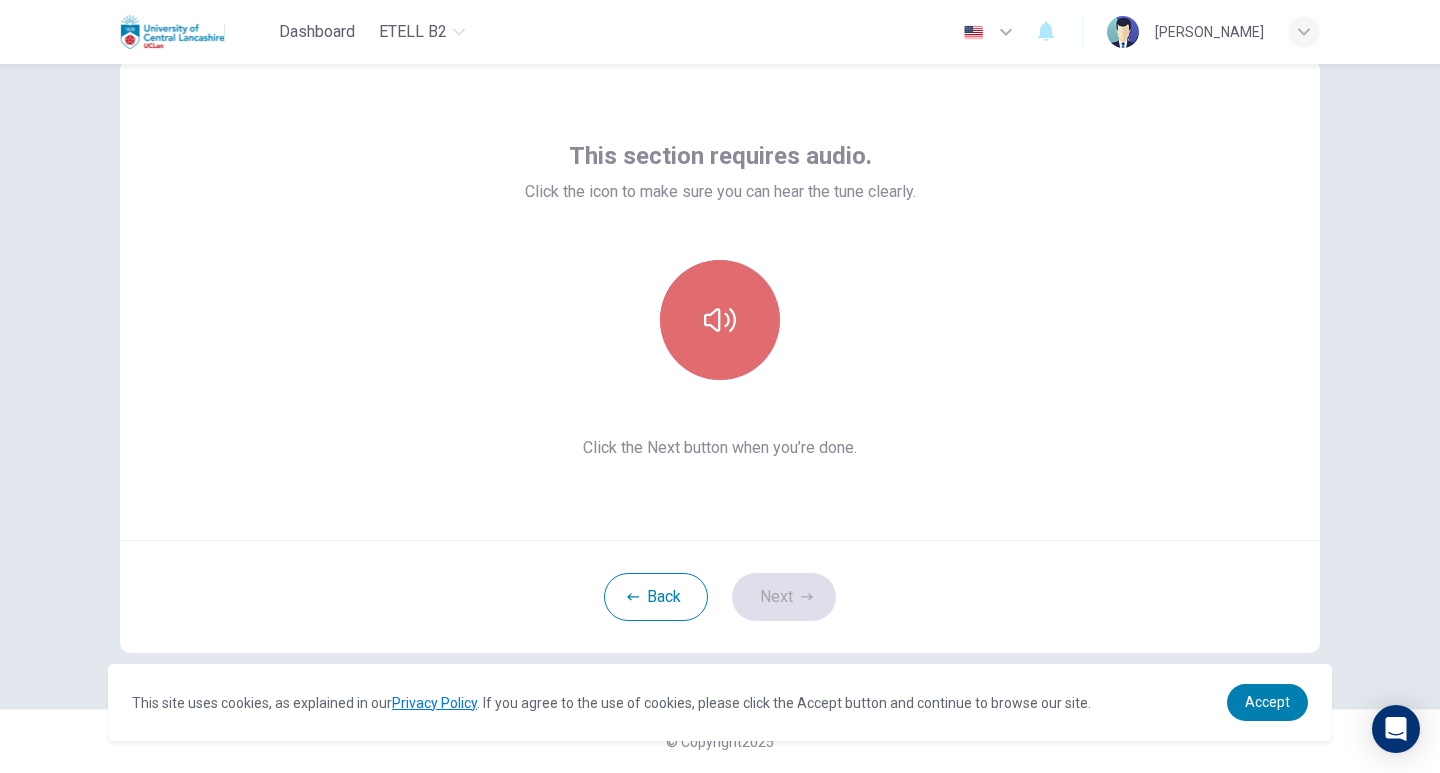 click 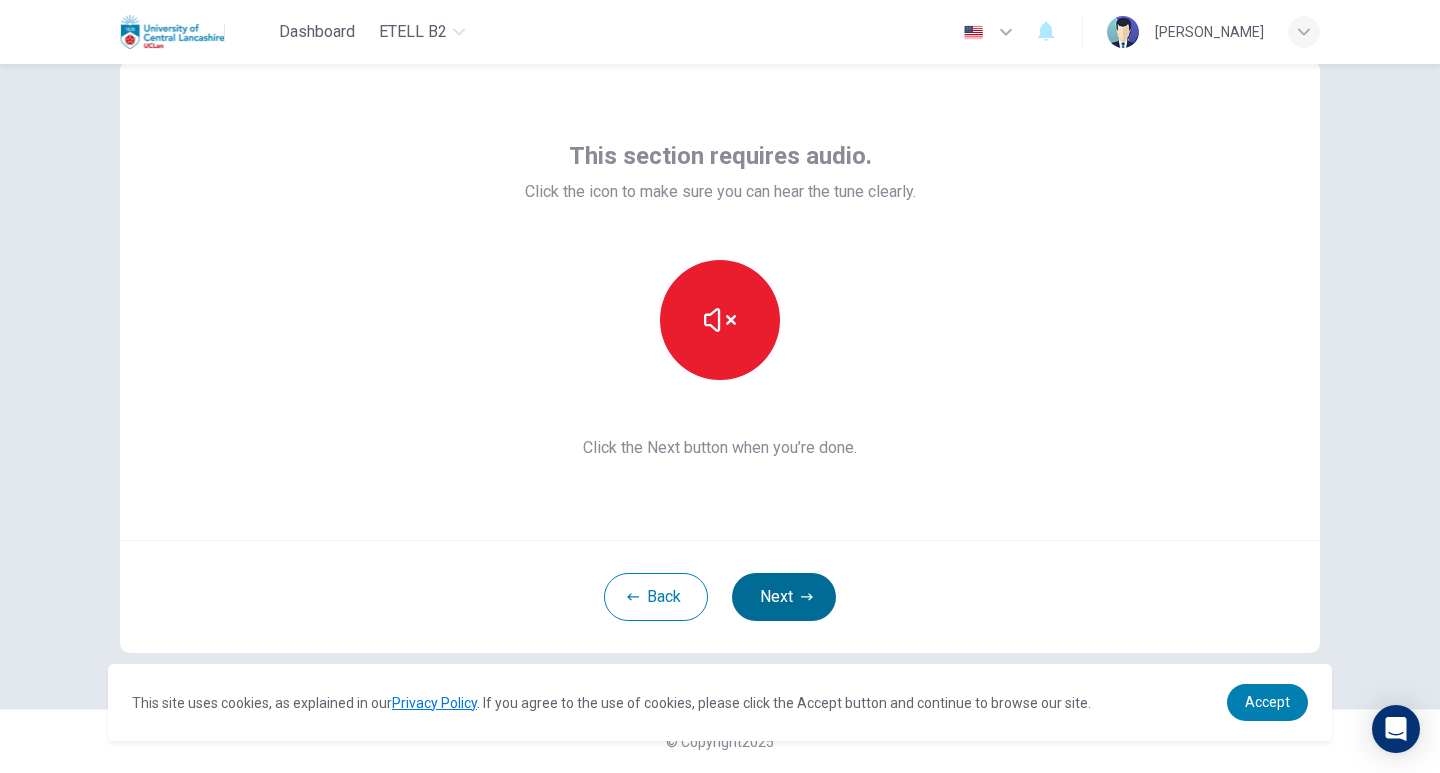 click on "Next" at bounding box center [784, 597] 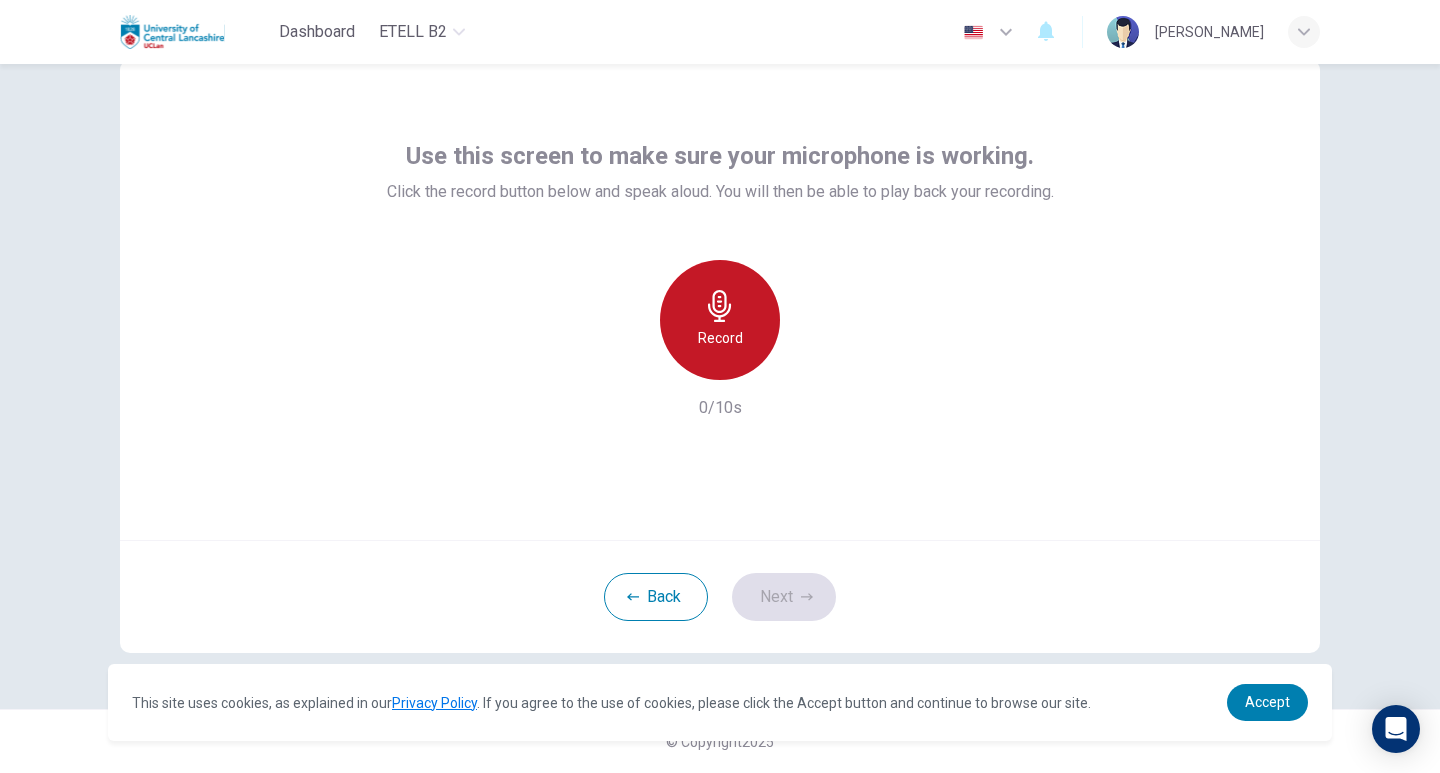 click 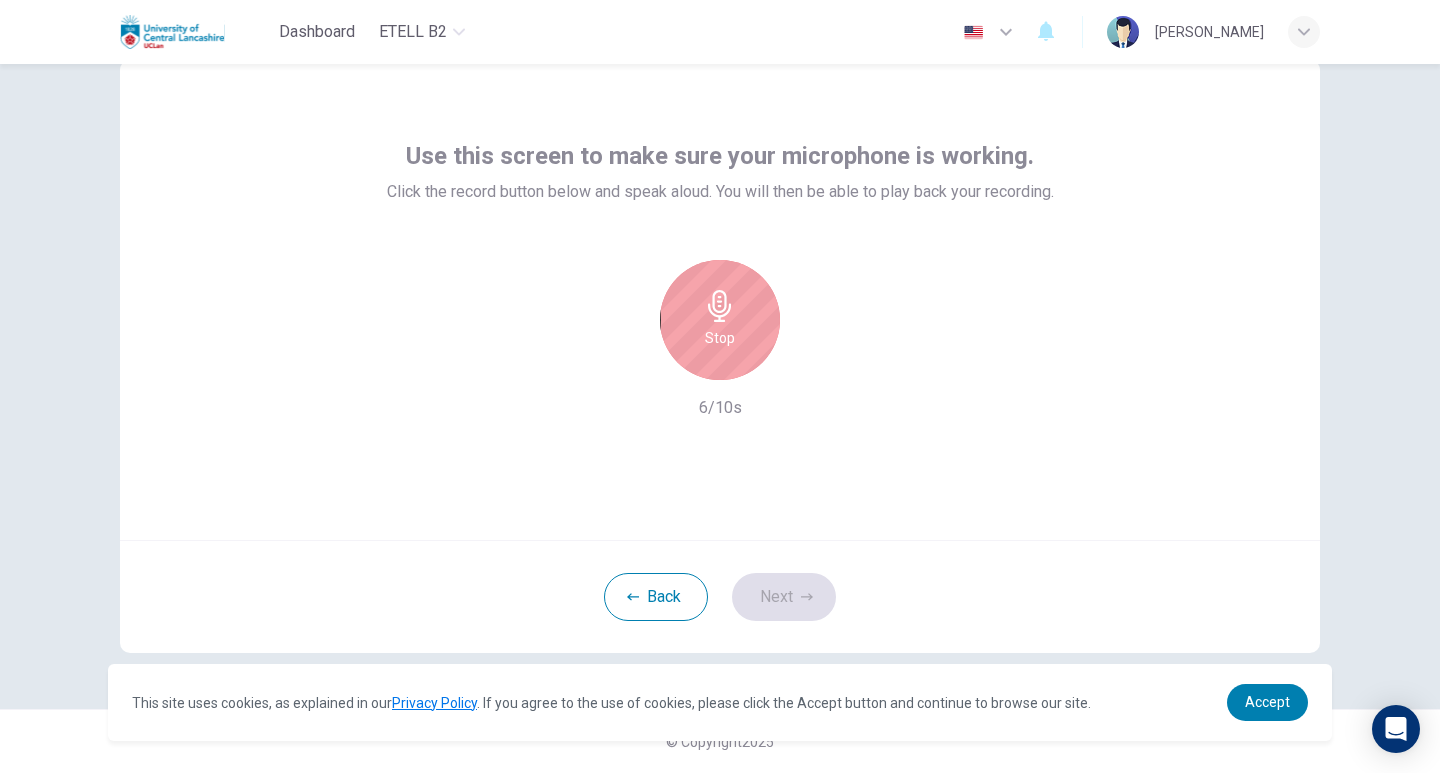 click on "Stop" at bounding box center [720, 320] 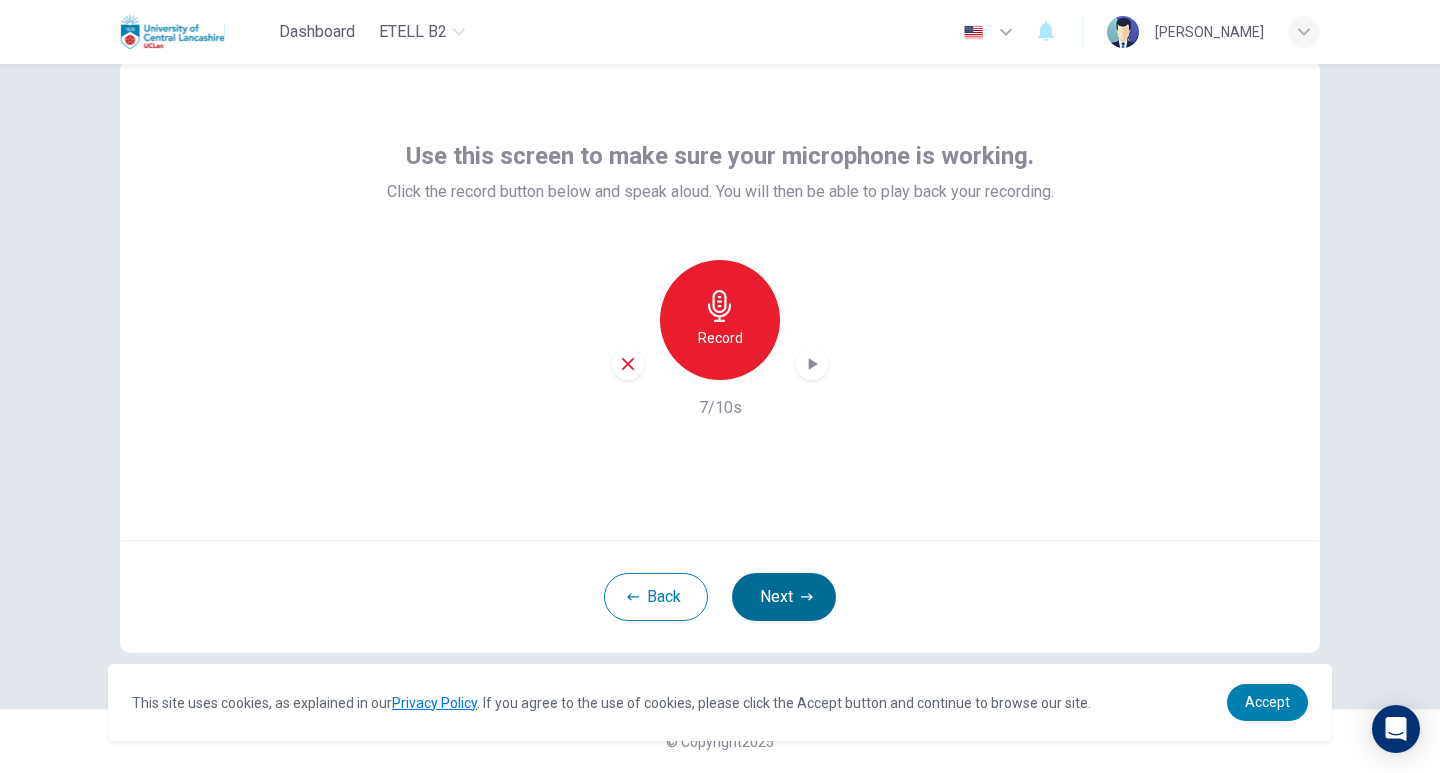 click on "Next" at bounding box center [784, 597] 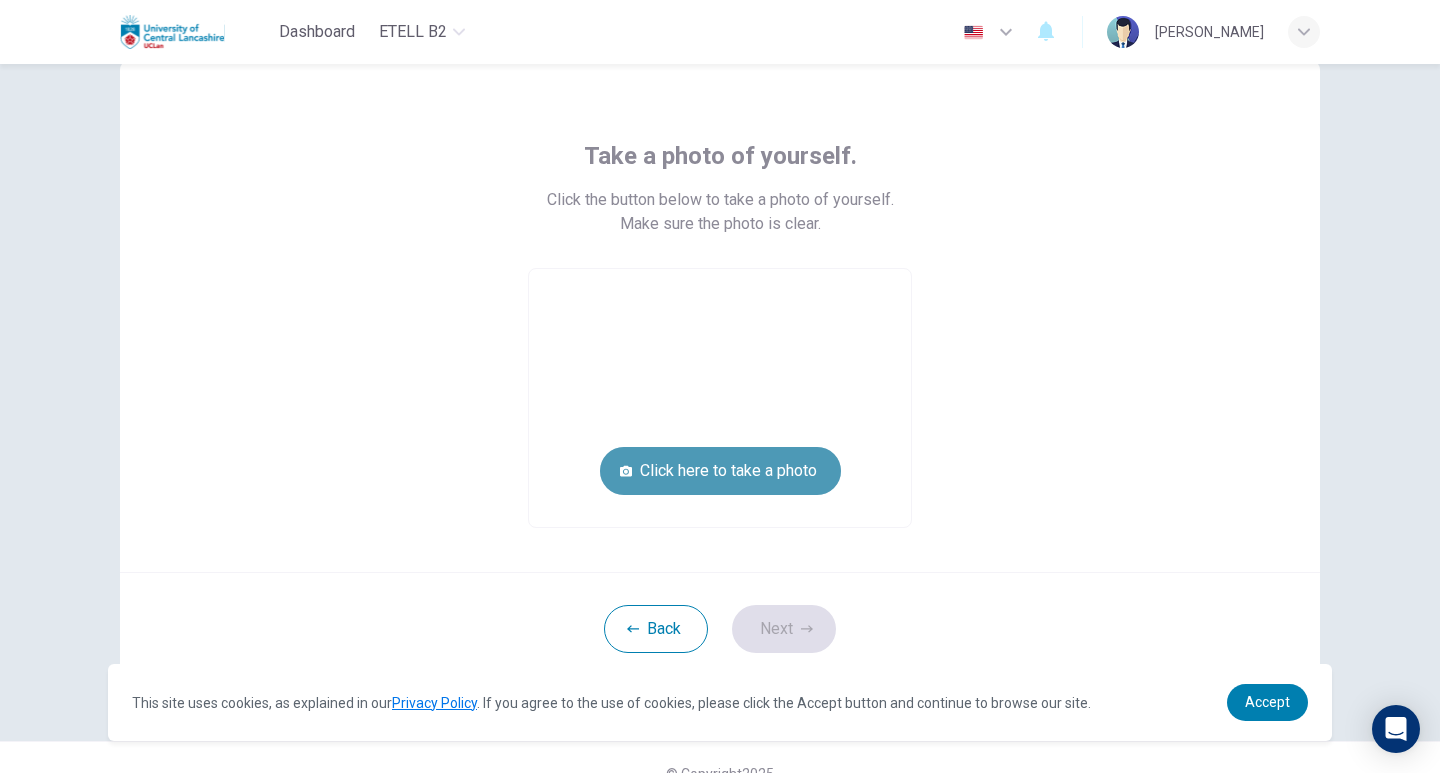 click on "Click here to take a photo" at bounding box center (720, 471) 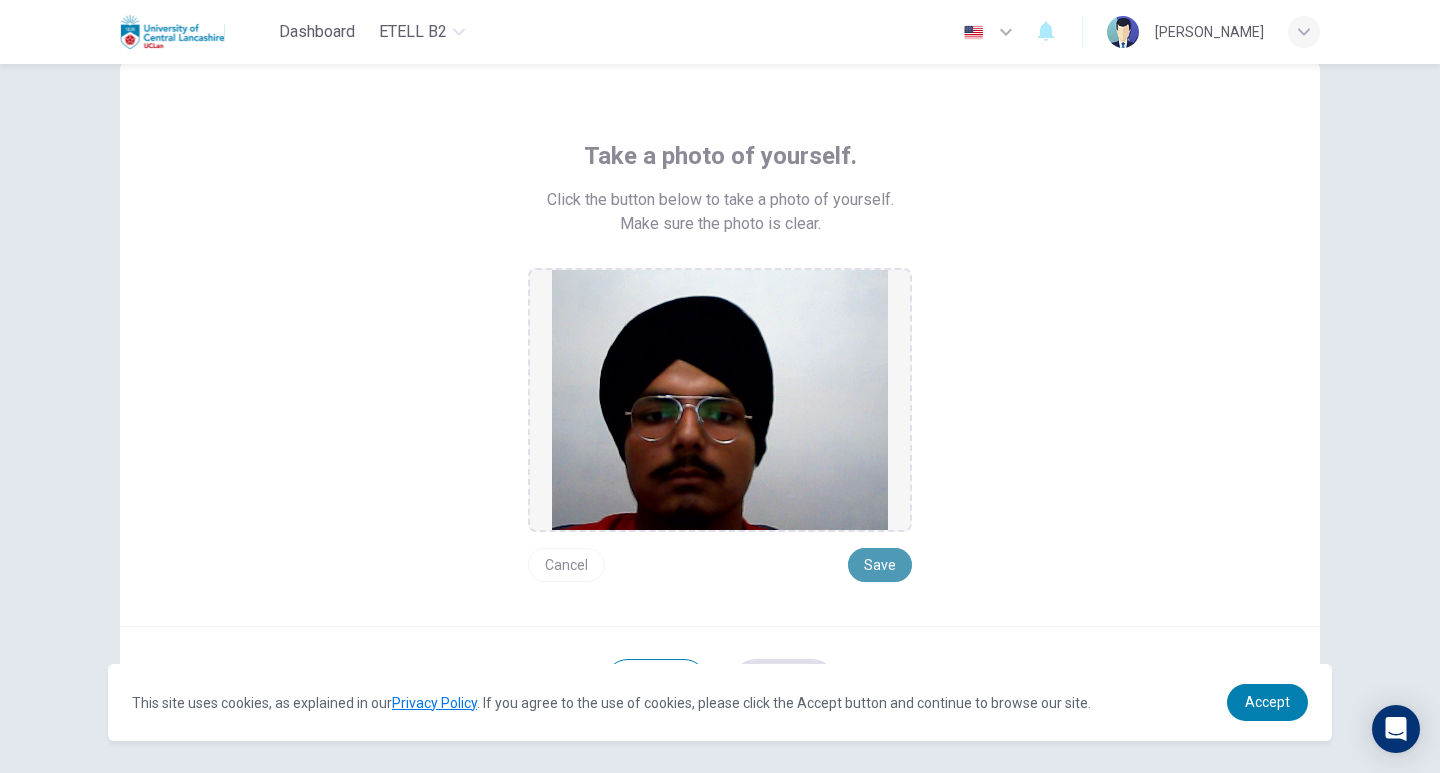 click on "Save" at bounding box center [880, 565] 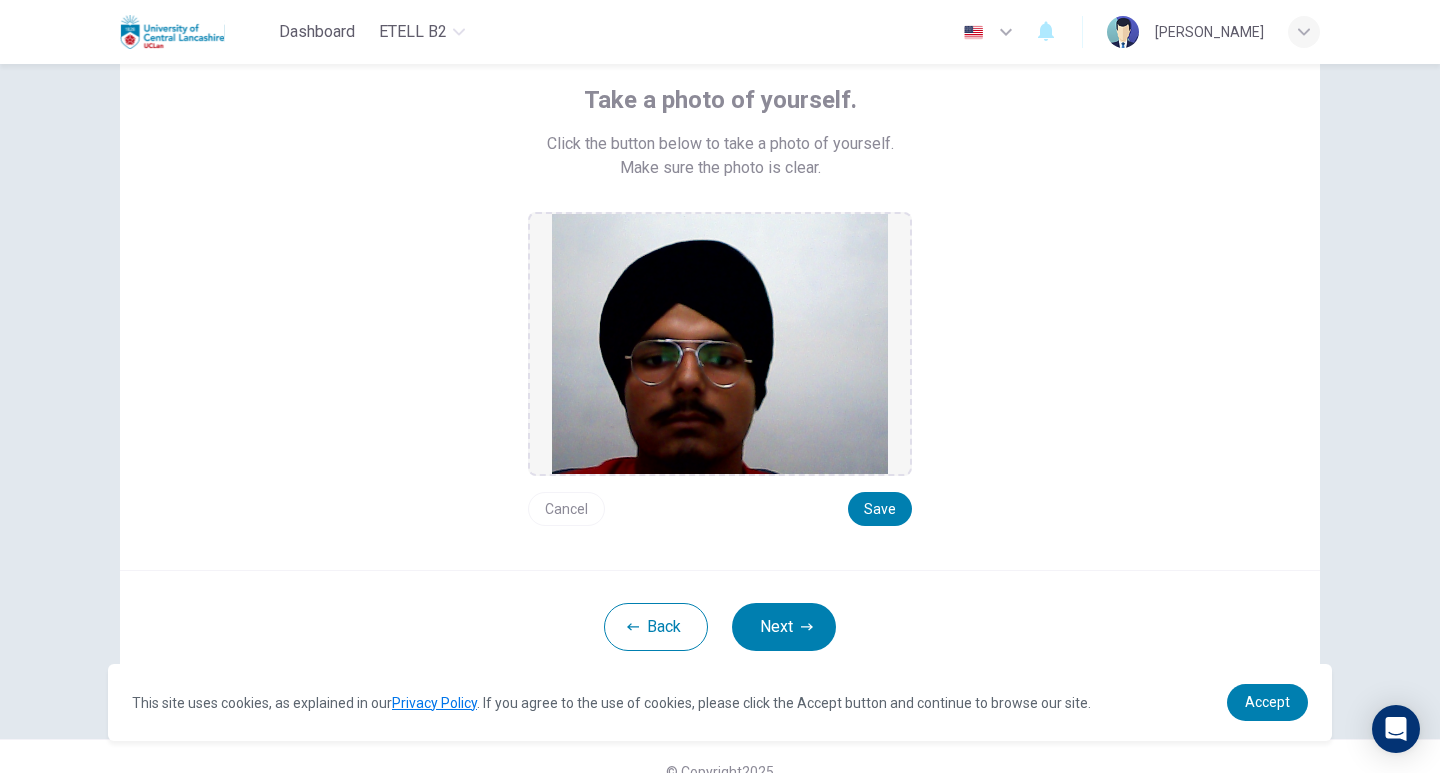 scroll, scrollTop: 146, scrollLeft: 0, axis: vertical 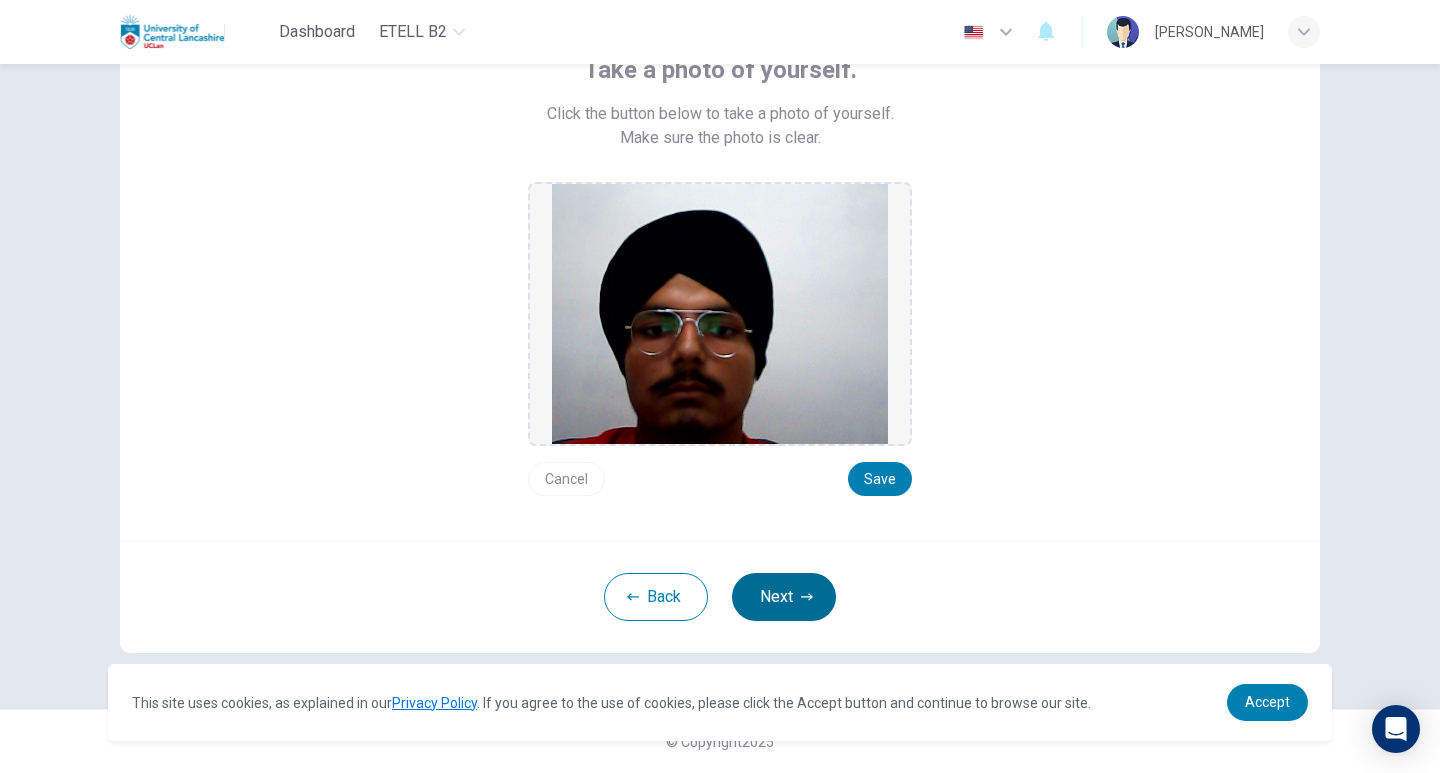 click on "Next" at bounding box center (784, 597) 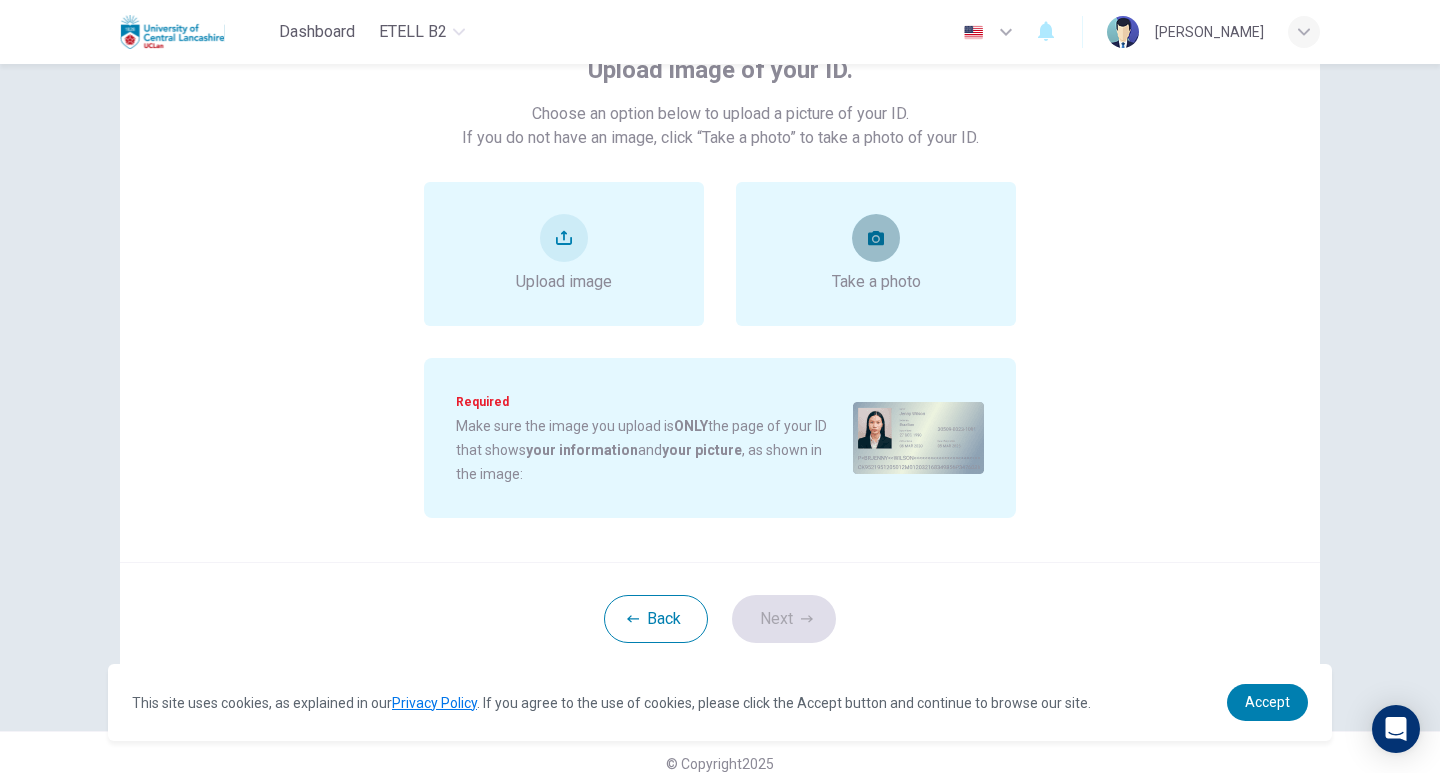 click at bounding box center [876, 238] 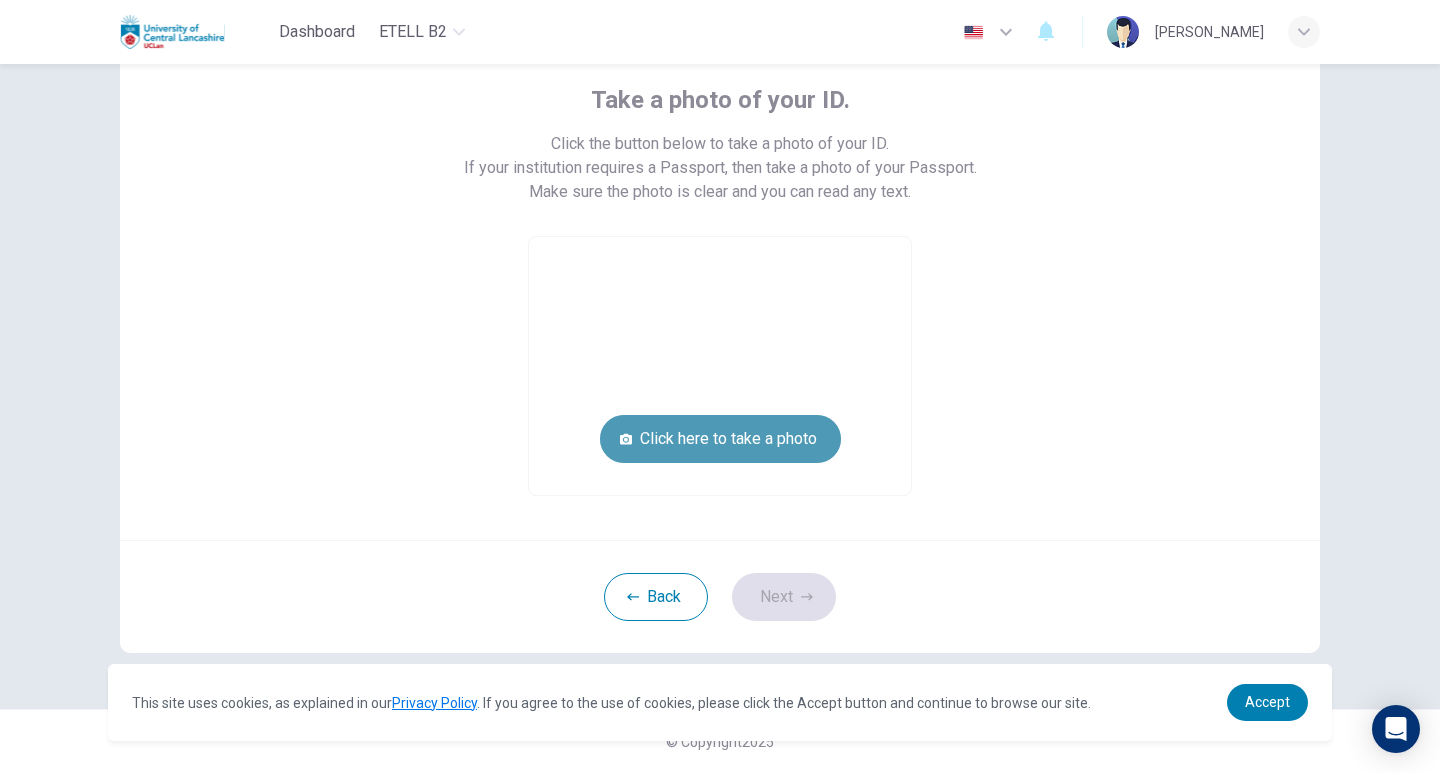 click on "Click here to take a photo" at bounding box center [720, 439] 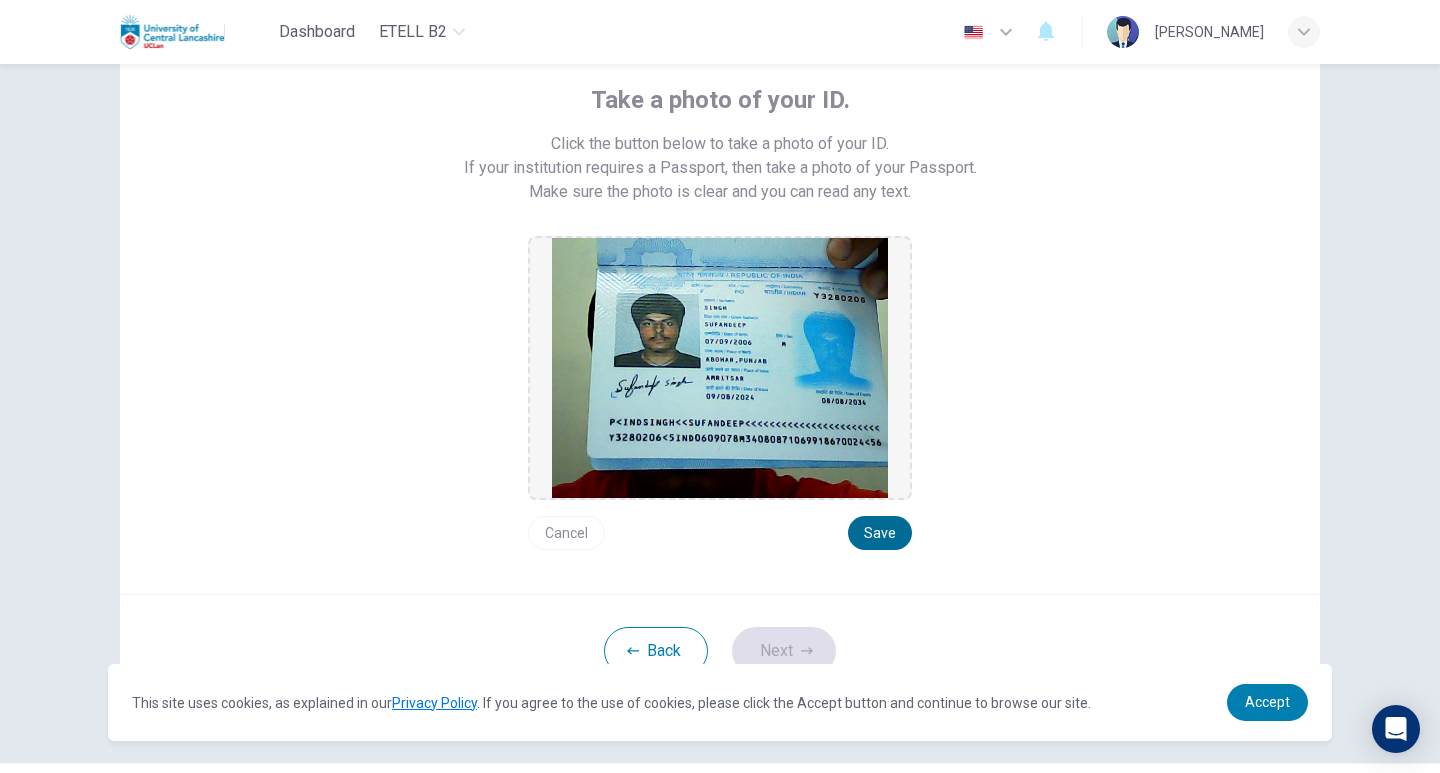 click on "Save" at bounding box center (880, 533) 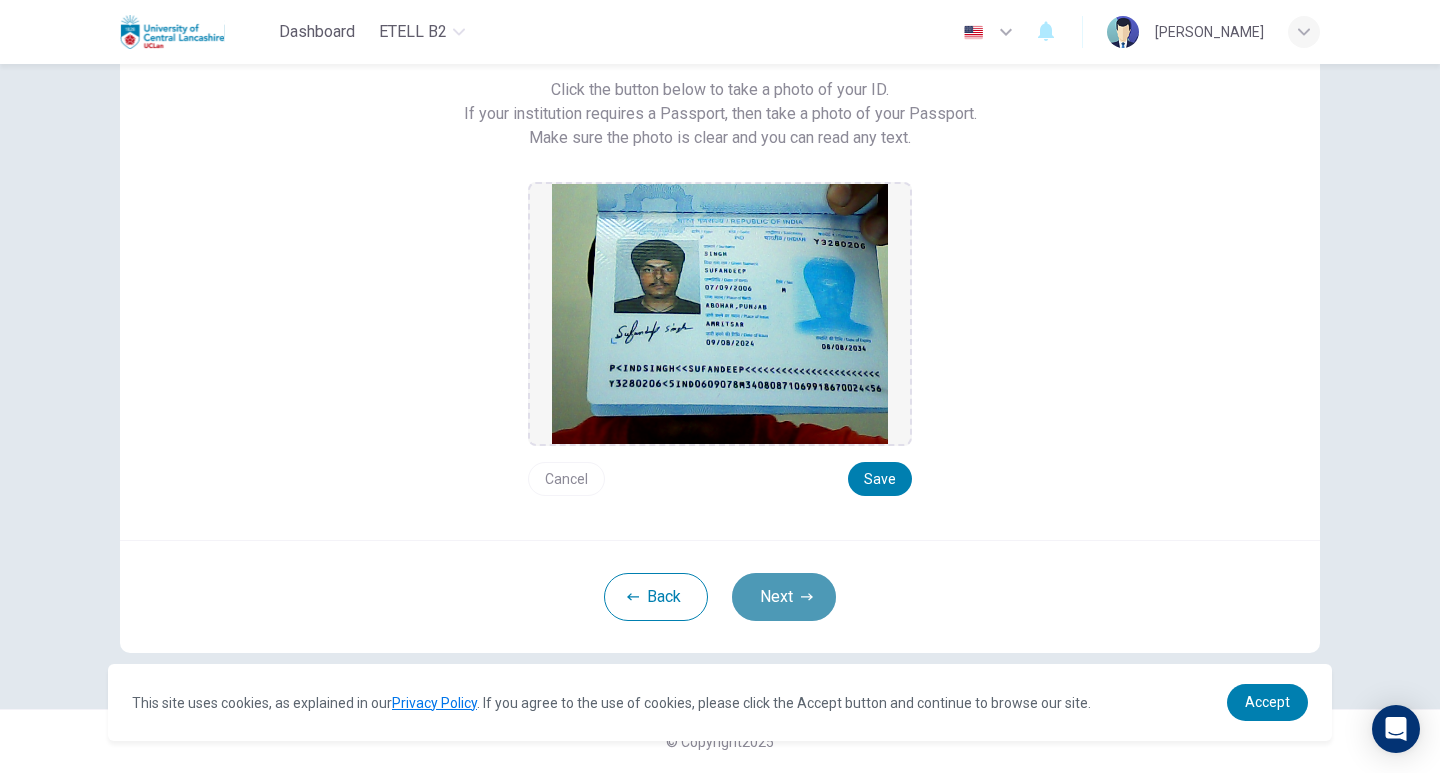 click on "Next" at bounding box center [784, 597] 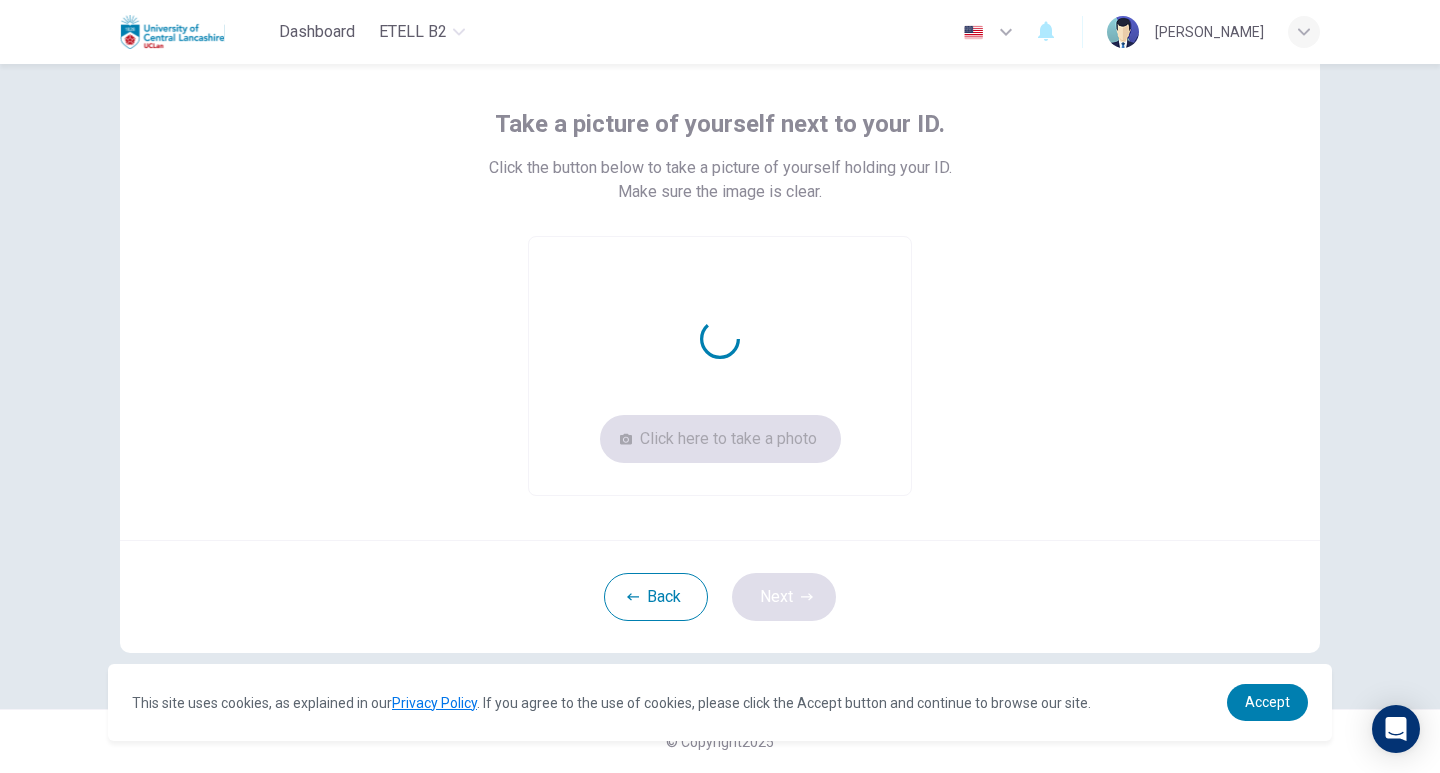 scroll, scrollTop: 92, scrollLeft: 0, axis: vertical 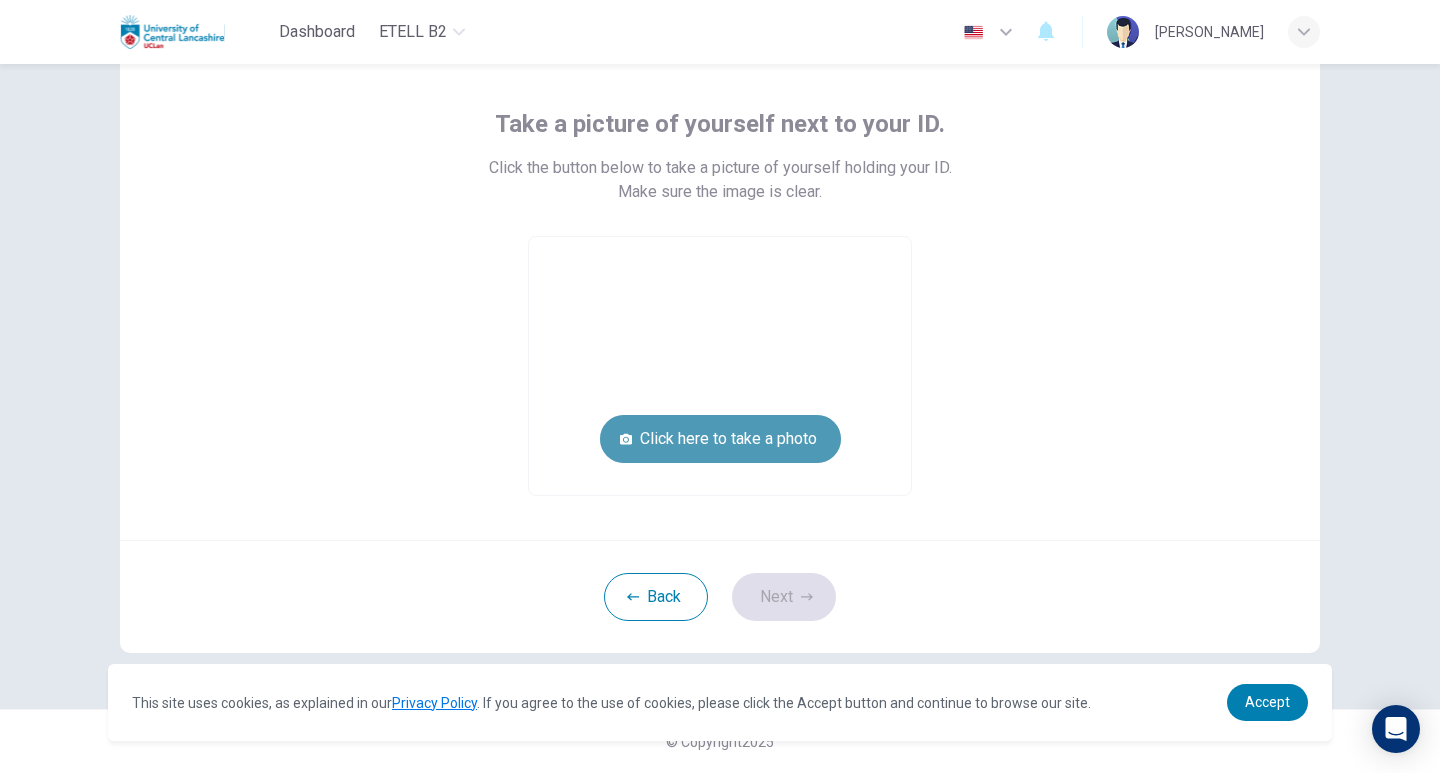click on "Click here to take a photo" at bounding box center (720, 439) 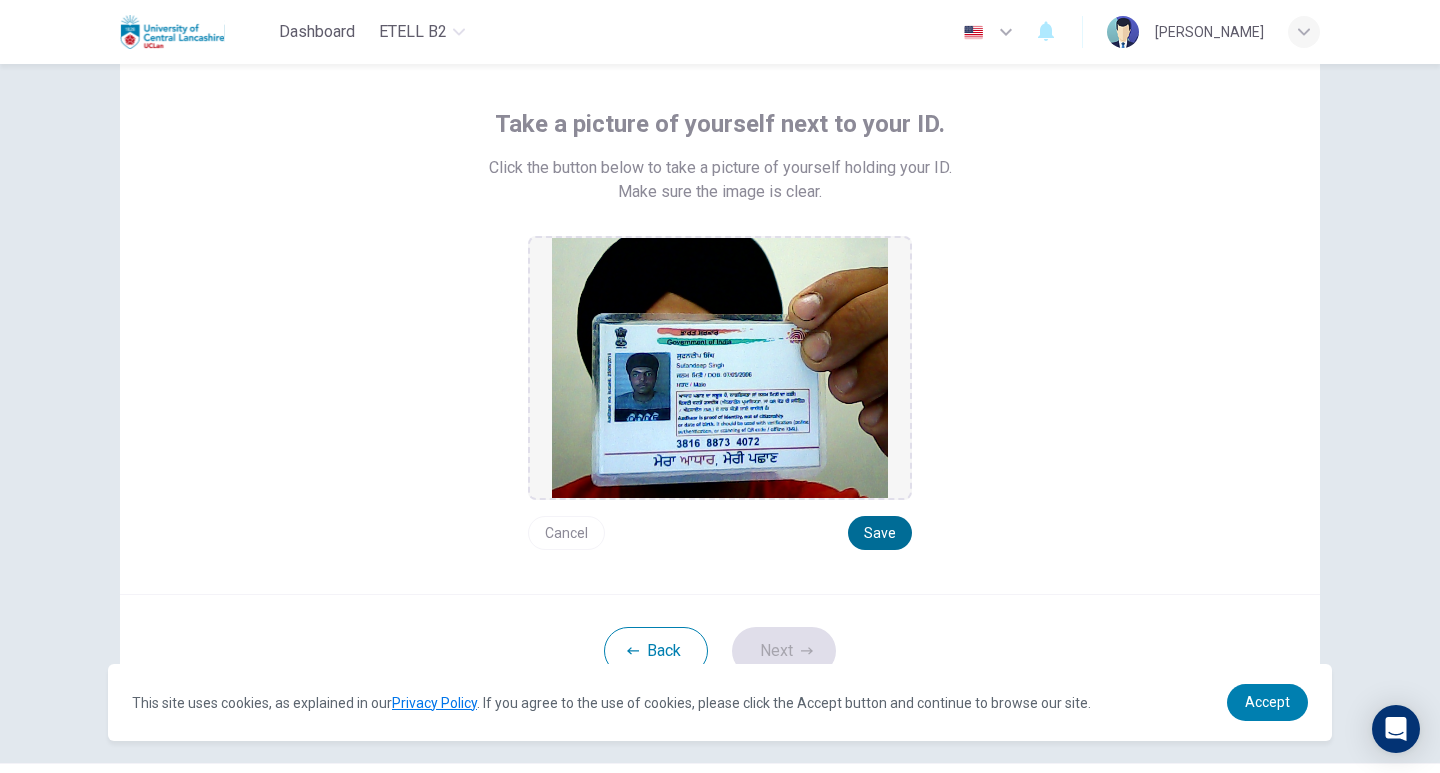 click on "Save" at bounding box center (880, 533) 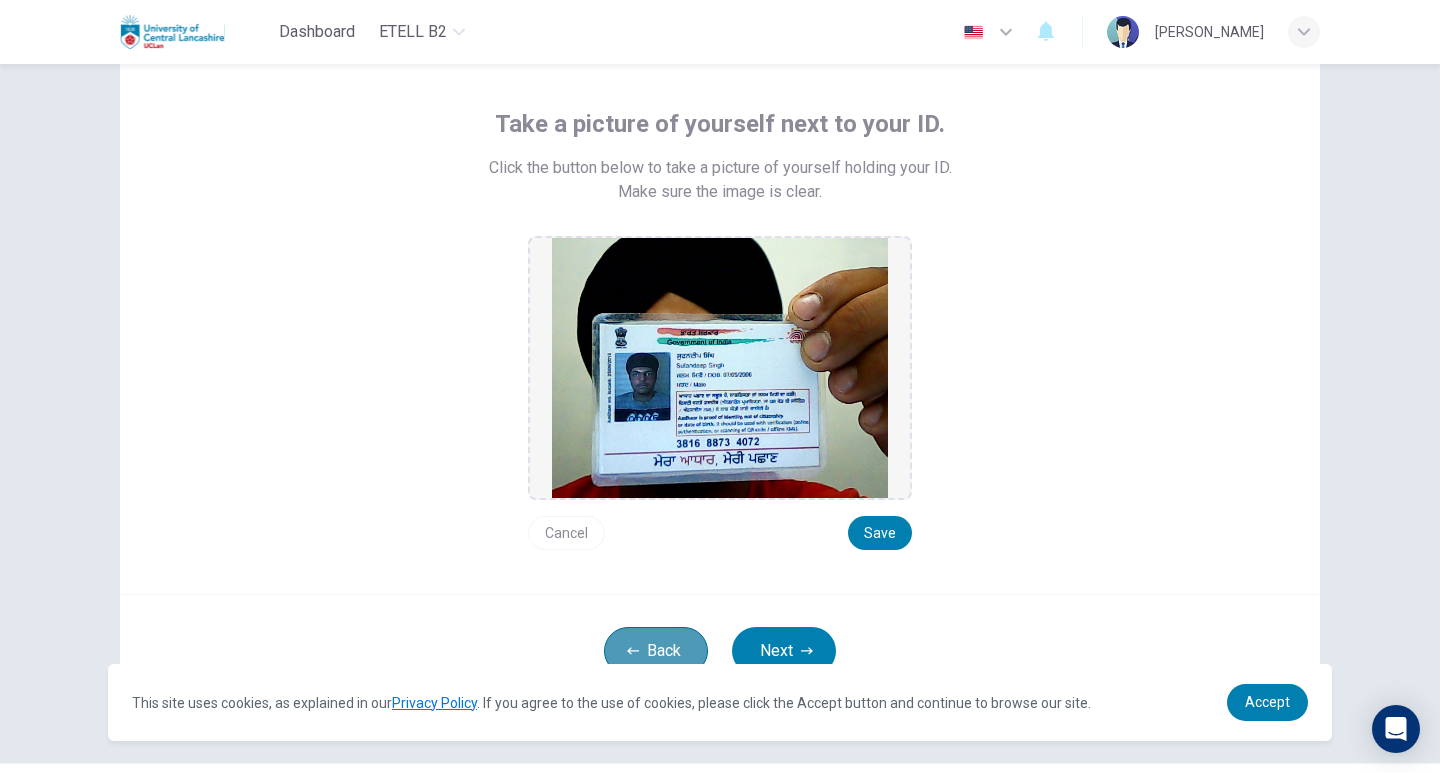 click on "Back" at bounding box center [656, 651] 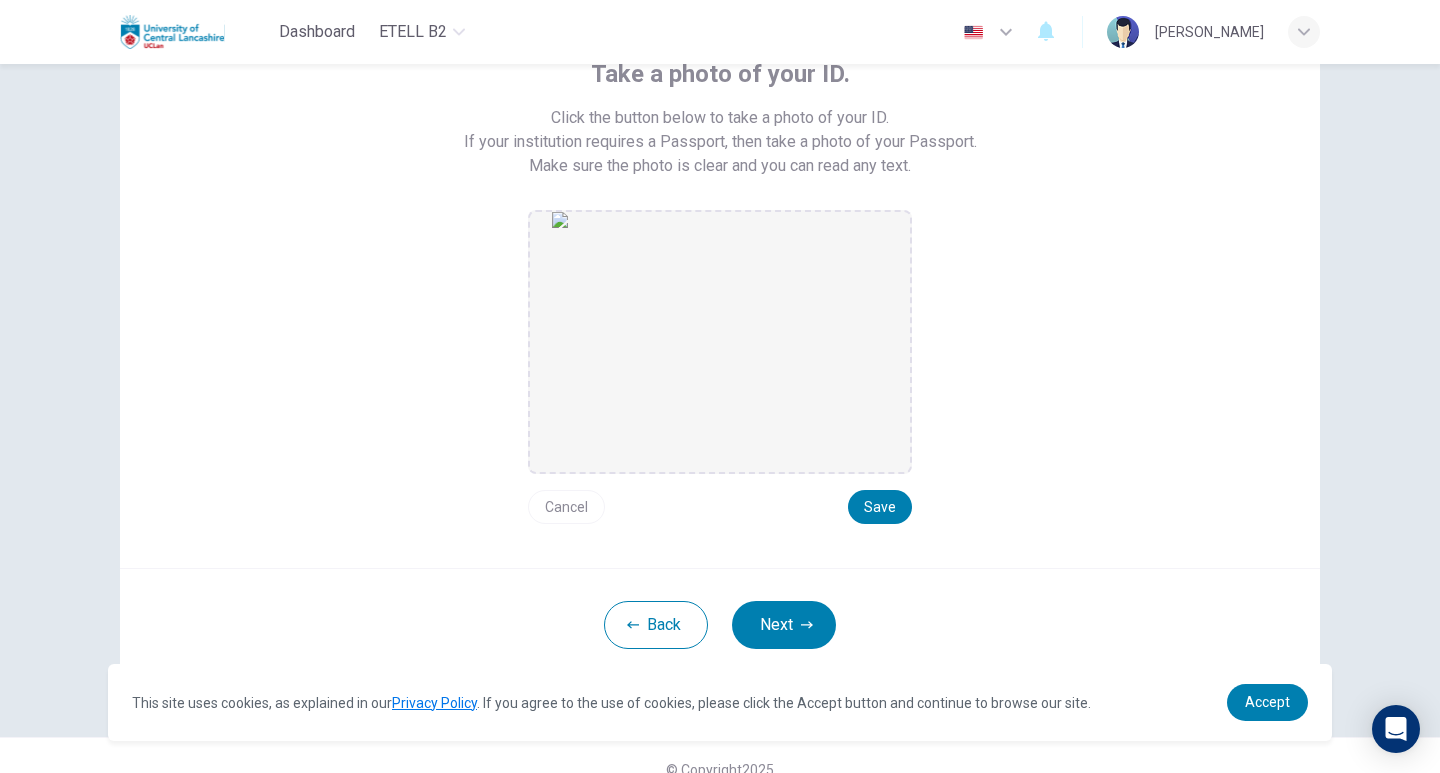 scroll, scrollTop: 170, scrollLeft: 0, axis: vertical 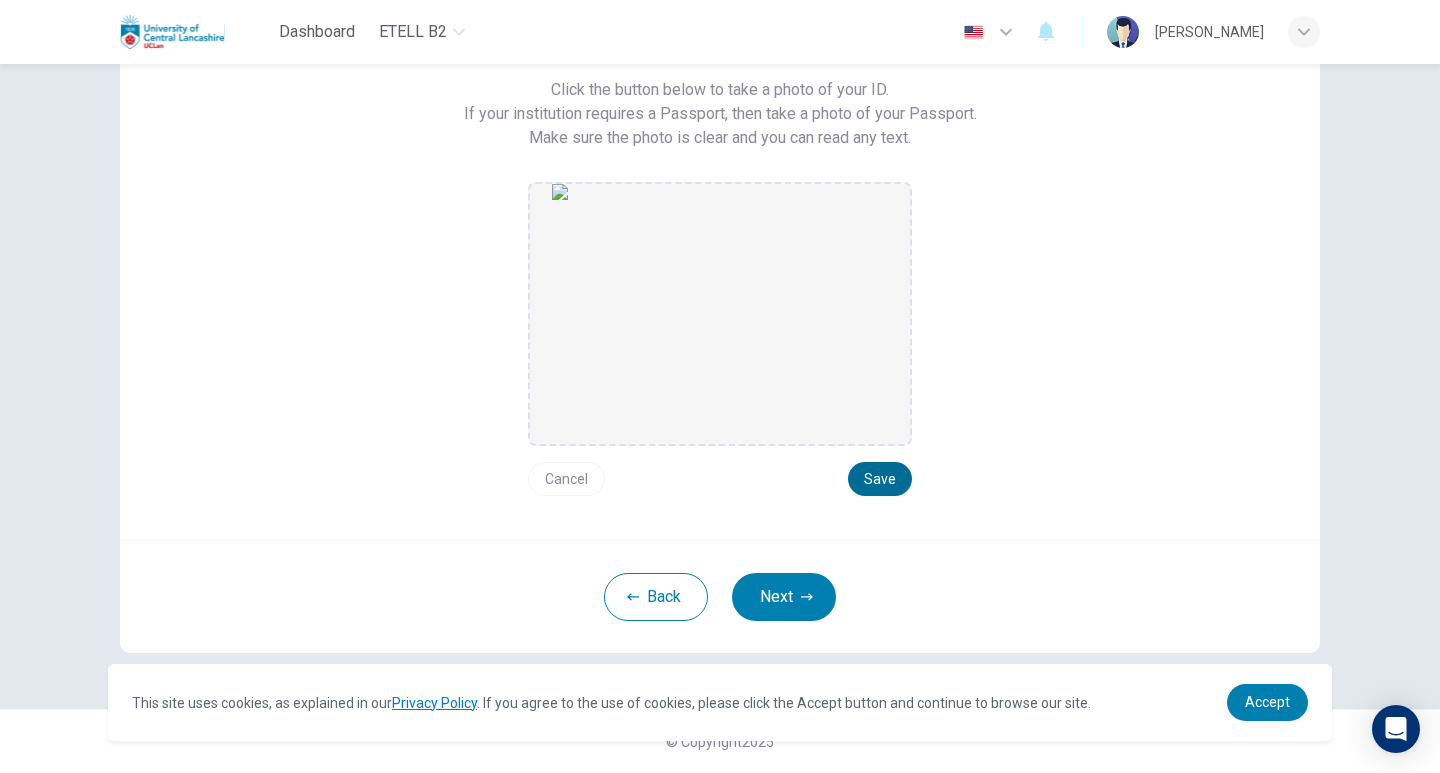 click on "Save" at bounding box center (880, 479) 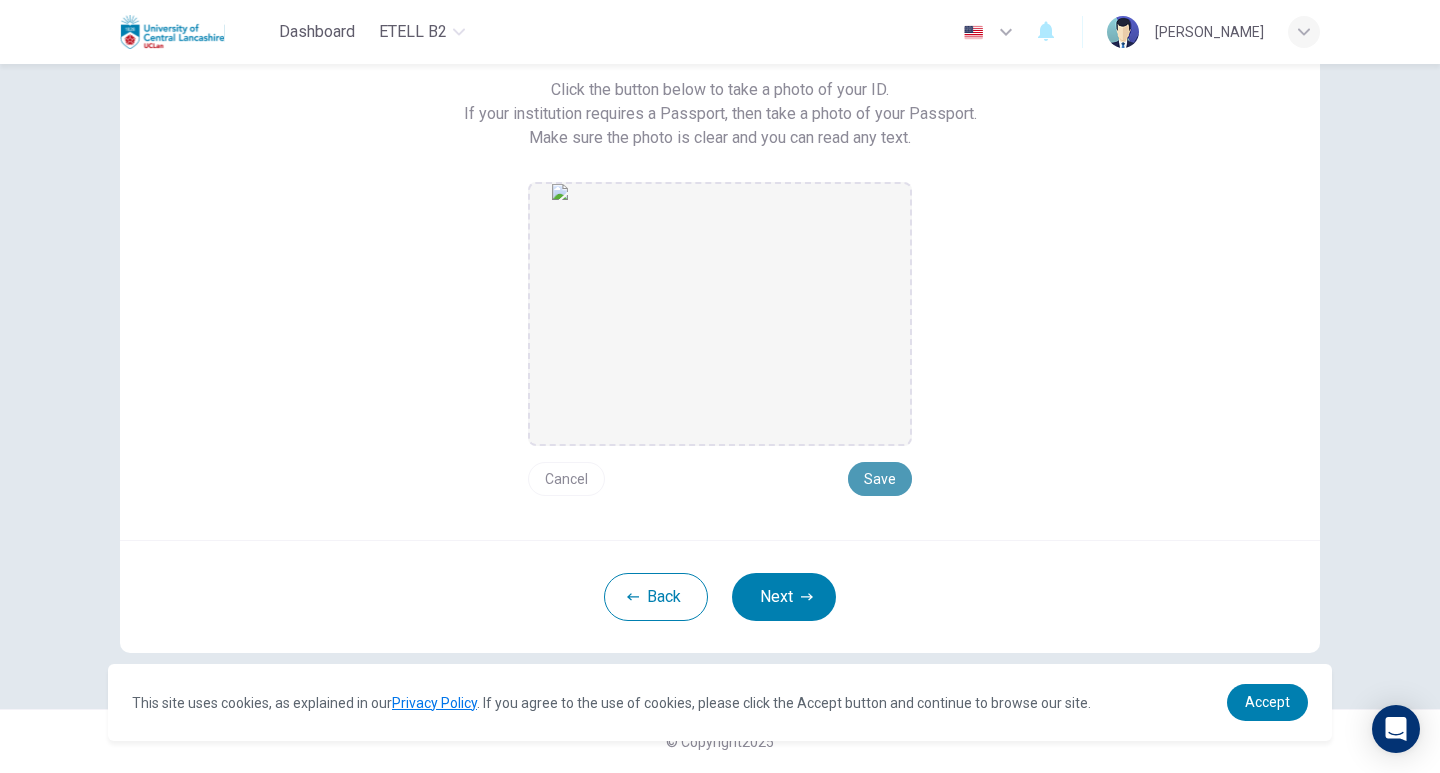 click on "Save" at bounding box center [880, 479] 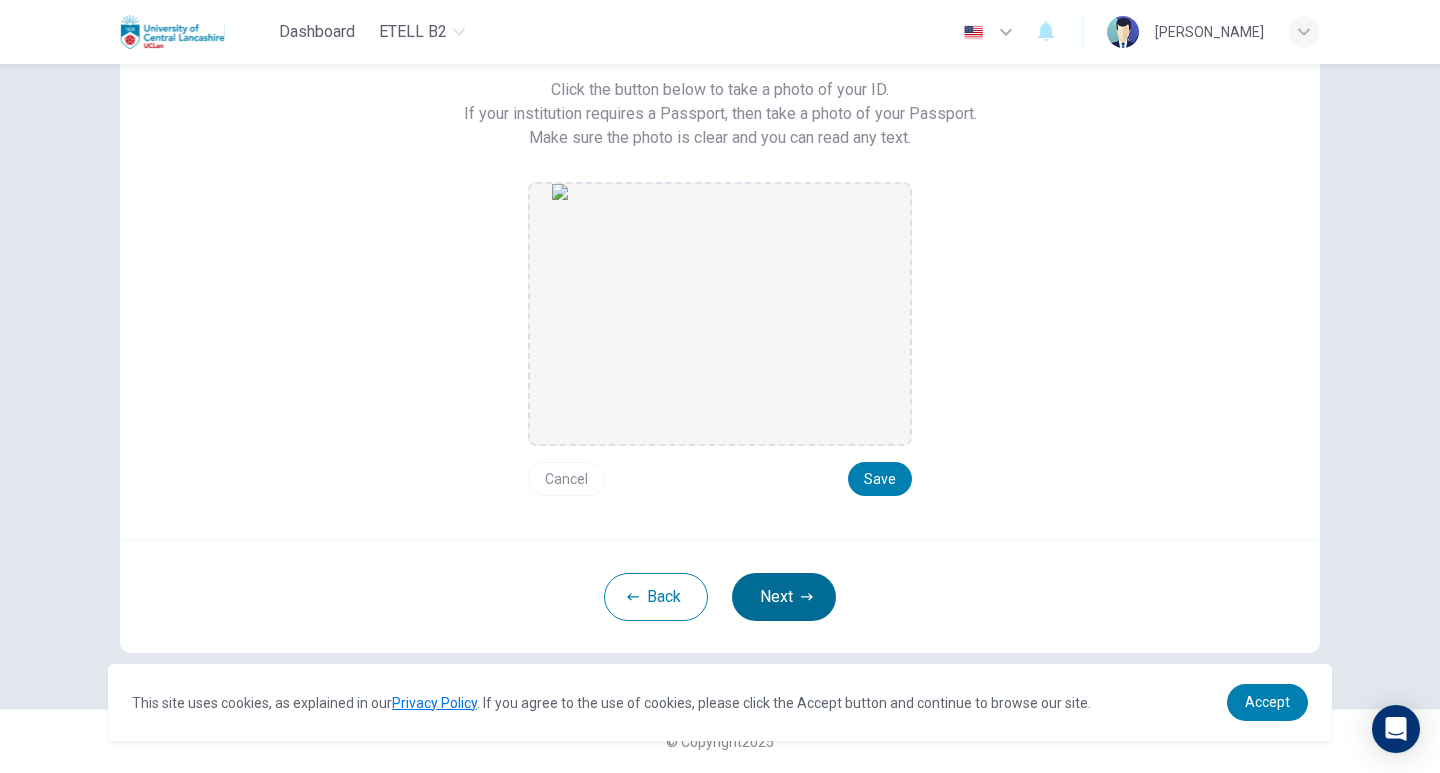 click on "Next" at bounding box center [784, 597] 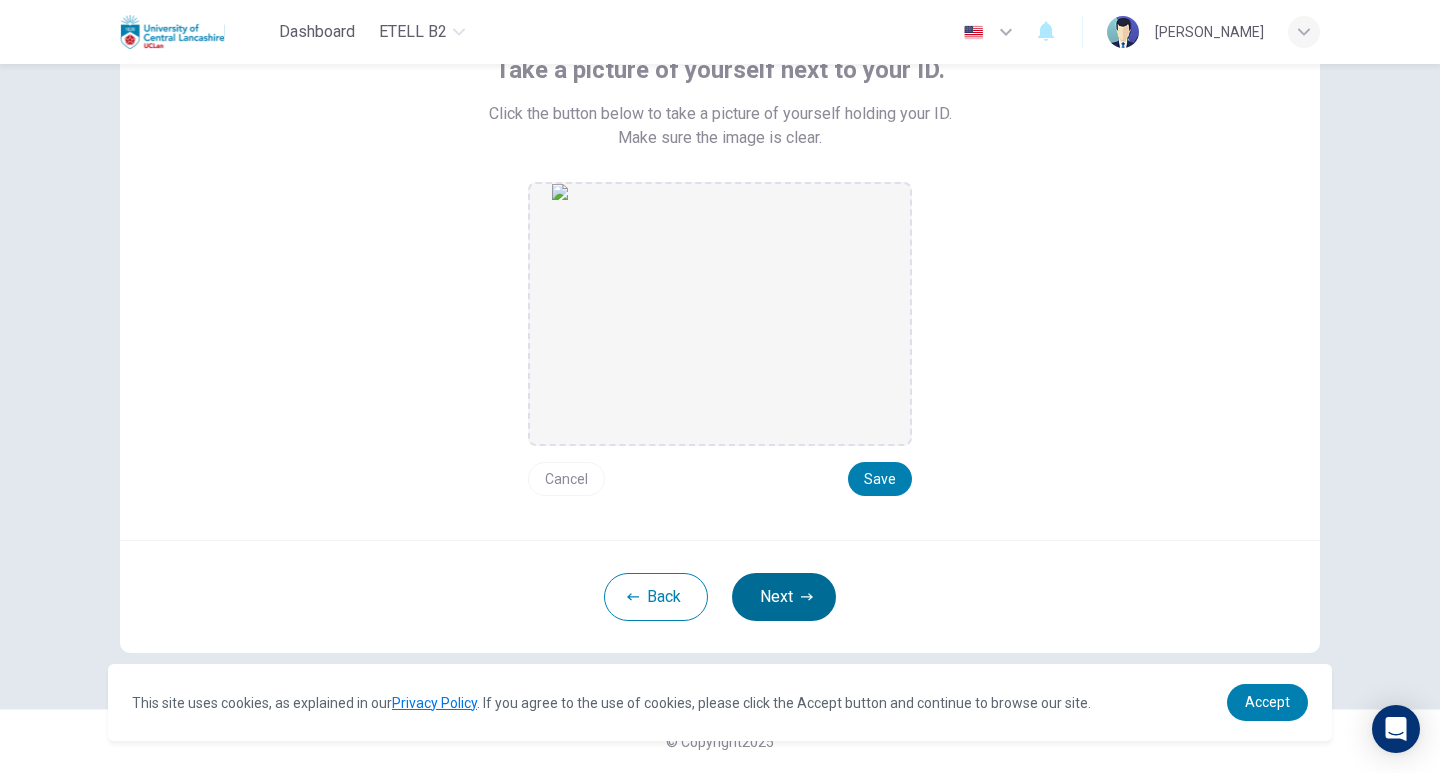 scroll, scrollTop: 146, scrollLeft: 0, axis: vertical 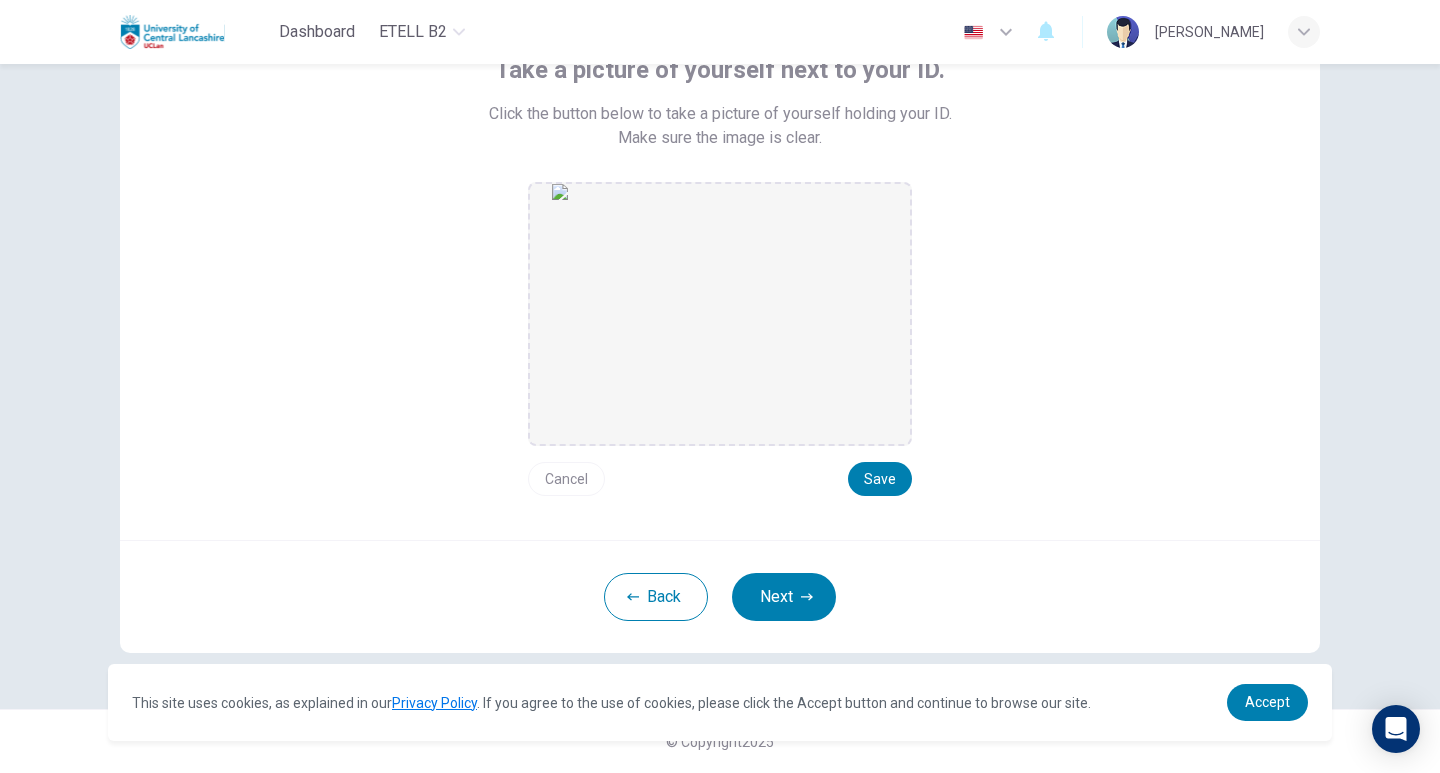 click on "Cancel" at bounding box center [566, 479] 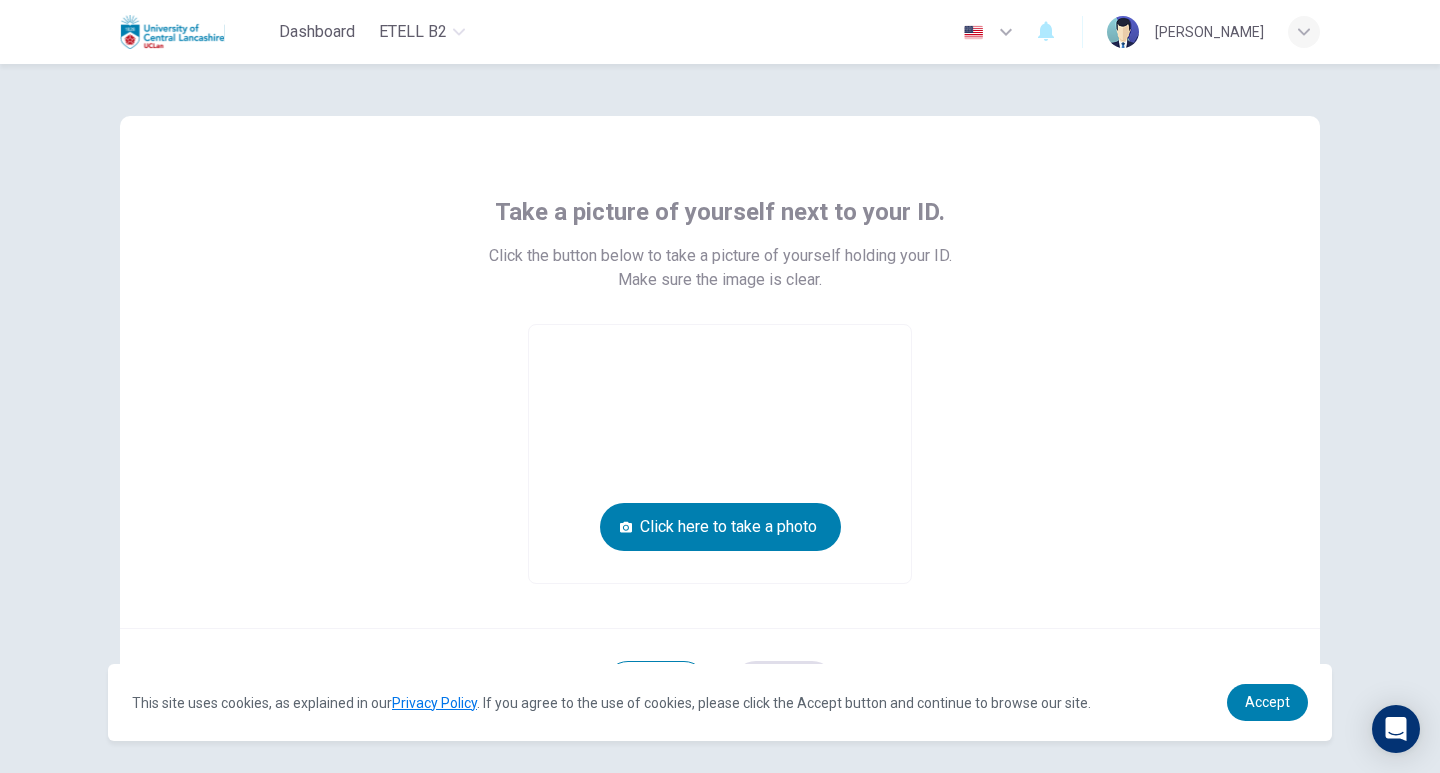 scroll, scrollTop: 0, scrollLeft: 0, axis: both 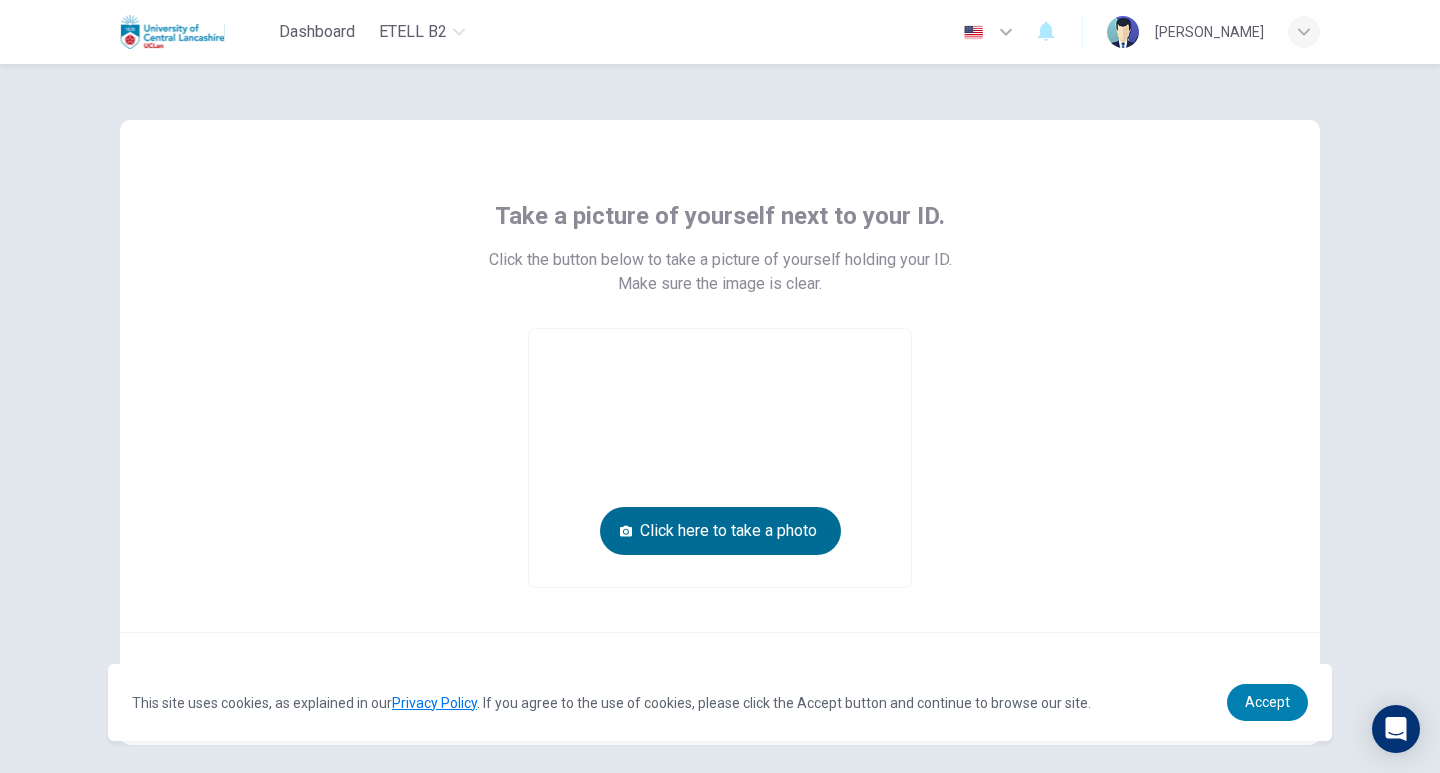 click on "Click here to take a photo" at bounding box center [720, 531] 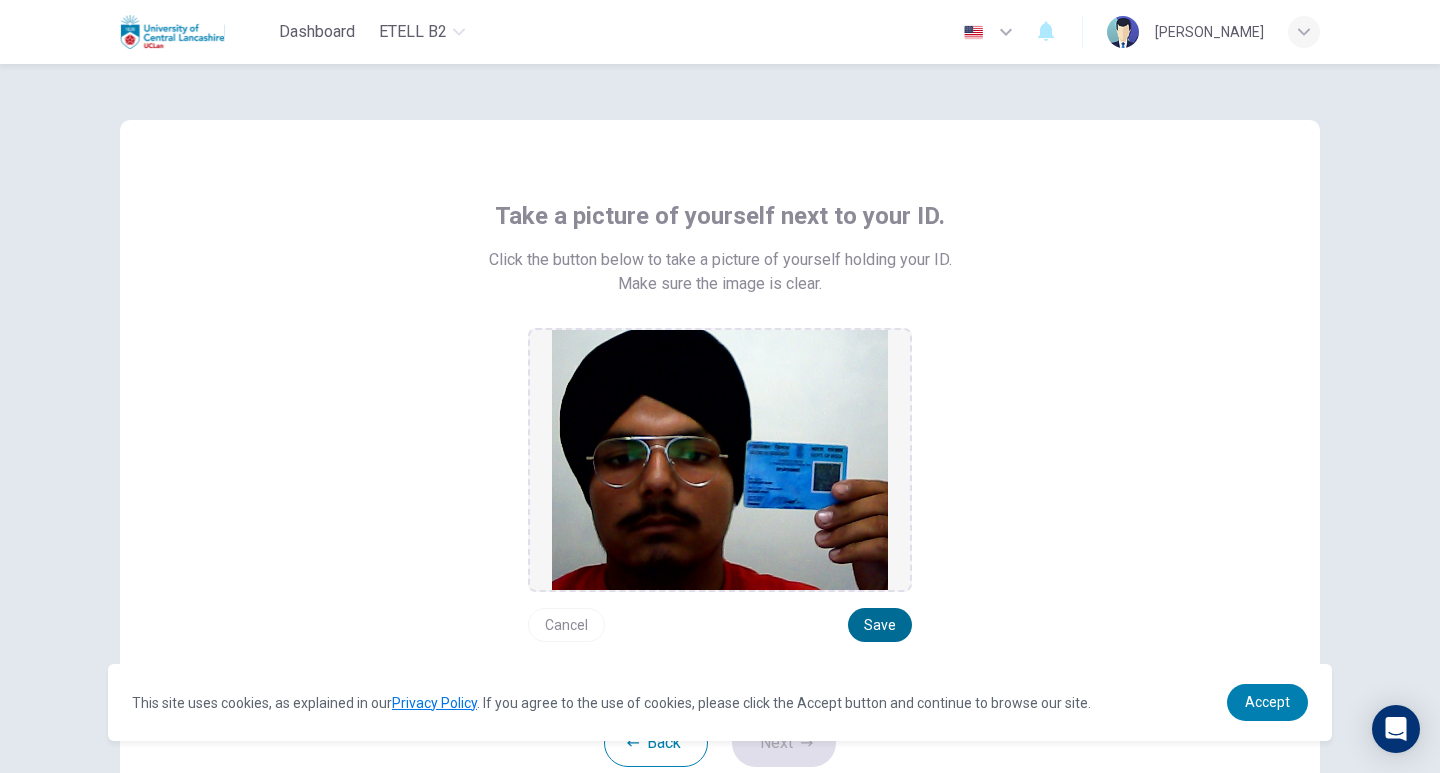 click on "Save" at bounding box center [880, 625] 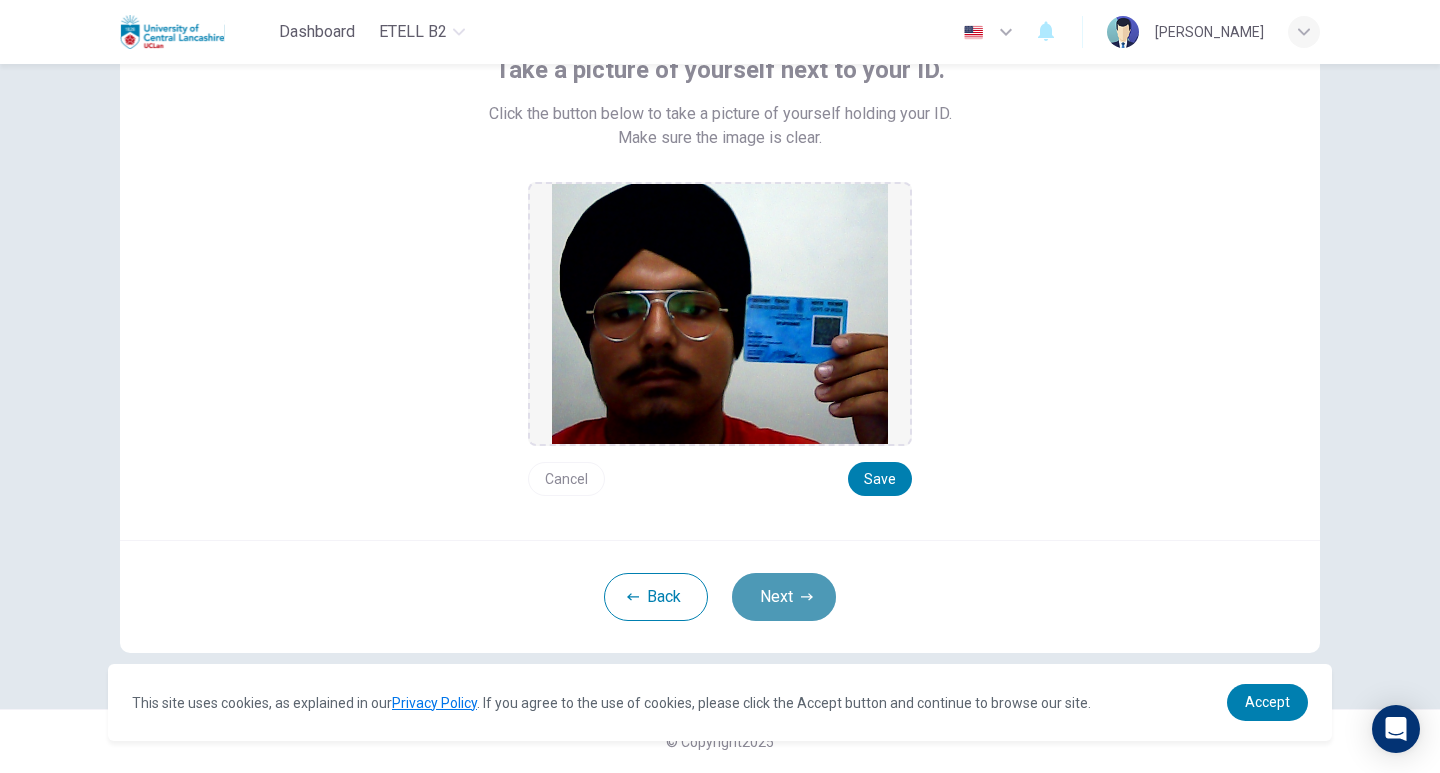 click on "Next" at bounding box center [784, 597] 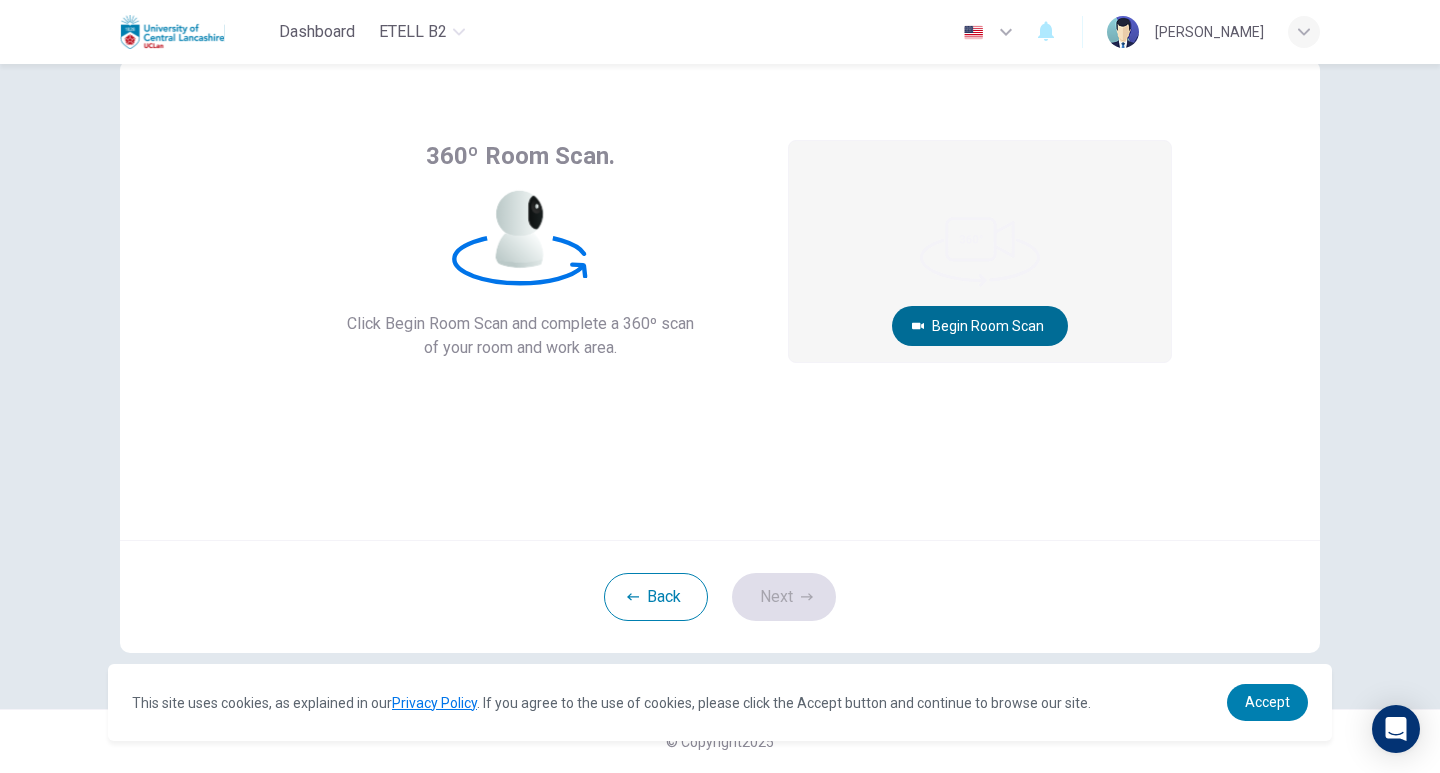 click on "Begin Room Scan" at bounding box center (980, 326) 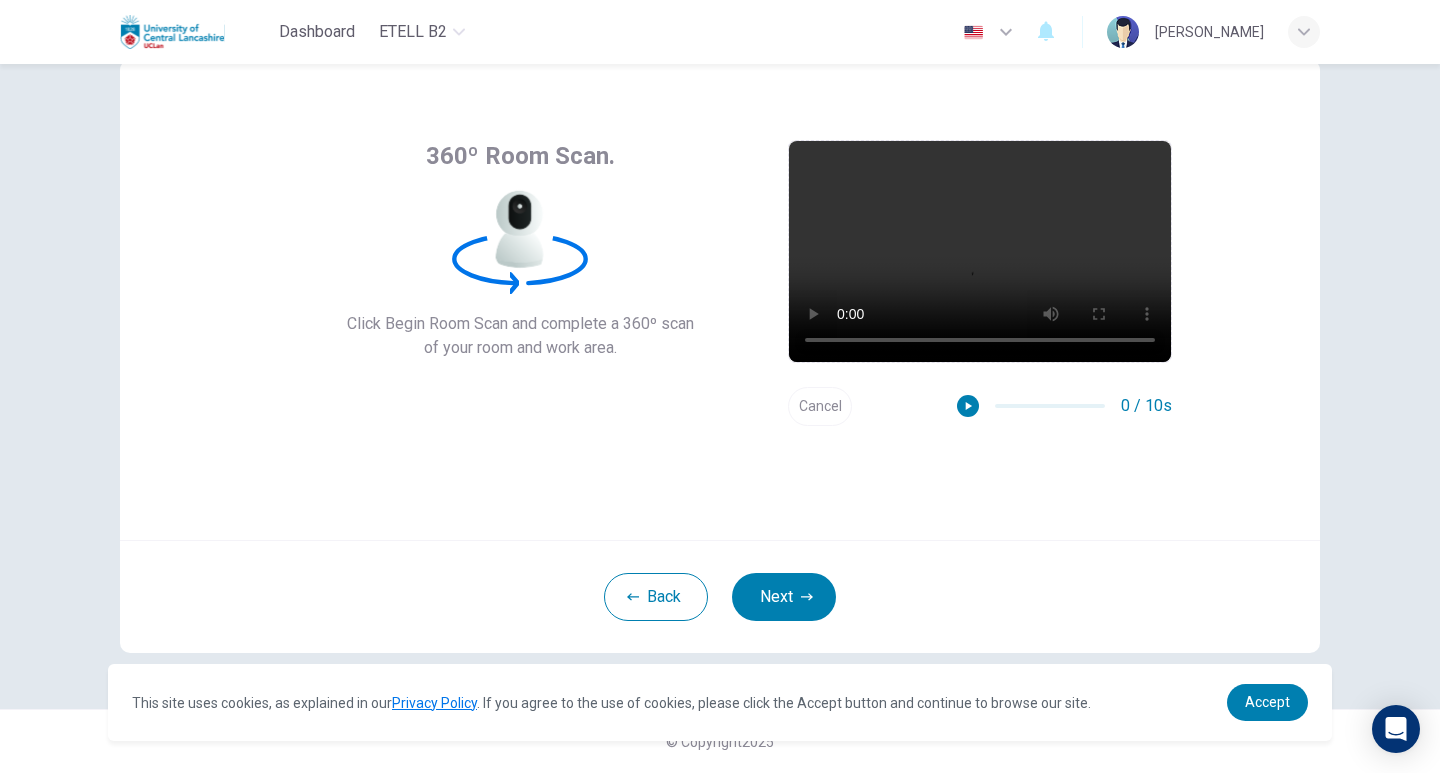click on "Cancel" at bounding box center (820, 406) 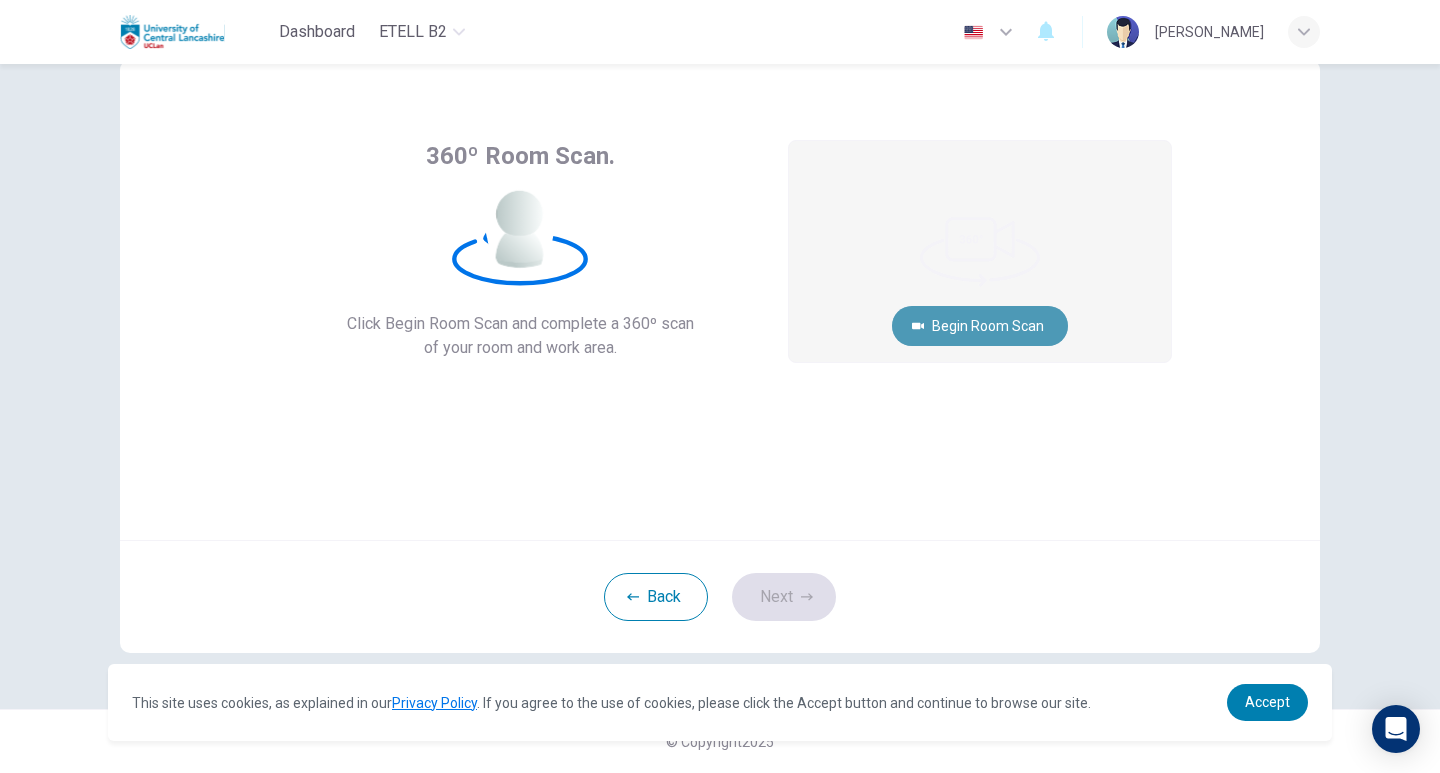 click on "Begin Room Scan" at bounding box center [980, 326] 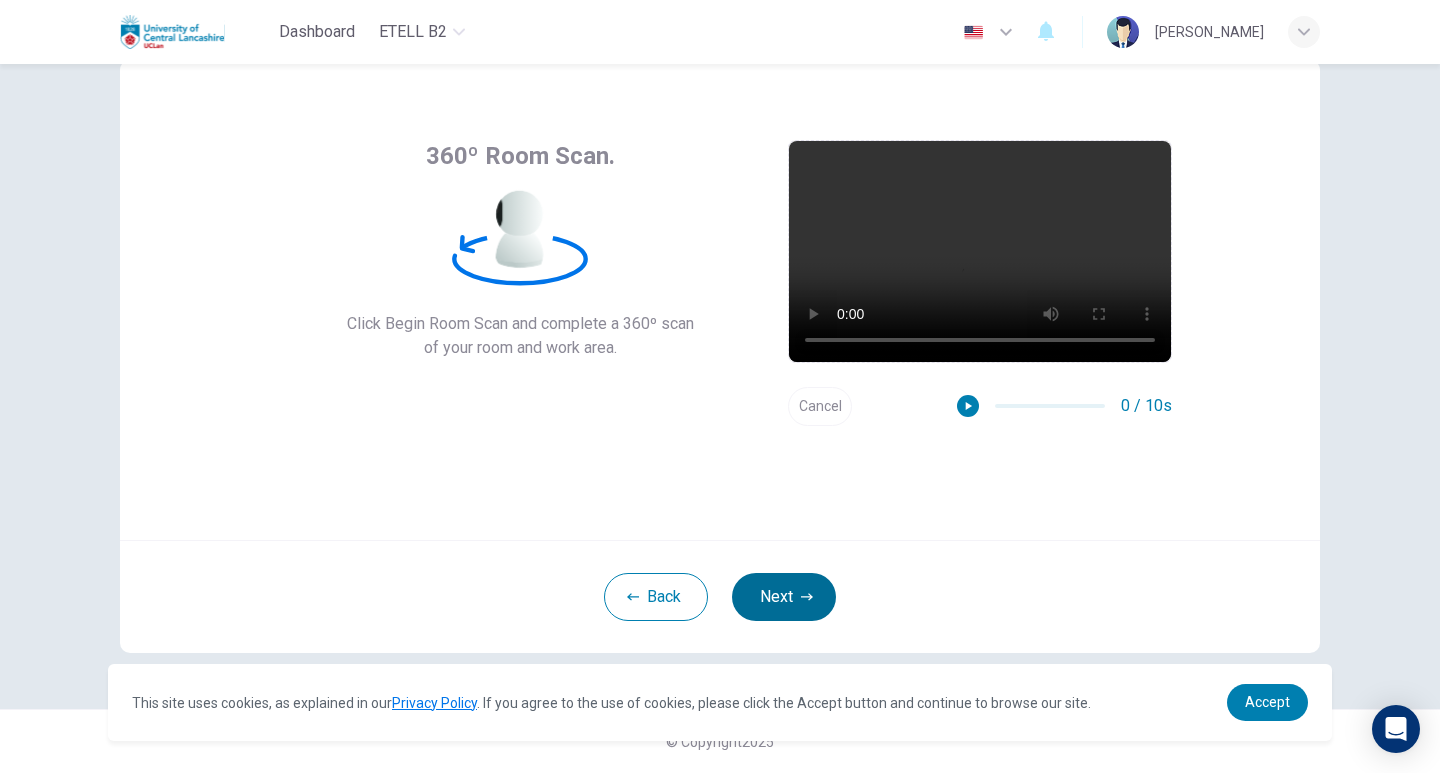 click on "Next" at bounding box center (784, 597) 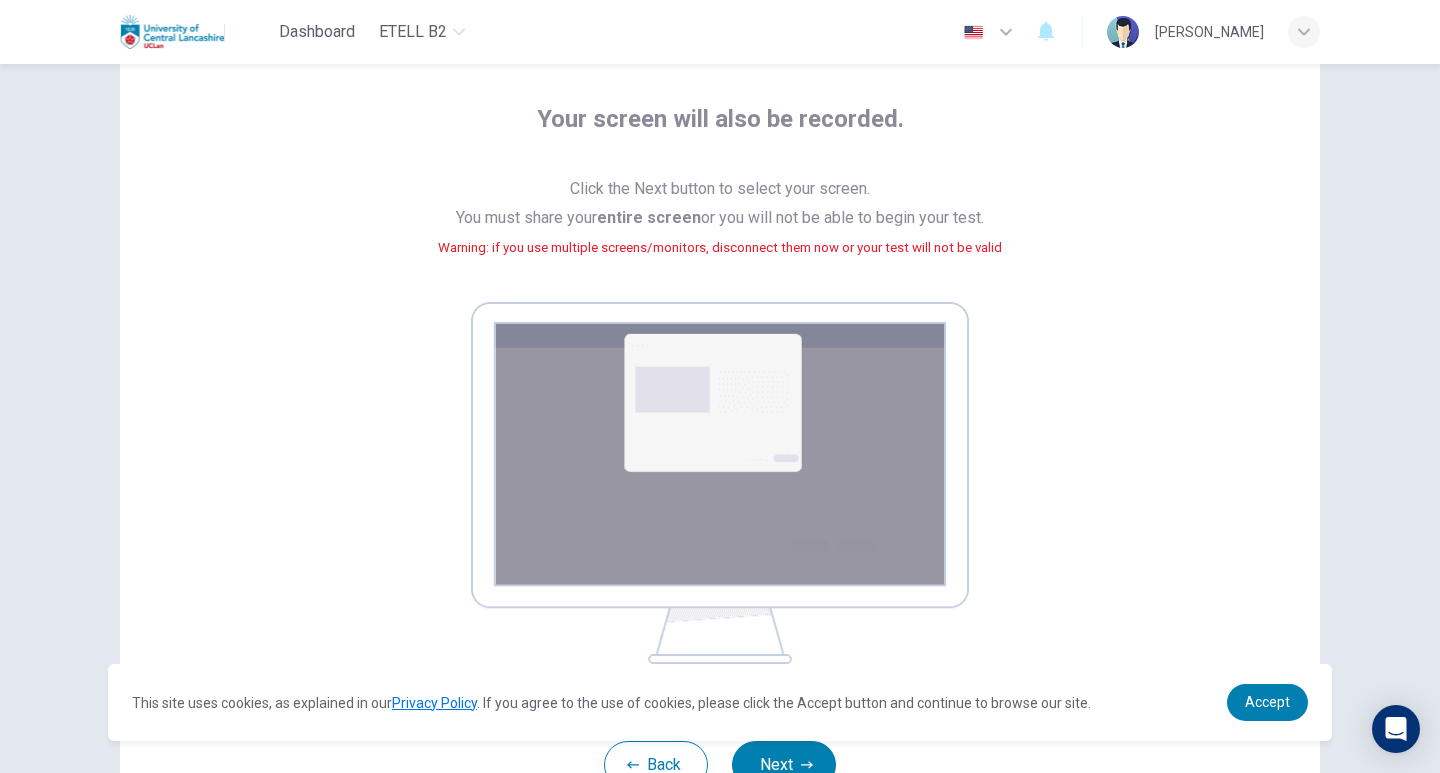 scroll, scrollTop: 264, scrollLeft: 0, axis: vertical 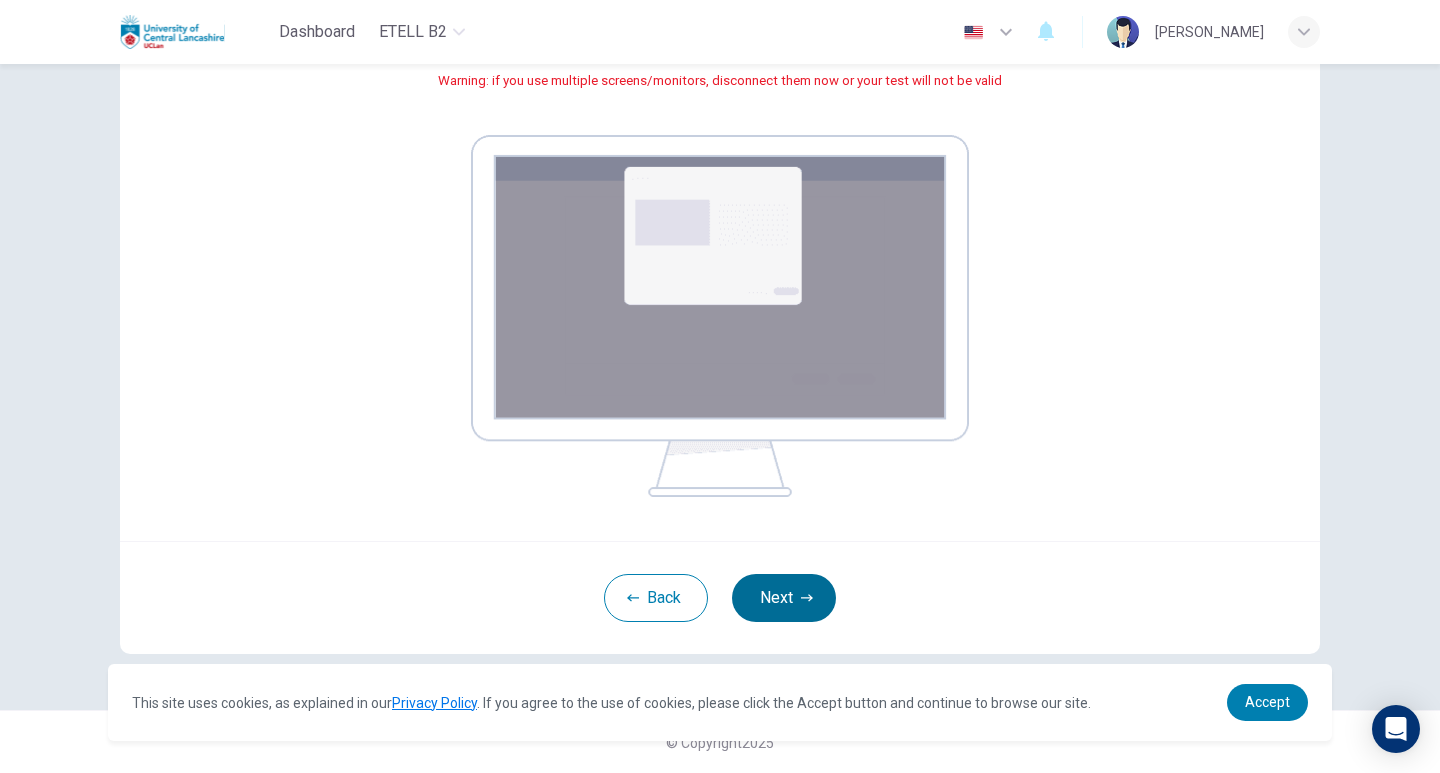 click on "Next" at bounding box center [784, 598] 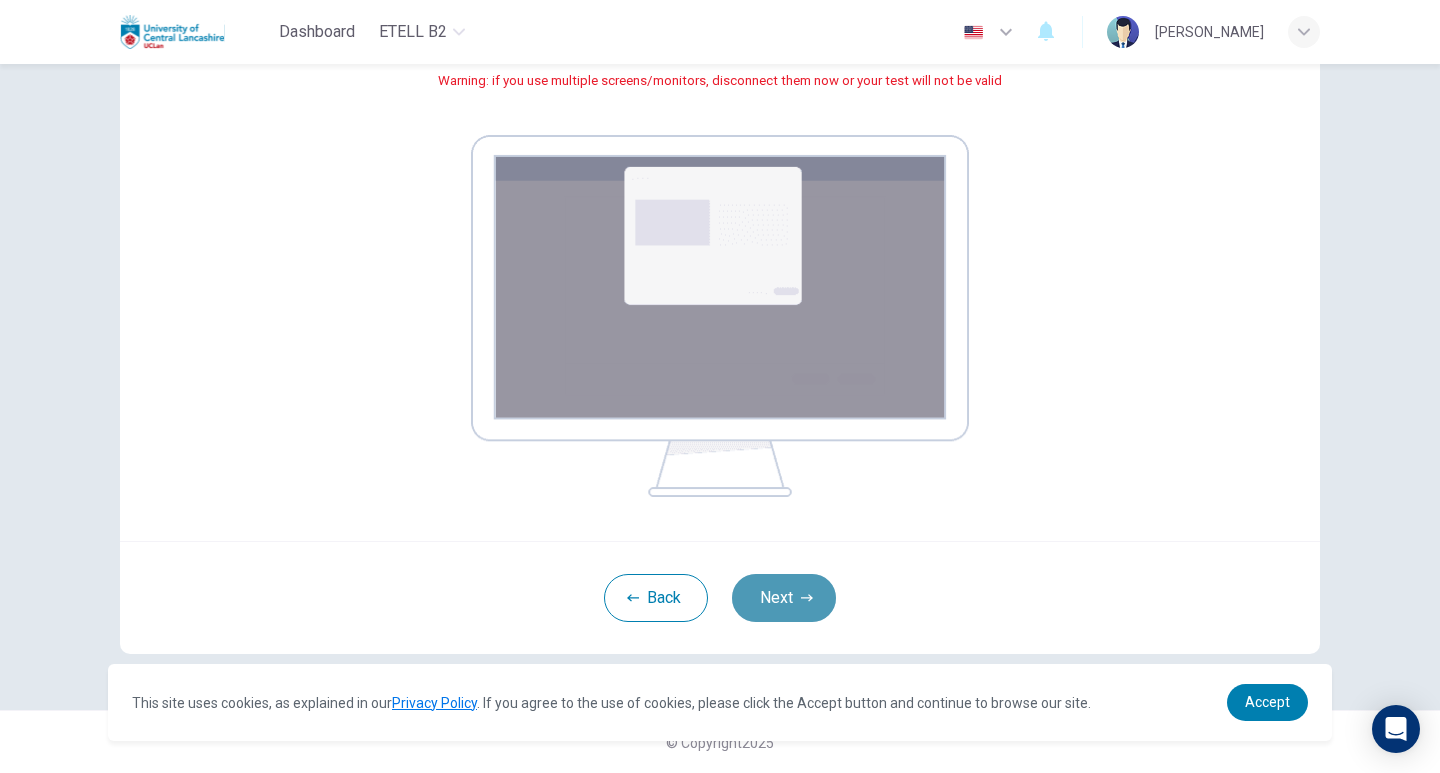 click on "Next" at bounding box center [784, 598] 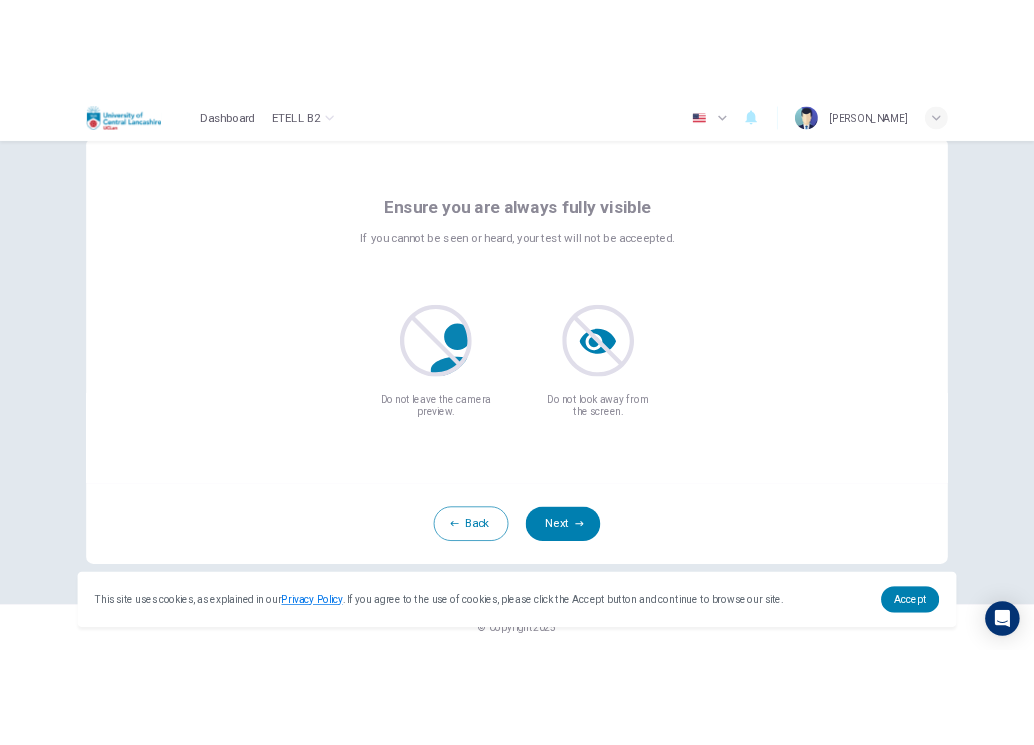 scroll, scrollTop: 60, scrollLeft: 0, axis: vertical 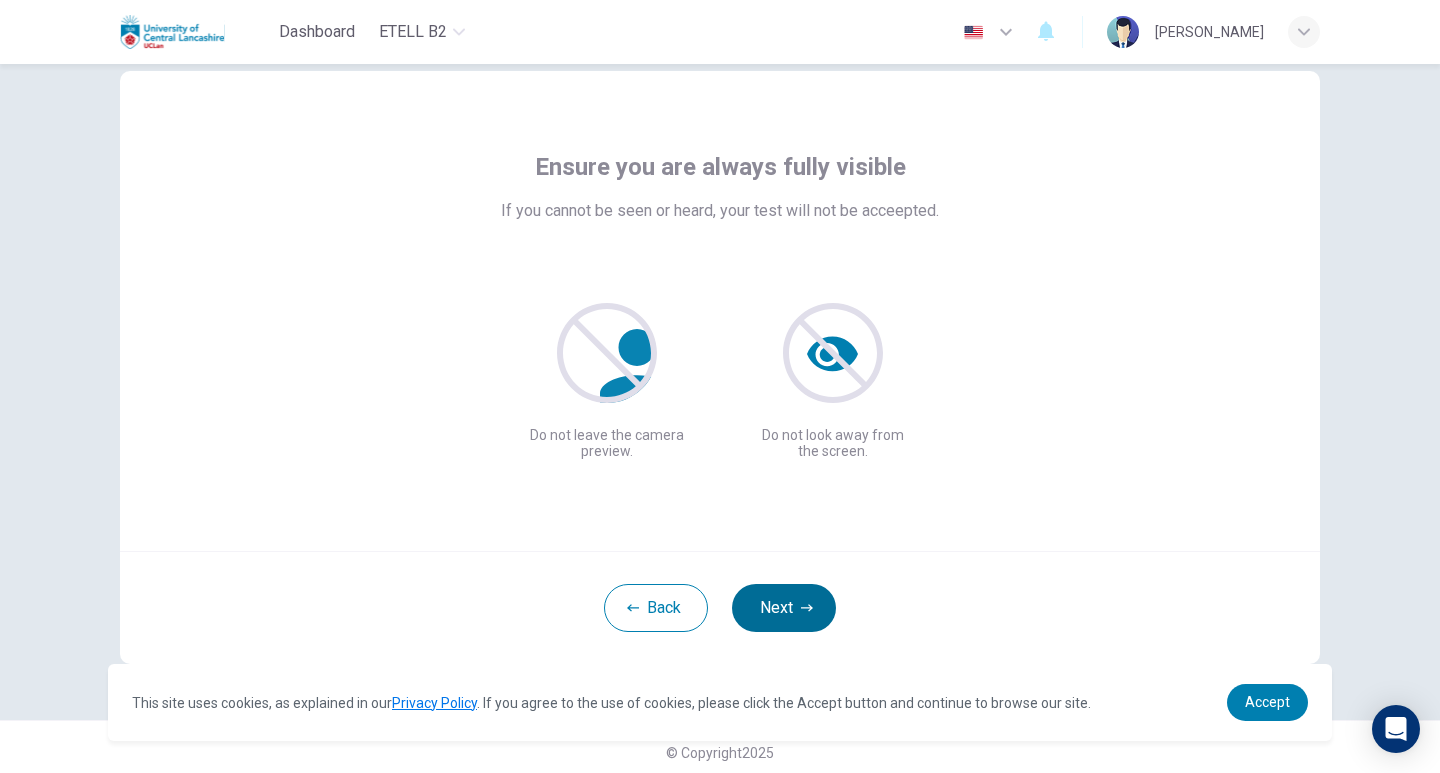 click on "Next" at bounding box center (784, 608) 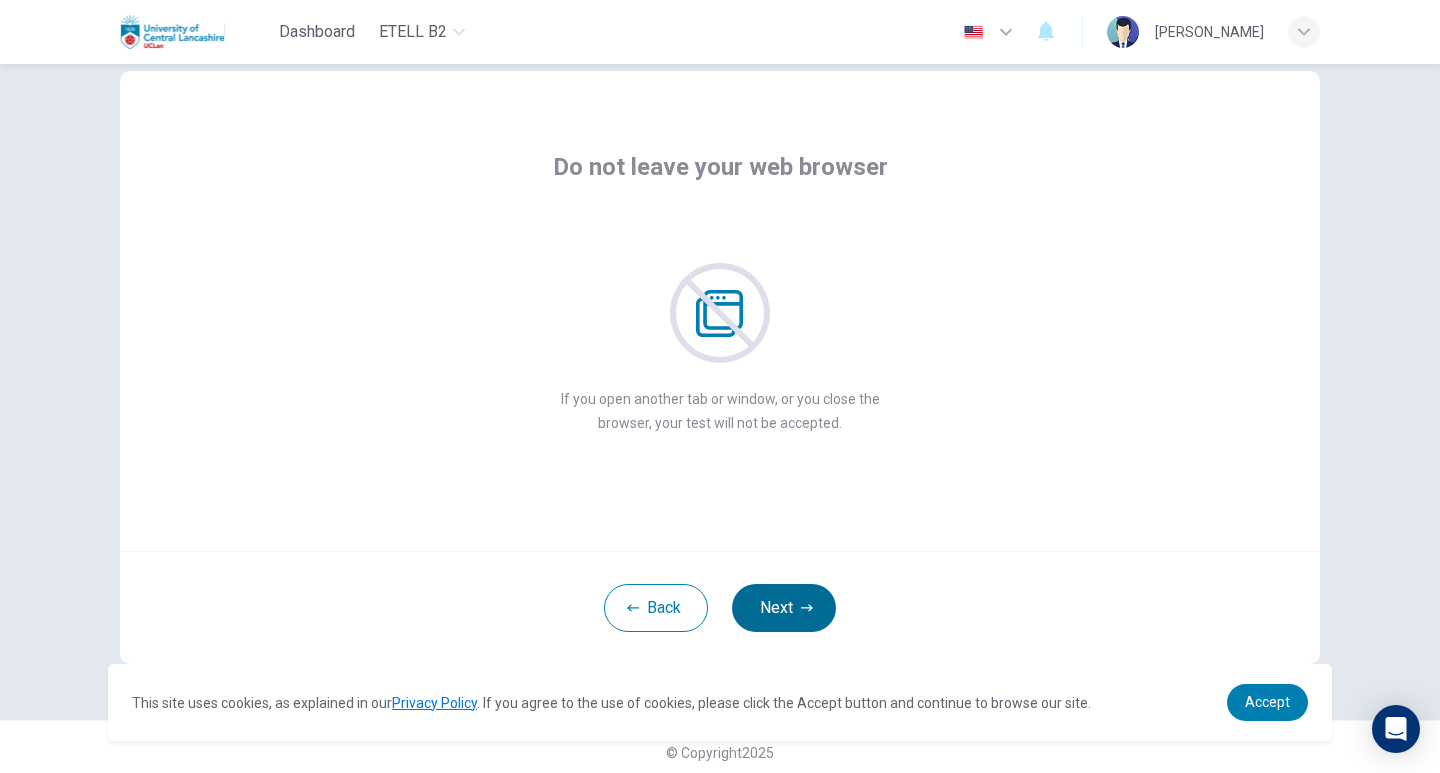 click on "Next" at bounding box center [784, 608] 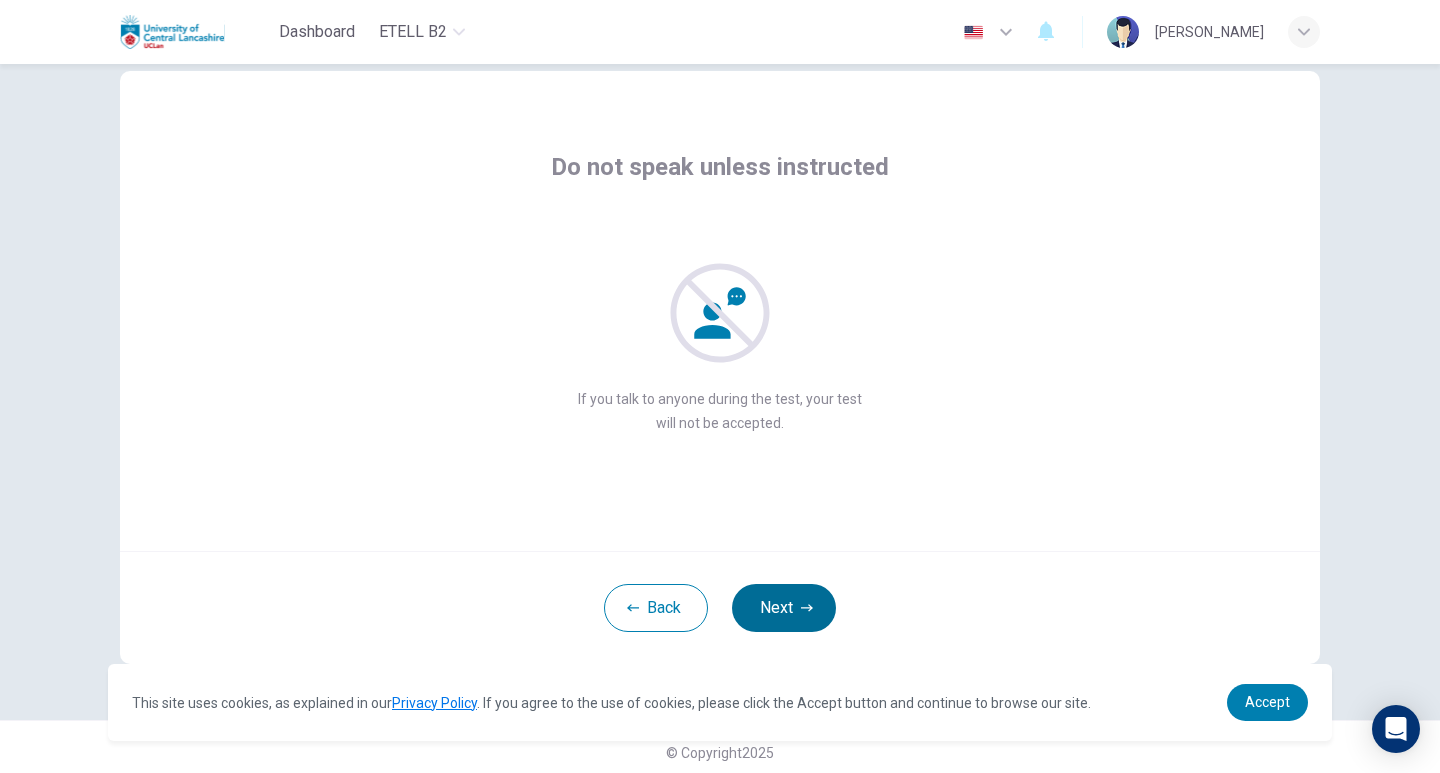 click on "Next" at bounding box center [784, 608] 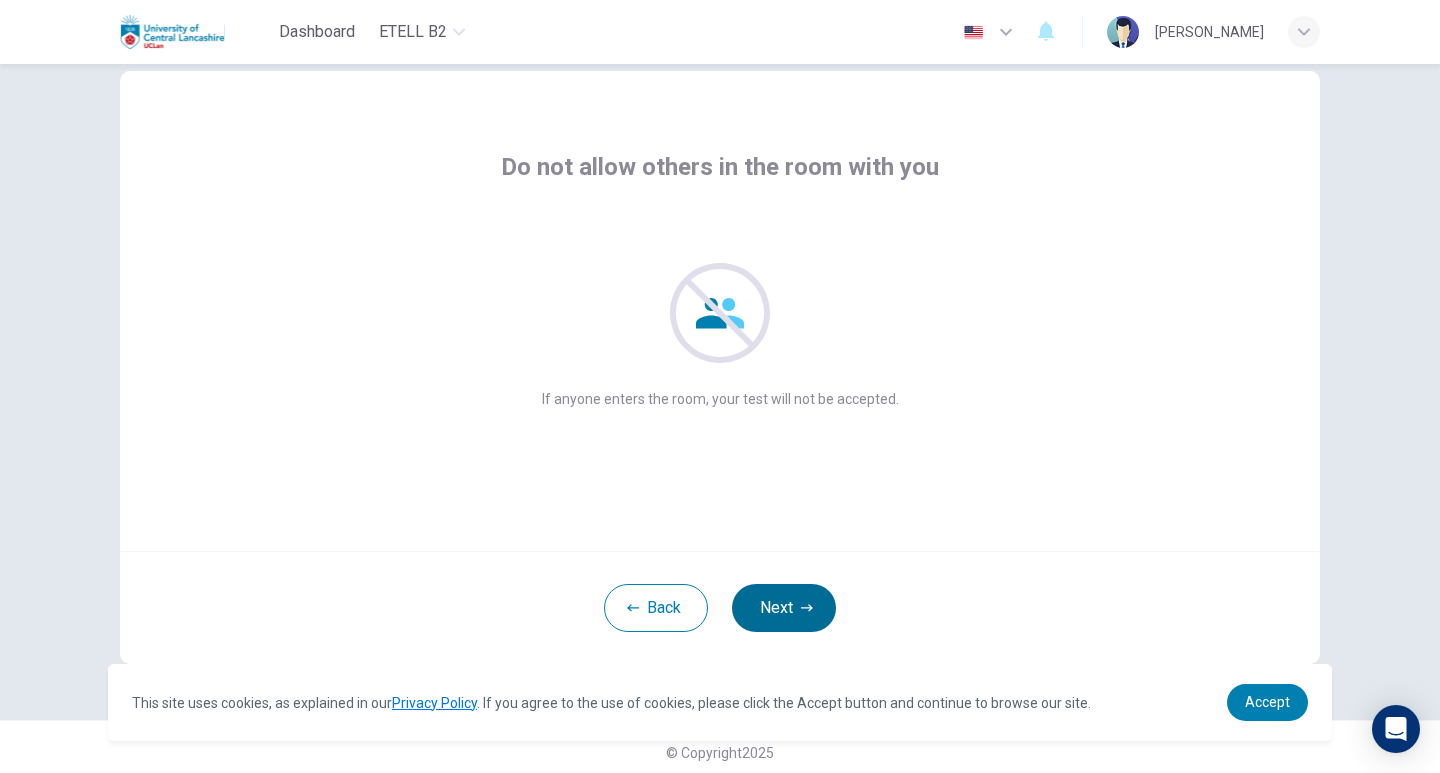 click on "Next" at bounding box center [784, 608] 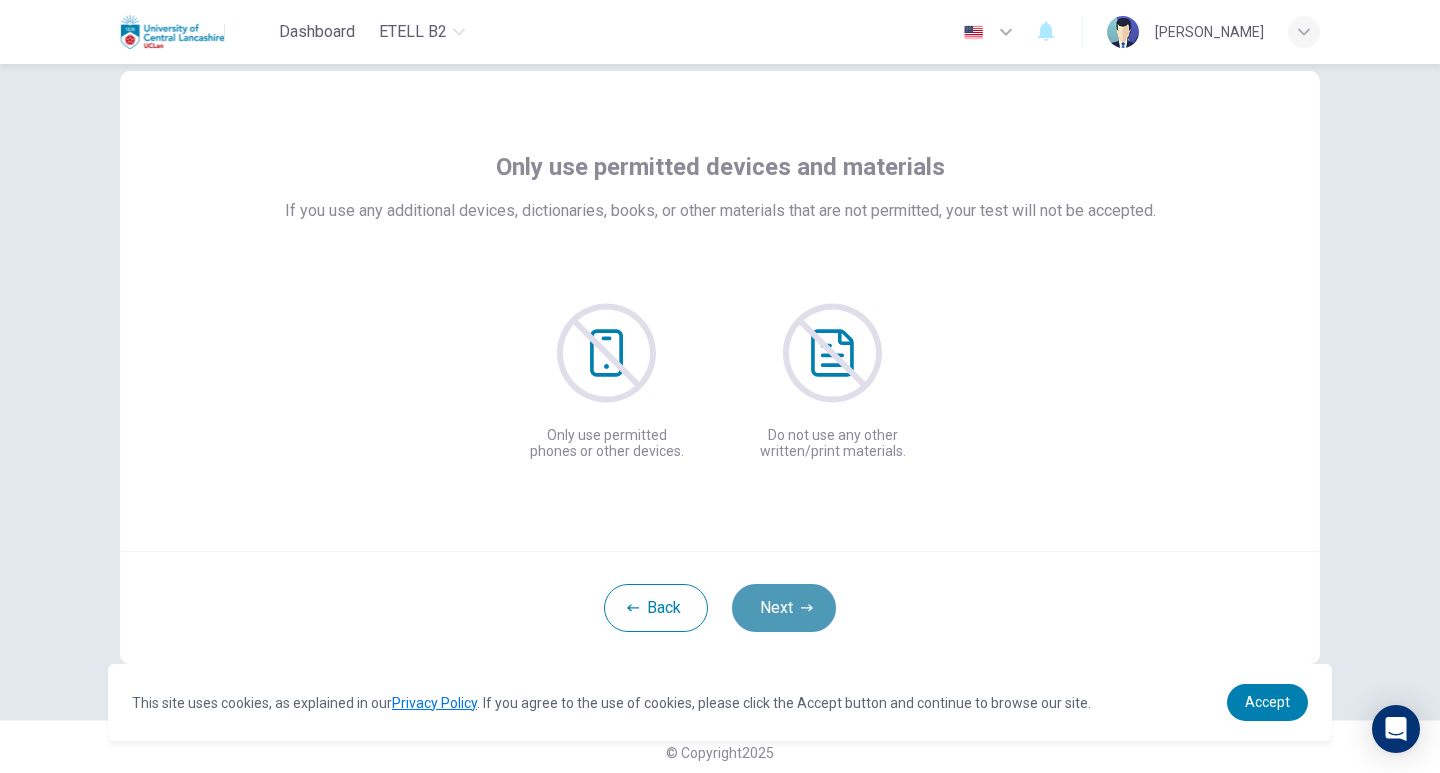 click on "Next" at bounding box center [784, 608] 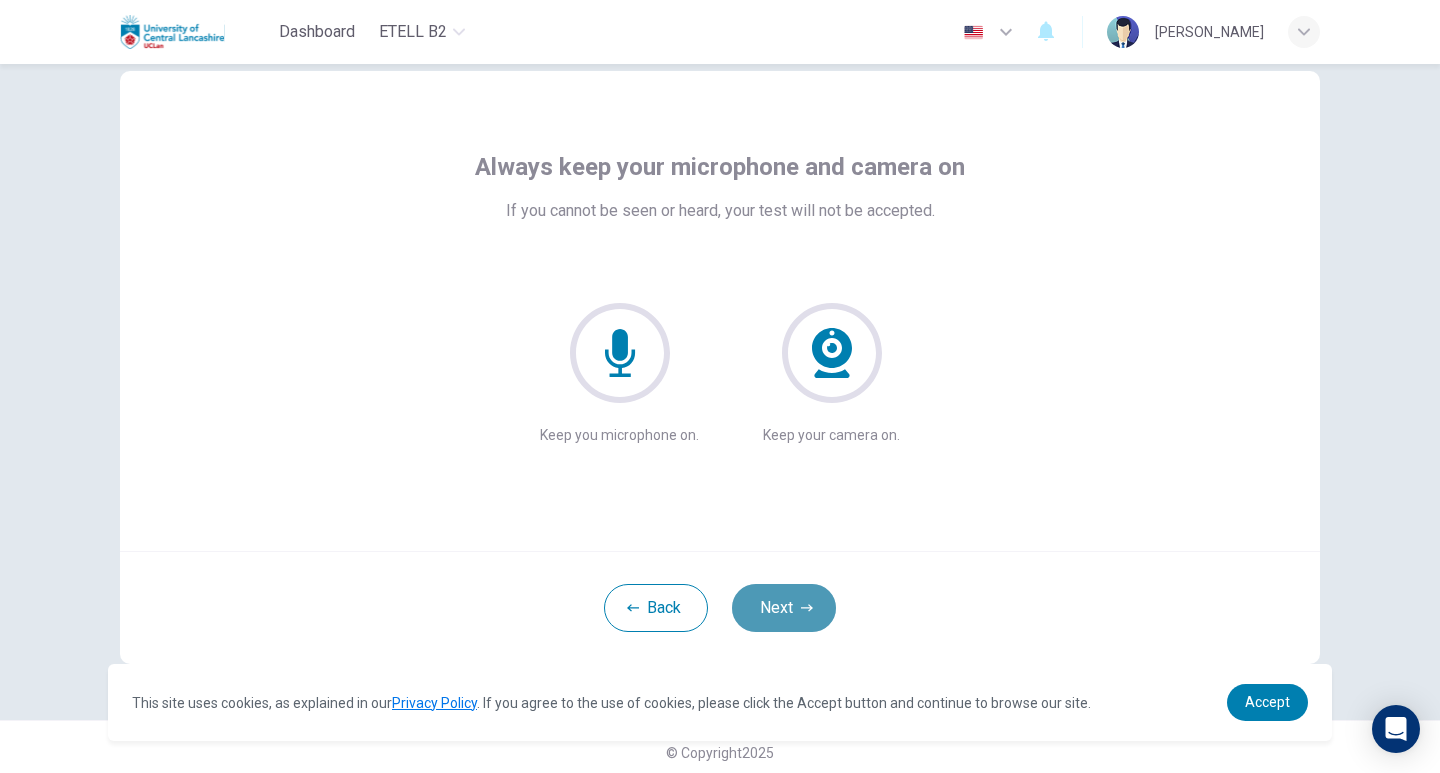 click on "Next" at bounding box center (784, 608) 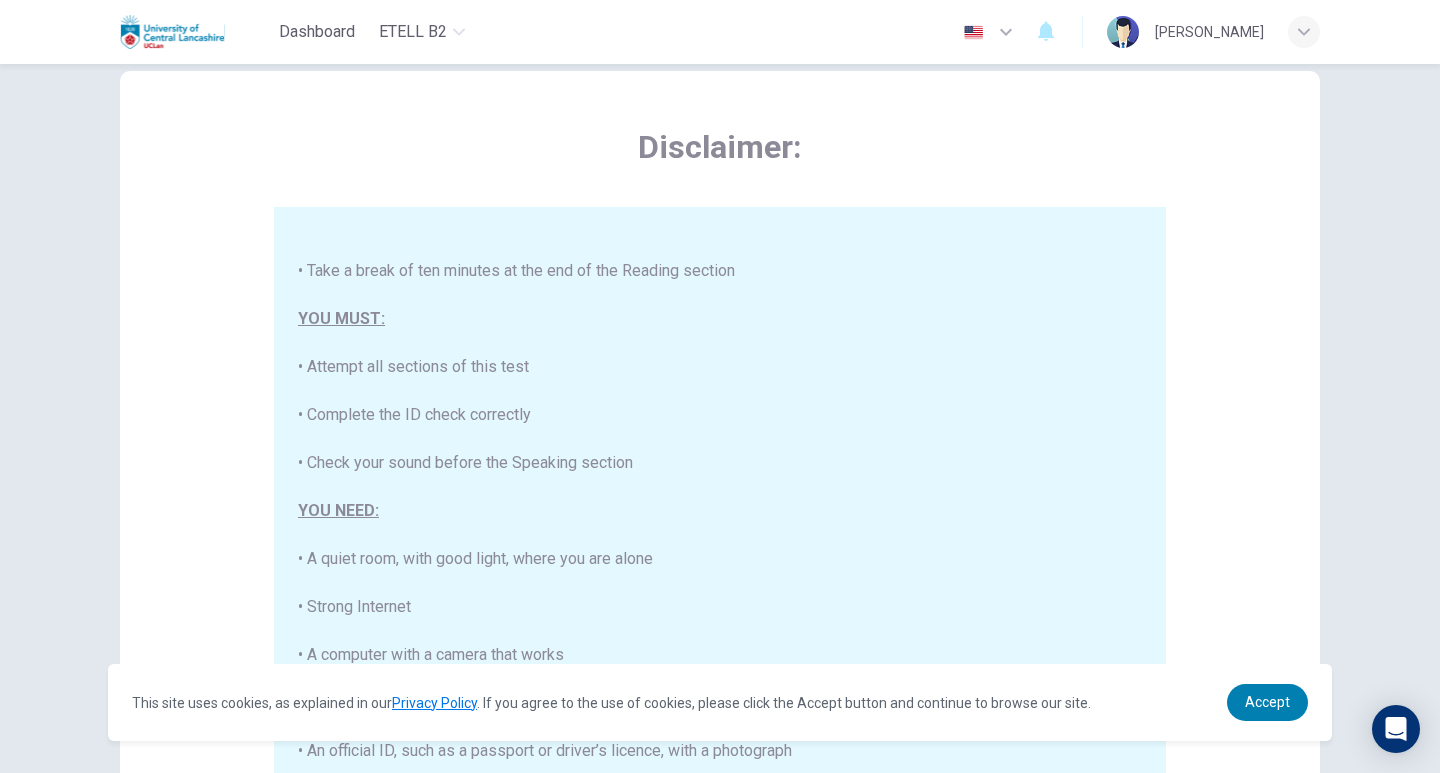 scroll, scrollTop: 381, scrollLeft: 0, axis: vertical 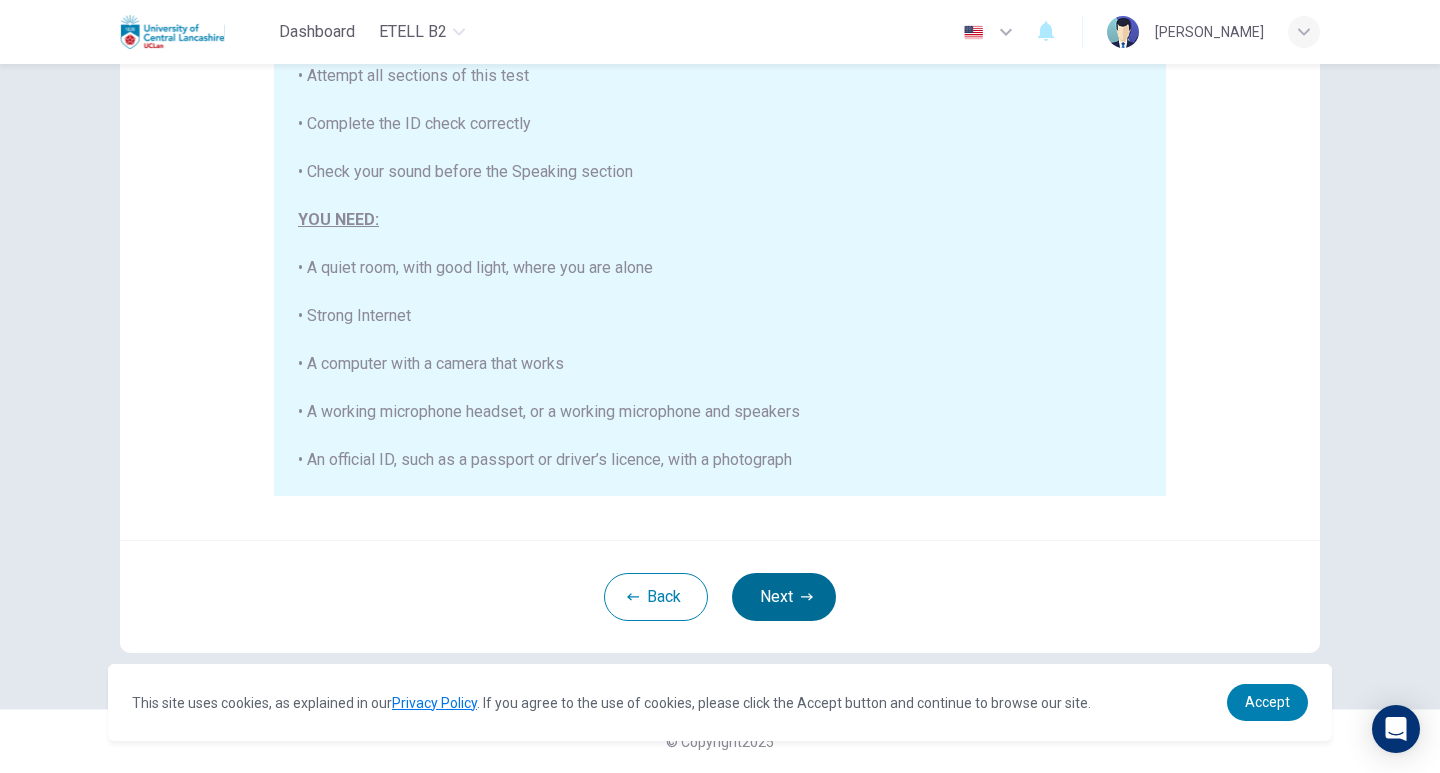click on "Next" at bounding box center [784, 597] 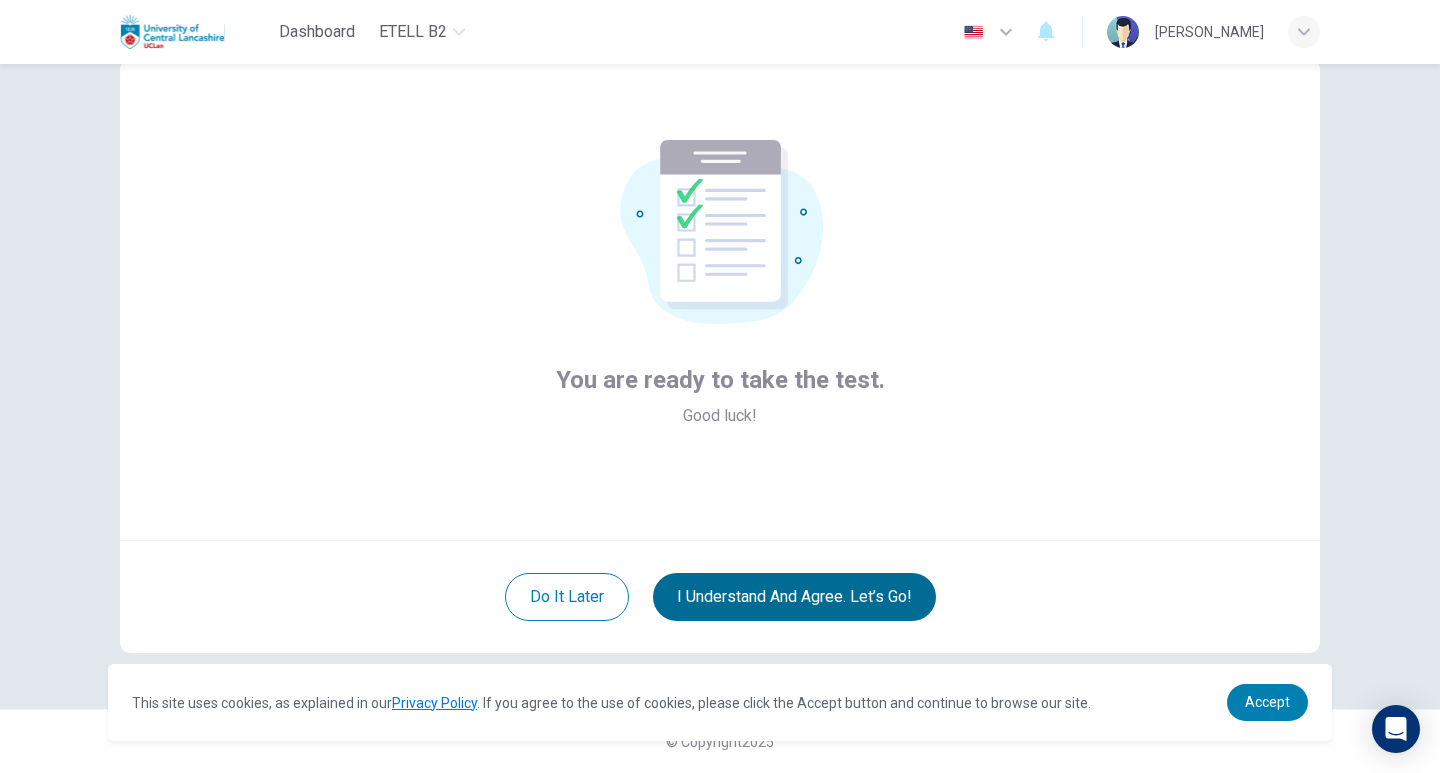 scroll, scrollTop: 60, scrollLeft: 0, axis: vertical 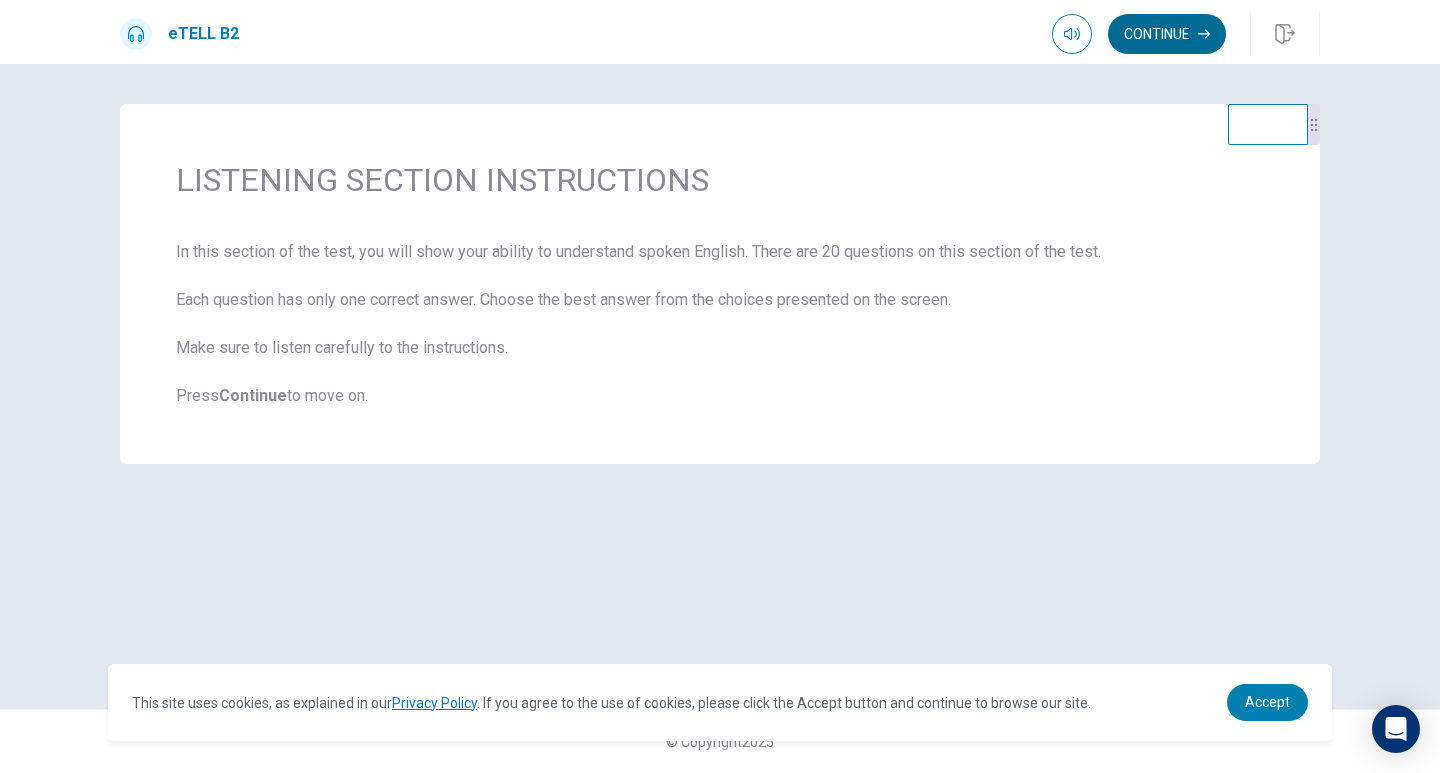 click on "Continue" at bounding box center (1167, 34) 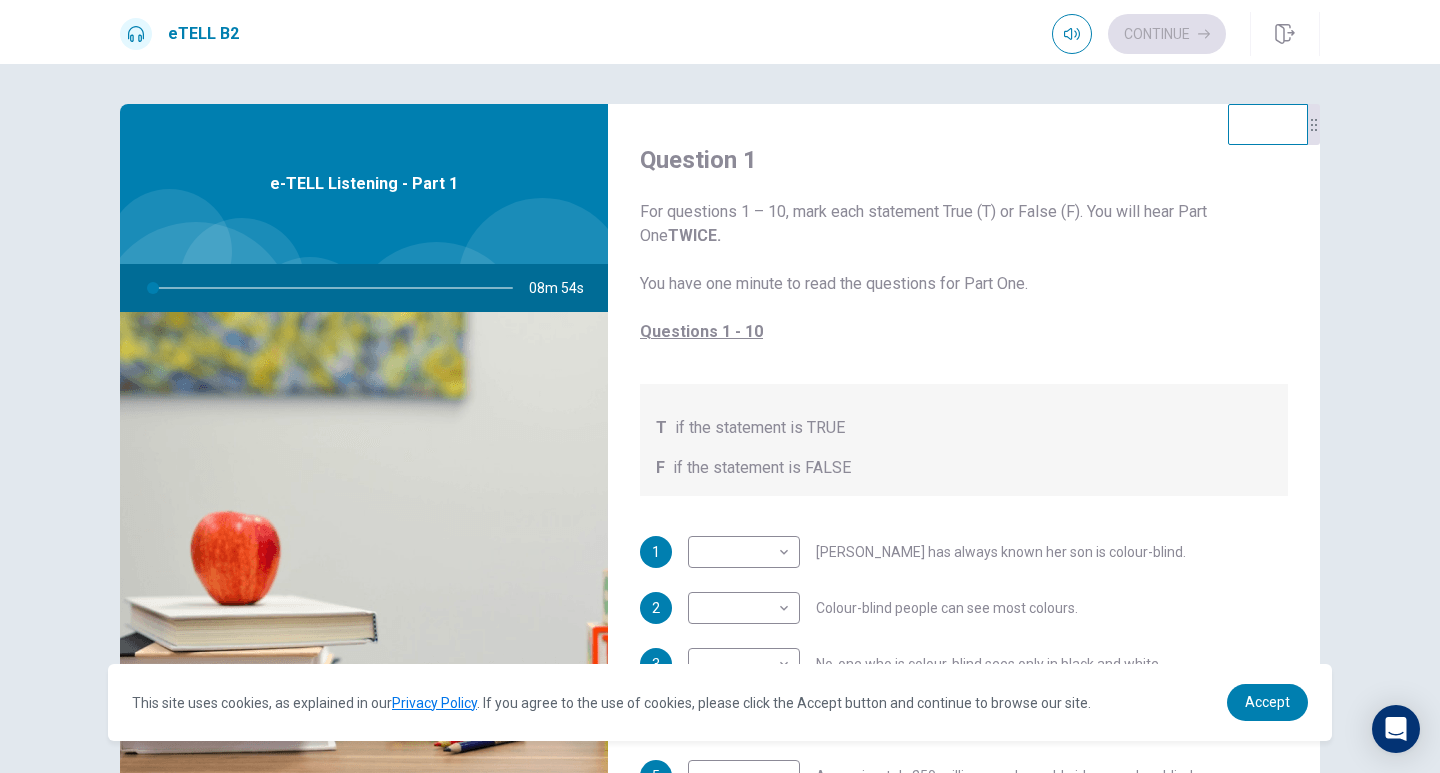scroll, scrollTop: 167, scrollLeft: 0, axis: vertical 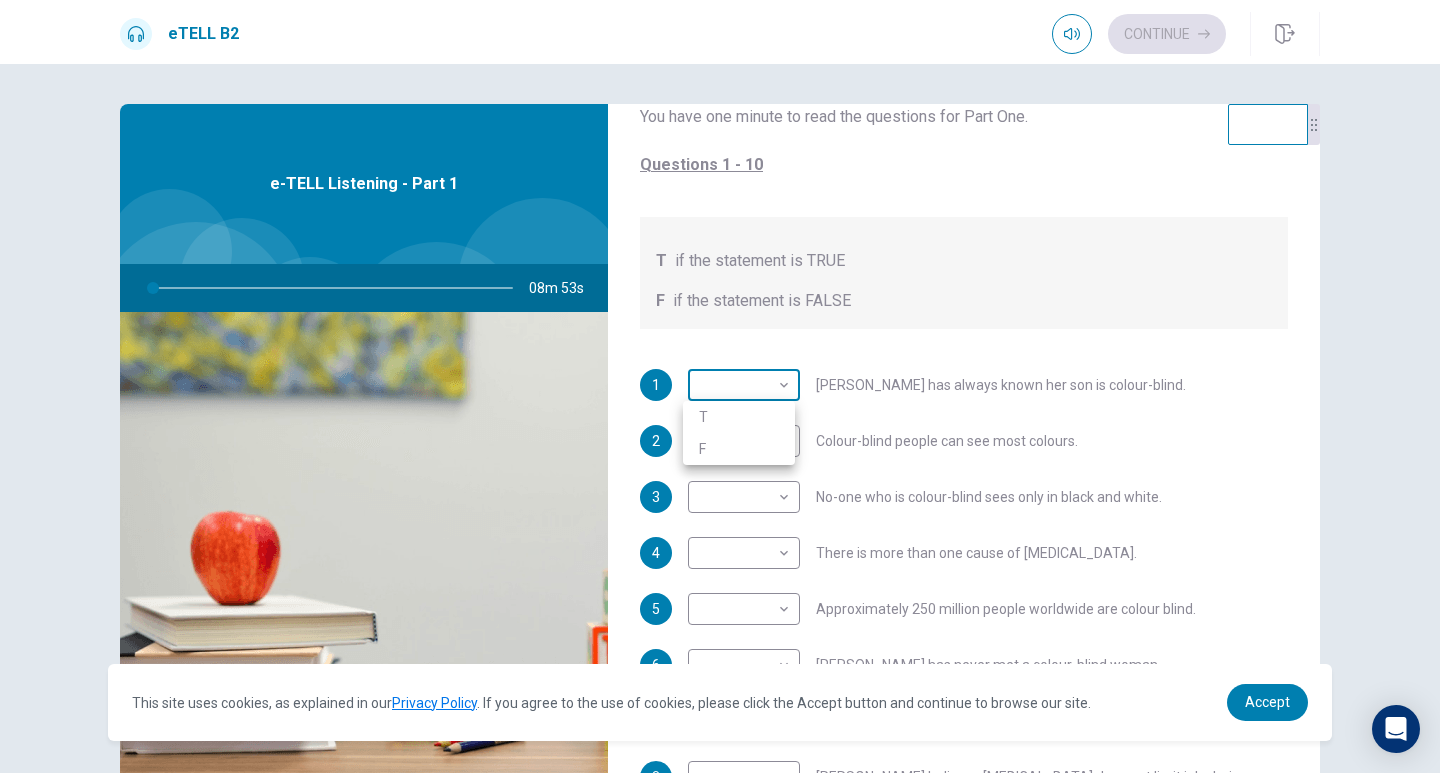 click on "This site uses cookies, as explained in our  Privacy Policy . If you agree to the use of cookies, please click the Accept button and continue to browse our site.   Privacy Policy Accept   eTELL B2 Continue Continue Question 1 For questions 1 – 10, mark each statement True (T) or False (F). You will hear Part One  TWICE.
You have one minute to read the questions for Part One.
Questions 1 - 10 T if the statement is TRUE F if the statement is FALSE 1 ​ ​ [PERSON_NAME] has always known her son is colour-blind. 2 ​ ​ Colour-blind people can see most colours. 3 ​ ​ No-one who is colour-blind sees only in black and white. 4 ​ ​ There is more than one cause of [MEDICAL_DATA]. 5 ​ ​ Approximately 250 million people worldwide are colour blind. 6 ​ ​ [PERSON_NAME] has never met a colour-blind woman. 7 ​ ​ It is unknown why few [DEMOGRAPHIC_DATA] are colour-blind. 8 ​ ​ [PERSON_NAME] believes [MEDICAL_DATA] does not limit job  choice.  9 ​ ​ [PERSON_NAME] says some colour-blind people have been cured. 10" at bounding box center [720, 386] 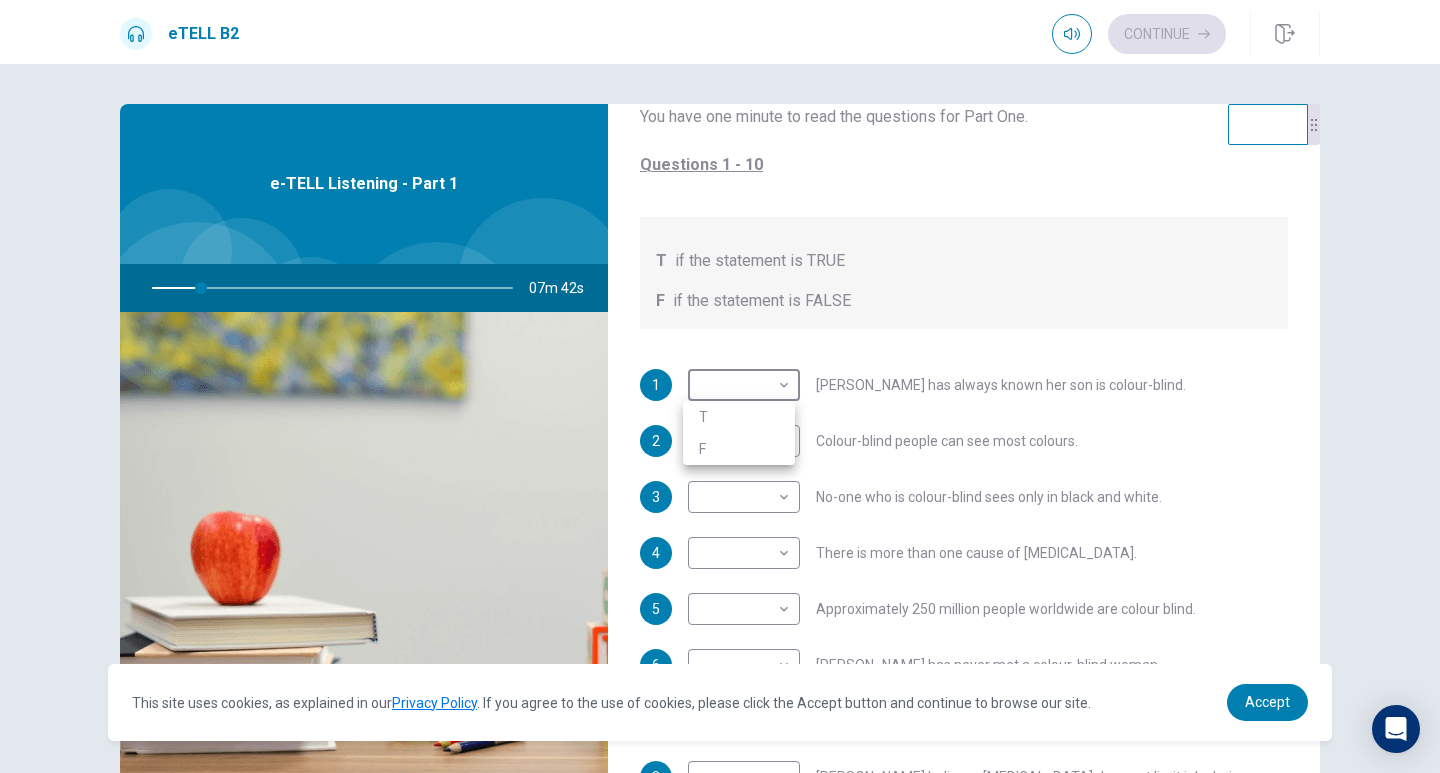 drag, startPoint x: 1432, startPoint y: 387, endPoint x: 1432, endPoint y: 411, distance: 24 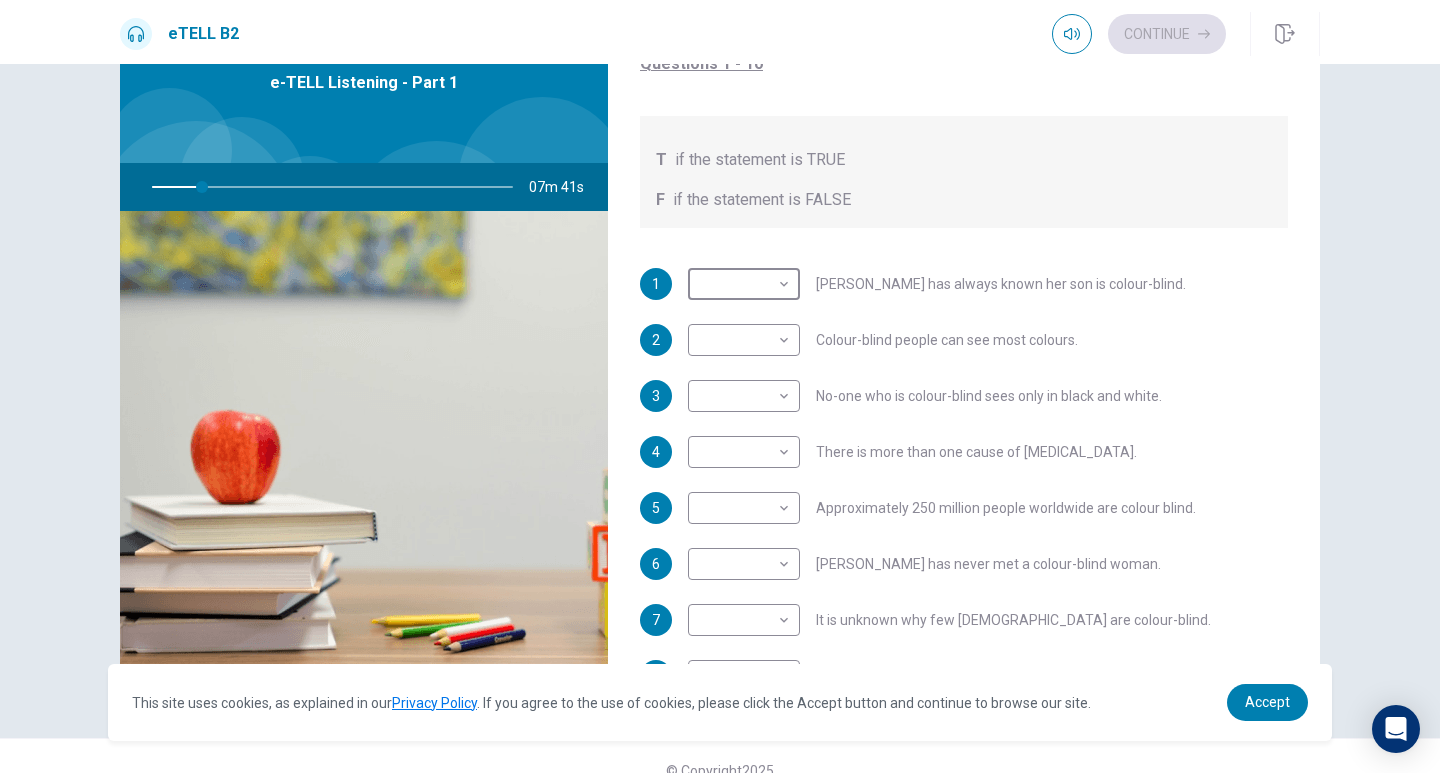 scroll, scrollTop: 130, scrollLeft: 0, axis: vertical 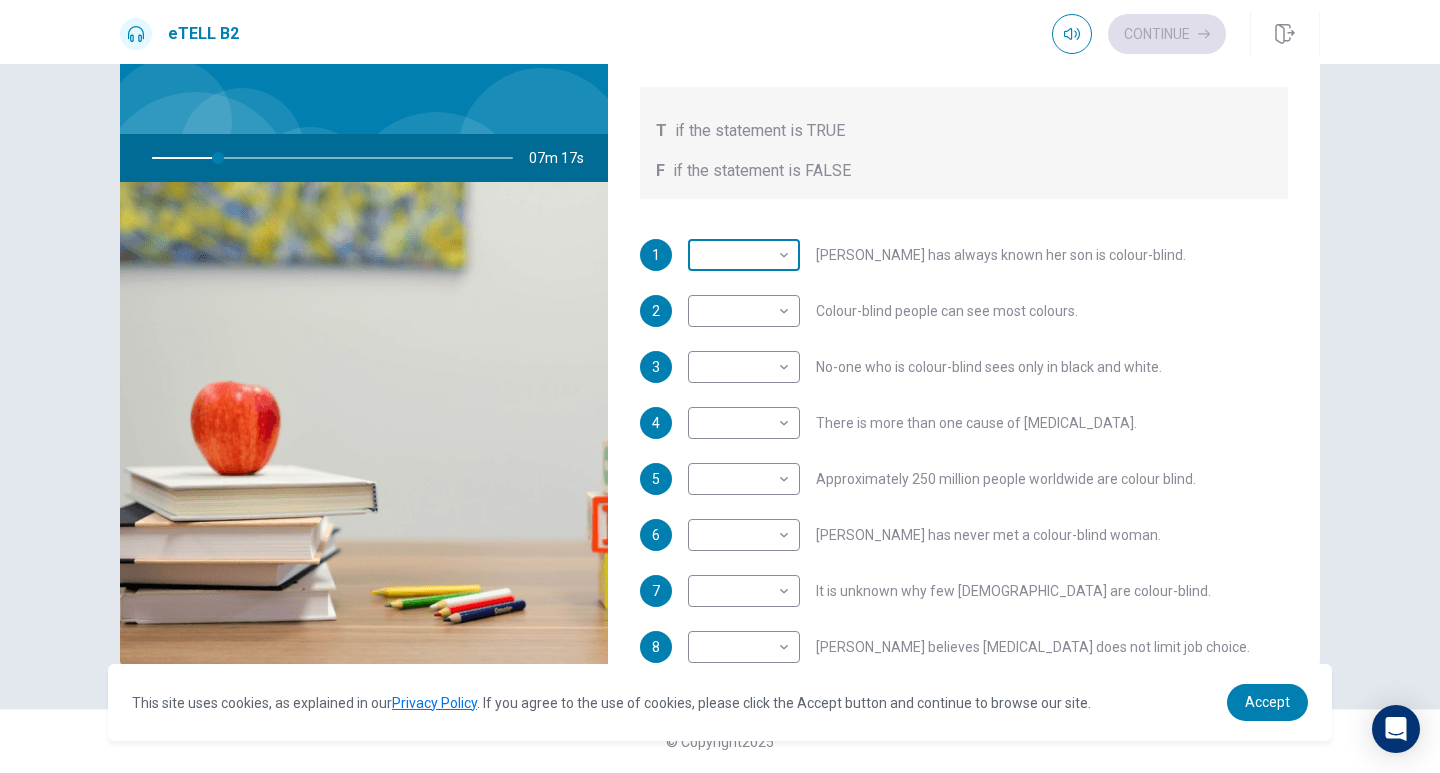 click on "This site uses cookies, as explained in our  Privacy Policy . If you agree to the use of cookies, please click the Accept button and continue to browse our site.   Privacy Policy Accept   eTELL B2 Continue Continue Question 1 For questions 1 – 10, mark each statement True (T) or False (F). You will hear Part One  TWICE.
You have one minute to read the questions for Part One.
Questions 1 - 10 T if the statement is TRUE F if the statement is FALSE 1 ​ ​ [PERSON_NAME] has always known her son is colour-blind. 2 ​ ​ Colour-blind people can see most colours. 3 ​ ​ No-one who is colour-blind sees only in black and white. 4 ​ ​ There is more than one cause of [MEDICAL_DATA]. 5 ​ ​ Approximately 250 million people worldwide are colour blind. 6 ​ ​ [PERSON_NAME] has never met a colour-blind woman. 7 ​ ​ It is unknown why few [DEMOGRAPHIC_DATA] are colour-blind. 8 ​ ​ [PERSON_NAME] believes [MEDICAL_DATA] does not limit job  choice.  9 ​ ​ [PERSON_NAME] says some colour-blind people have been cured. 10" at bounding box center (720, 386) 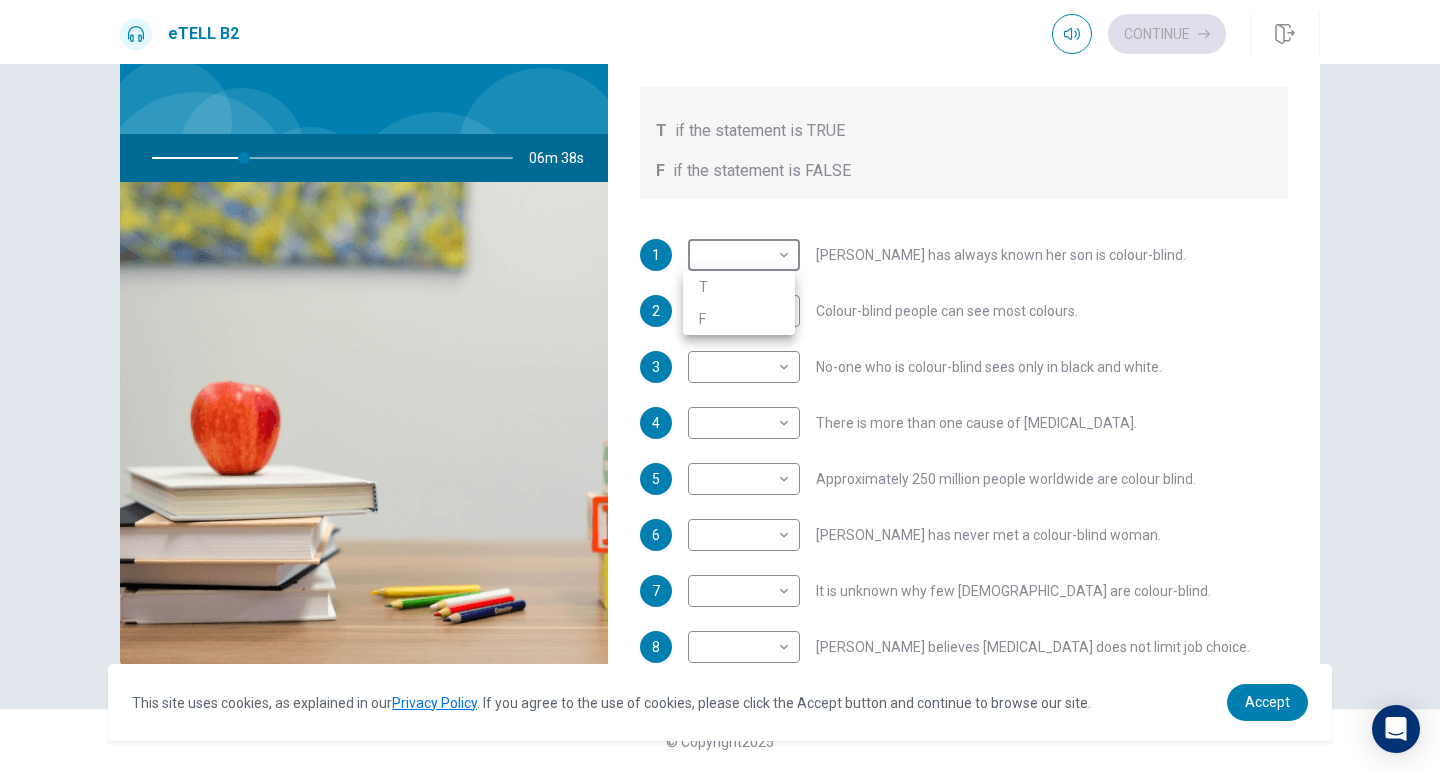 click at bounding box center [720, 386] 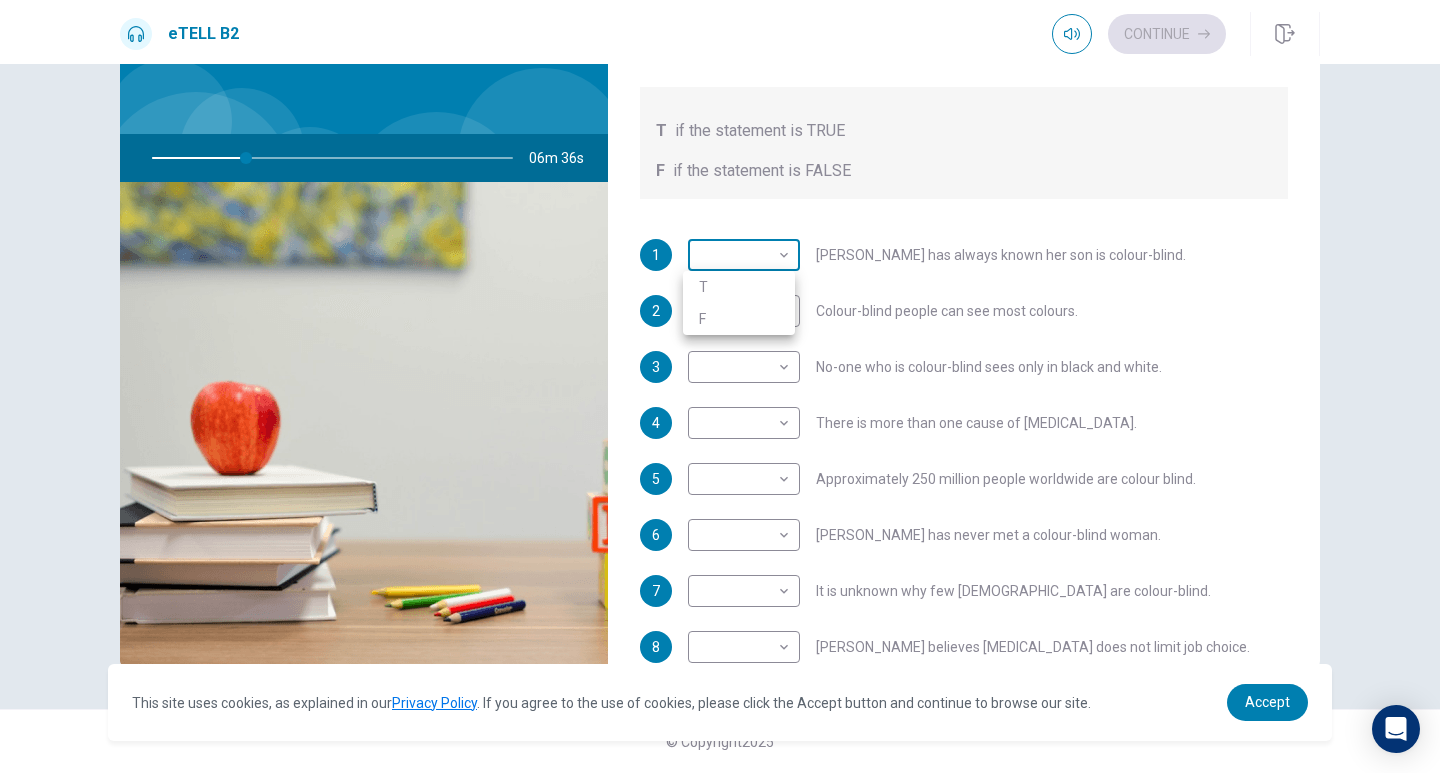 click on "This site uses cookies, as explained in our  Privacy Policy . If you agree to the use of cookies, please click the Accept button and continue to browse our site.   Privacy Policy Accept   eTELL B2 Continue Continue Question 1 For questions 1 – 10, mark each statement True (T) or False (F). You will hear Part One  TWICE.
You have one minute to read the questions for Part One.
Questions 1 - 10 T if the statement is TRUE F if the statement is FALSE 1 ​ ​ [PERSON_NAME] has always known her son is colour-blind. 2 ​ ​ Colour-blind people can see most colours. 3 ​ ​ No-one who is colour-blind sees only in black and white. 4 ​ ​ There is more than one cause of [MEDICAL_DATA]. 5 ​ ​ Approximately 250 million people worldwide are colour blind. 6 ​ ​ [PERSON_NAME] has never met a colour-blind woman. 7 ​ ​ It is unknown why few [DEMOGRAPHIC_DATA] are colour-blind. 8 ​ ​ [PERSON_NAME] believes [MEDICAL_DATA] does not limit job  choice.  9 ​ ​ [PERSON_NAME] says some colour-blind people have been cured. 10" at bounding box center (720, 386) 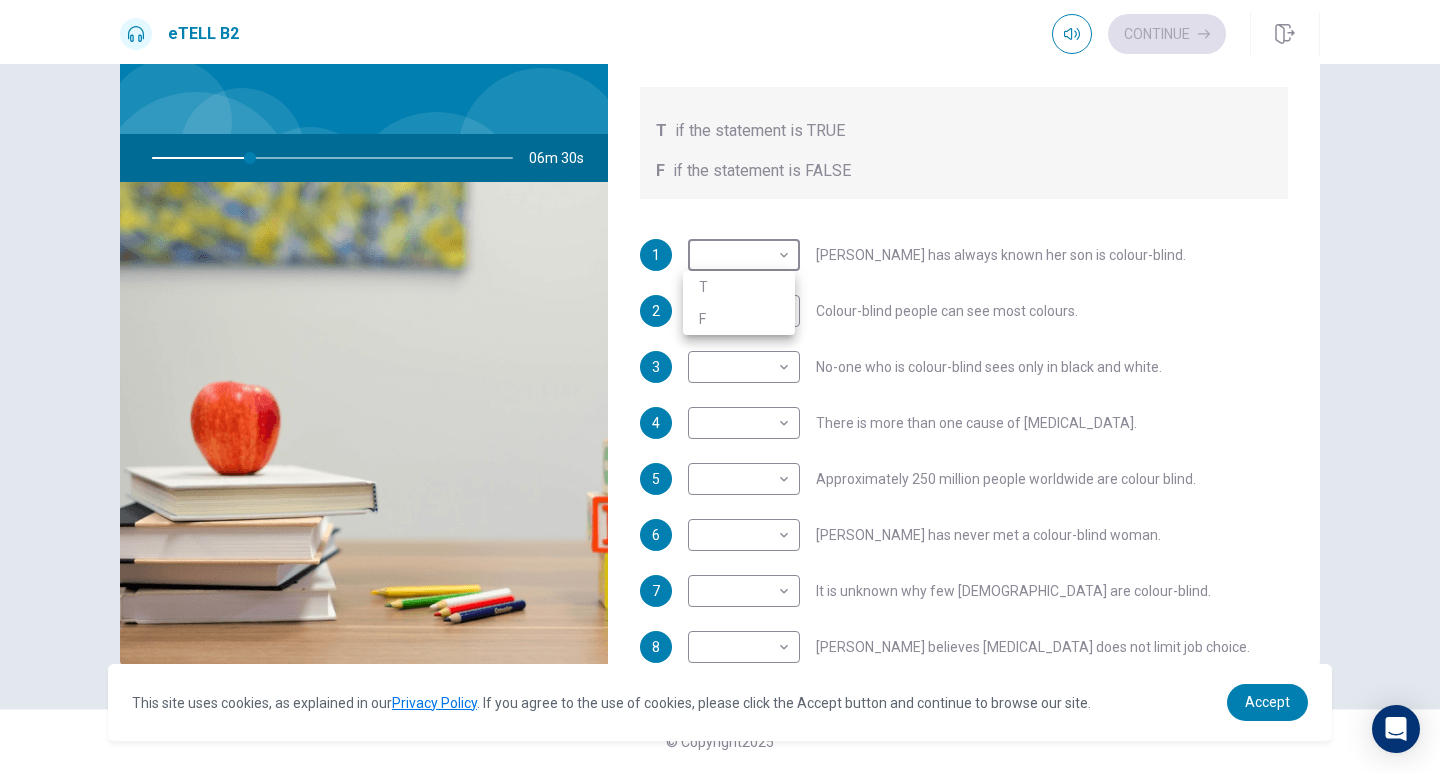 click at bounding box center (720, 386) 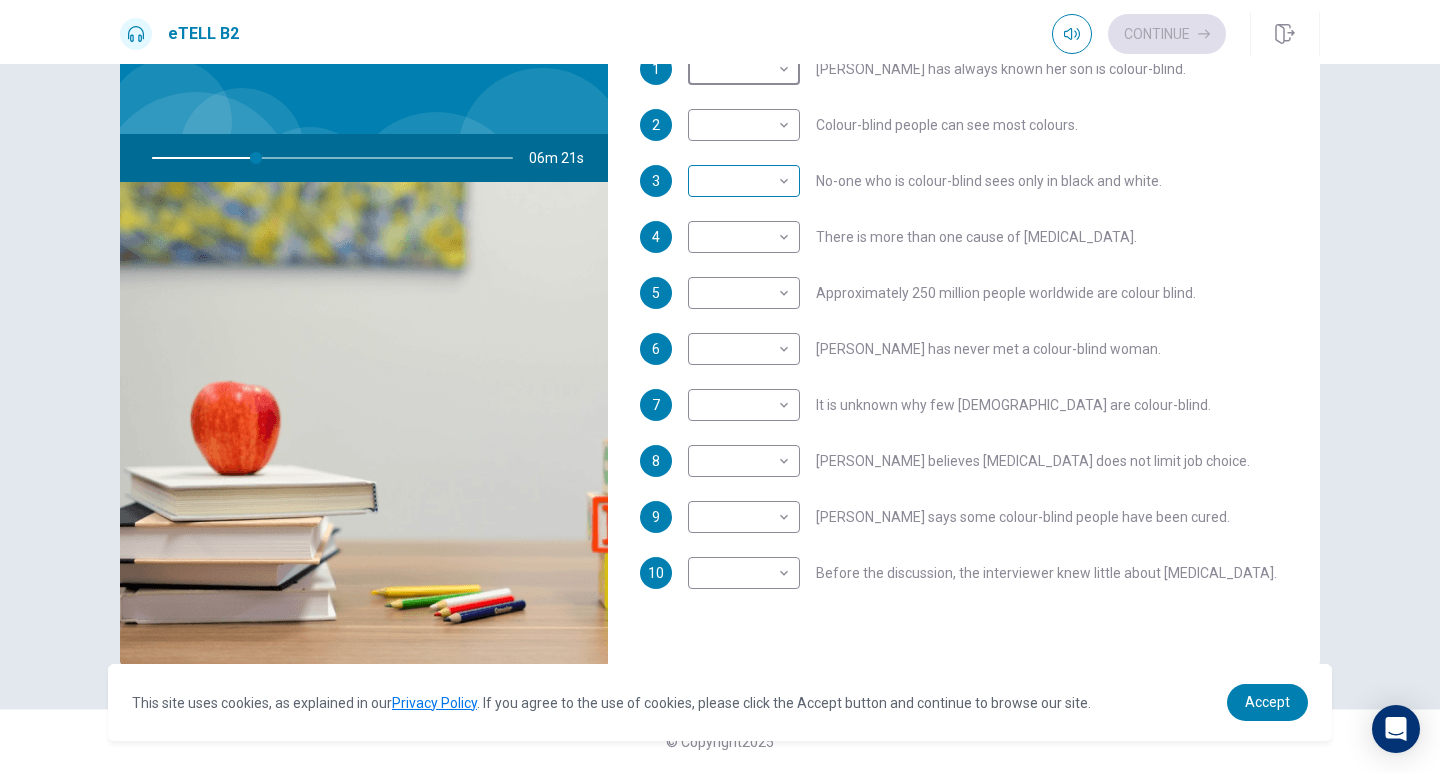 scroll, scrollTop: 186, scrollLeft: 0, axis: vertical 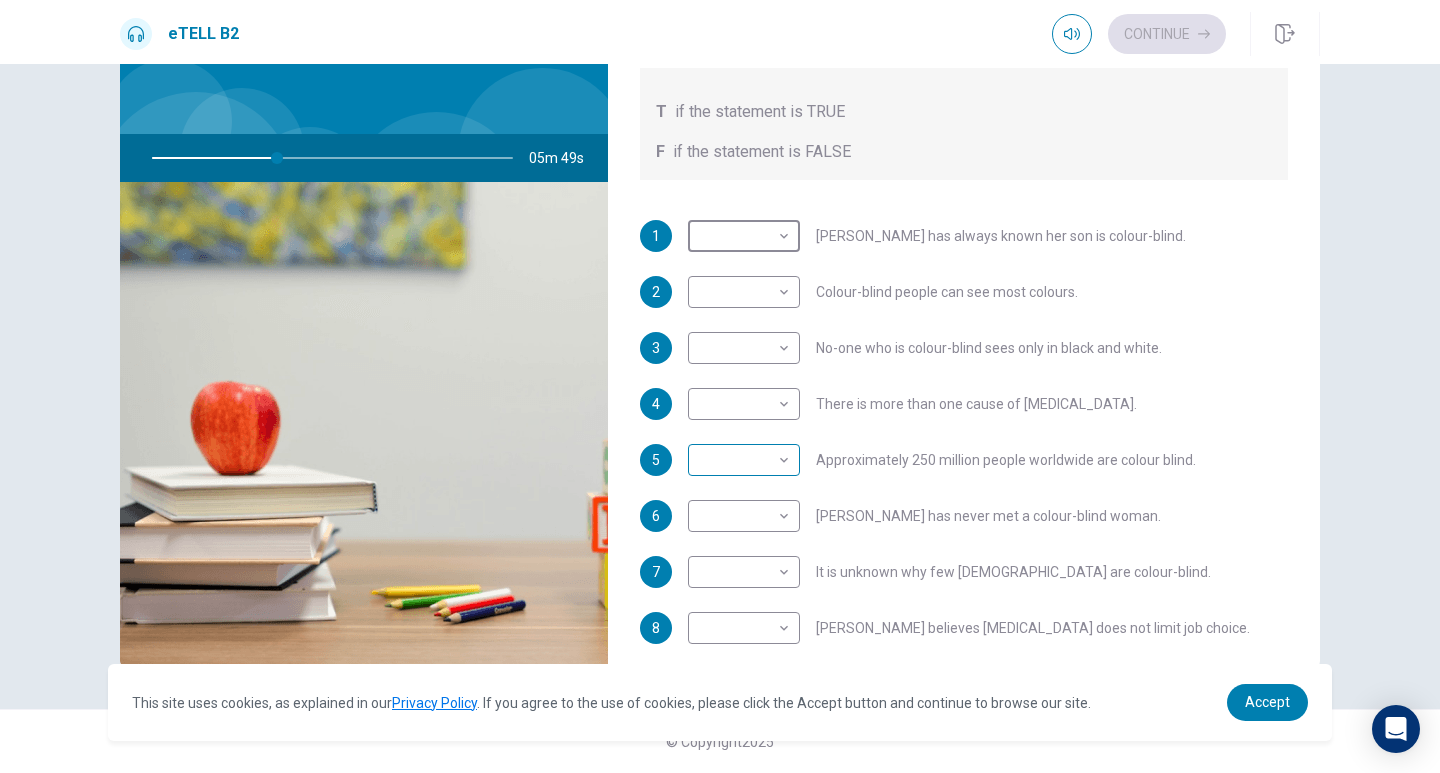 click on "This site uses cookies, as explained in our  Privacy Policy . If you agree to the use of cookies, please click the Accept button and continue to browse our site.   Privacy Policy Accept   eTELL B2 Continue Continue Question 1 For questions 1 – 10, mark each statement True (T) or False (F). You will hear Part One  TWICE.
You have one minute to read the questions for Part One.
Questions 1 - 10 T if the statement is TRUE F if the statement is FALSE 1 ​ ​ [PERSON_NAME] has always known her son is colour-blind. 2 ​ ​ Colour-blind people can see most colours. 3 ​ ​ No-one who is colour-blind sees only in black and white. 4 ​ ​ There is more than one cause of [MEDICAL_DATA]. 5 ​ ​ Approximately 250 million people worldwide are colour blind. 6 ​ ​ [PERSON_NAME] has never met a colour-blind woman. 7 ​ ​ It is unknown why few [DEMOGRAPHIC_DATA] are colour-blind. 8 ​ ​ [PERSON_NAME] believes [MEDICAL_DATA] does not limit job  choice.  9 ​ ​ [PERSON_NAME] says some colour-blind people have been cured. 10" at bounding box center (720, 386) 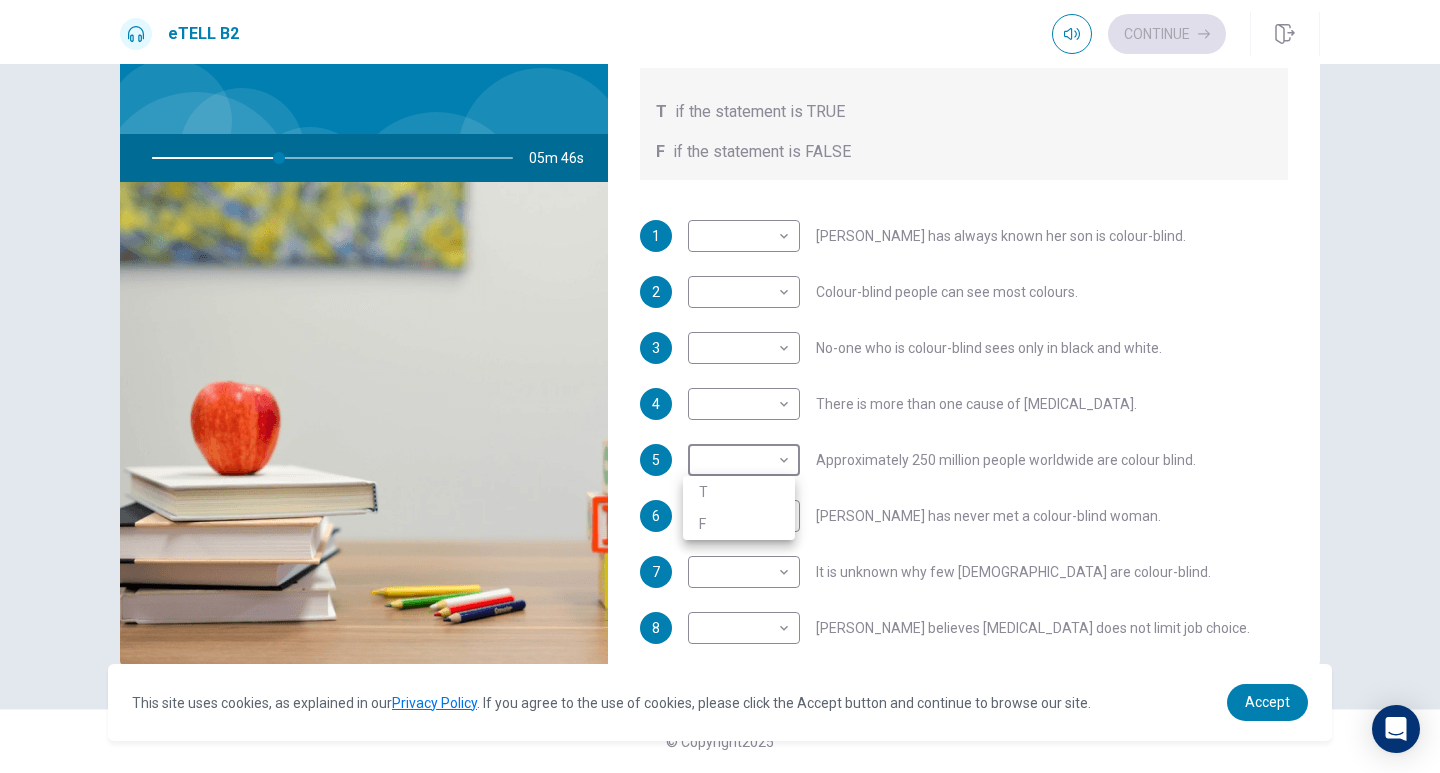 type on "**" 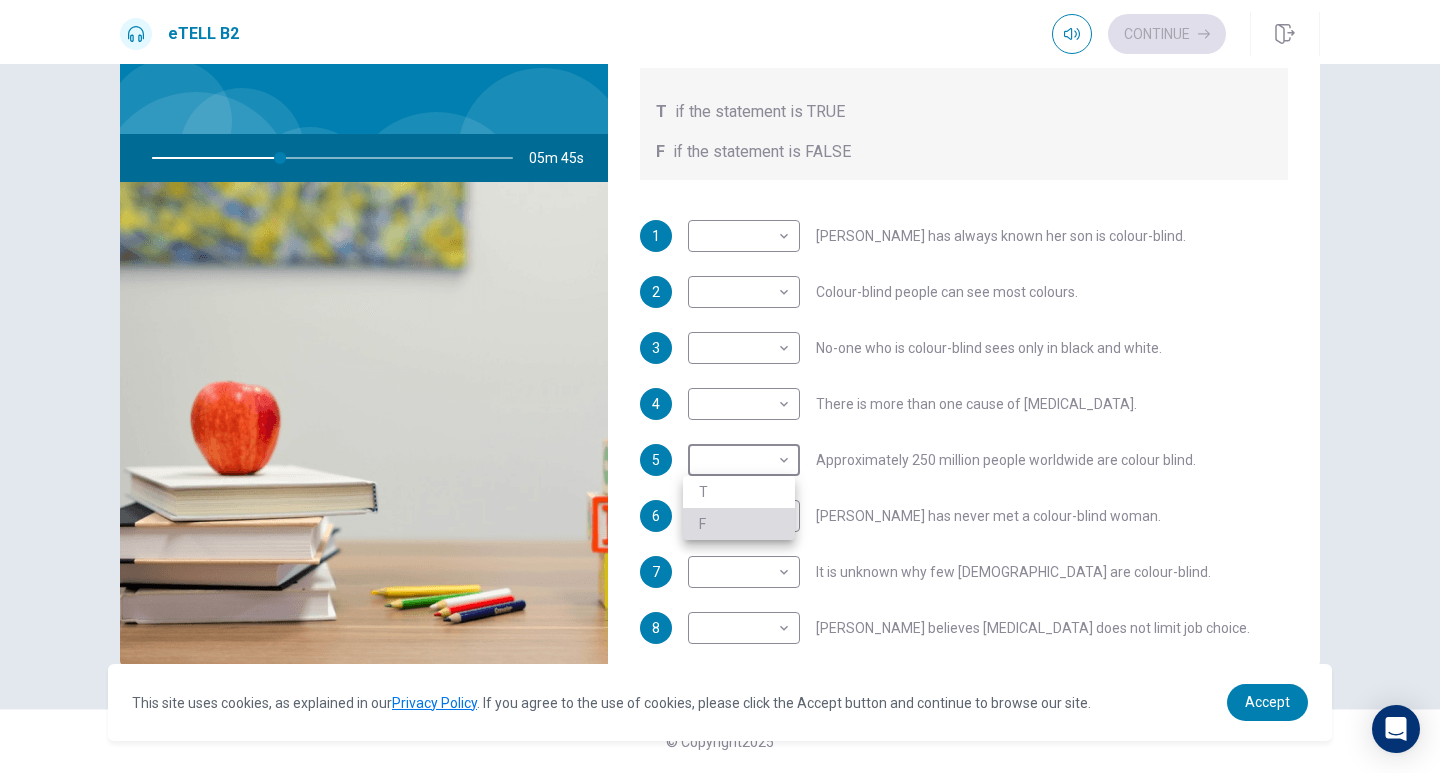click on "F" at bounding box center (739, 524) 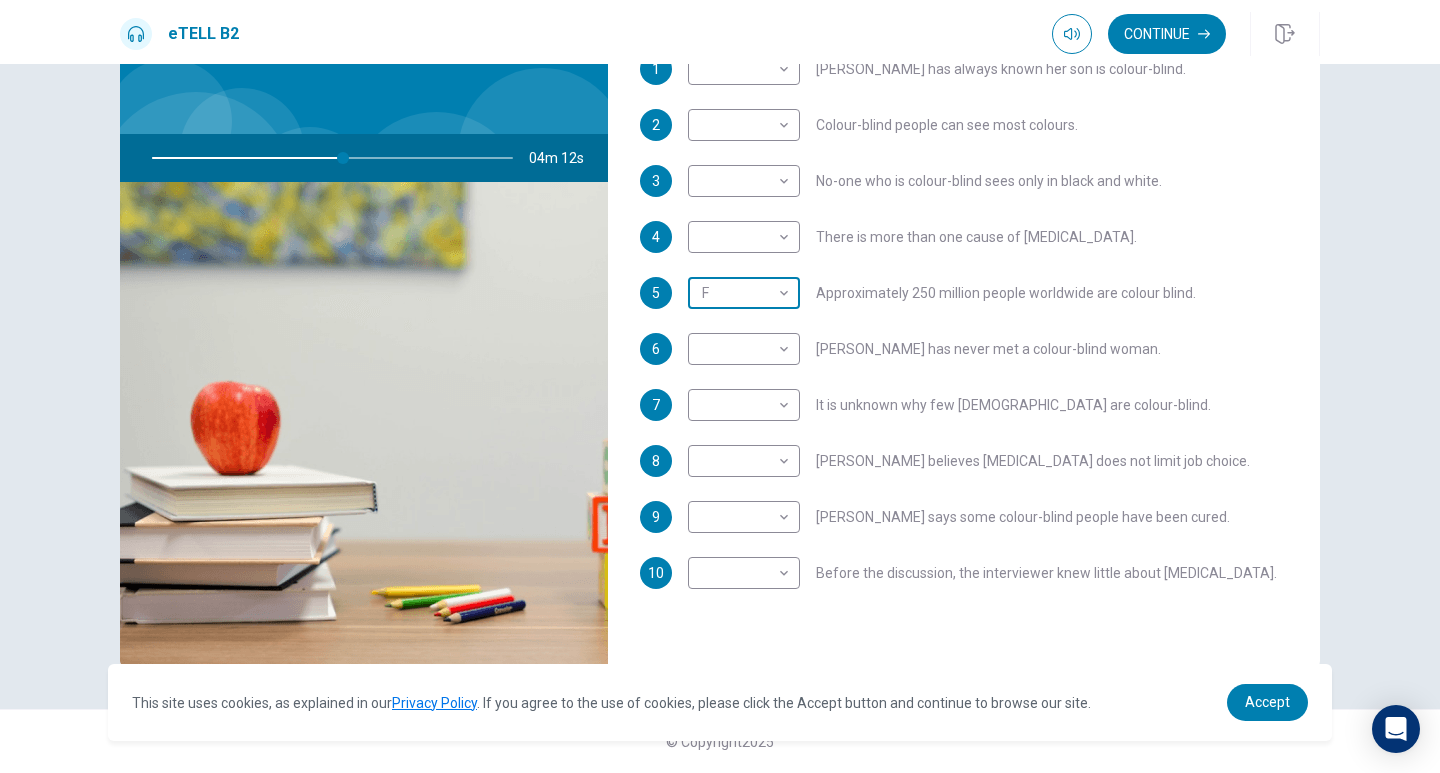 scroll, scrollTop: 0, scrollLeft: 0, axis: both 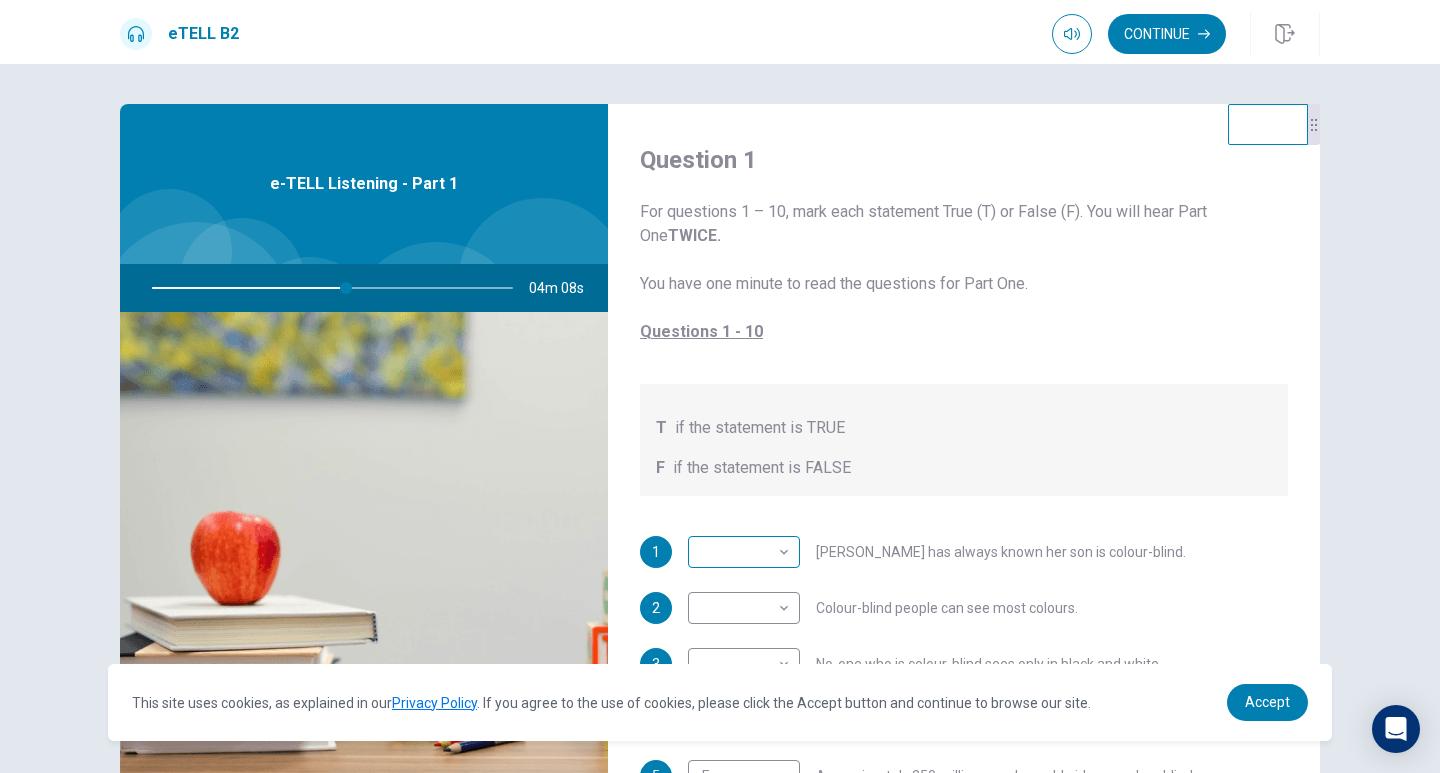 click on "​ ​" at bounding box center (744, 552) 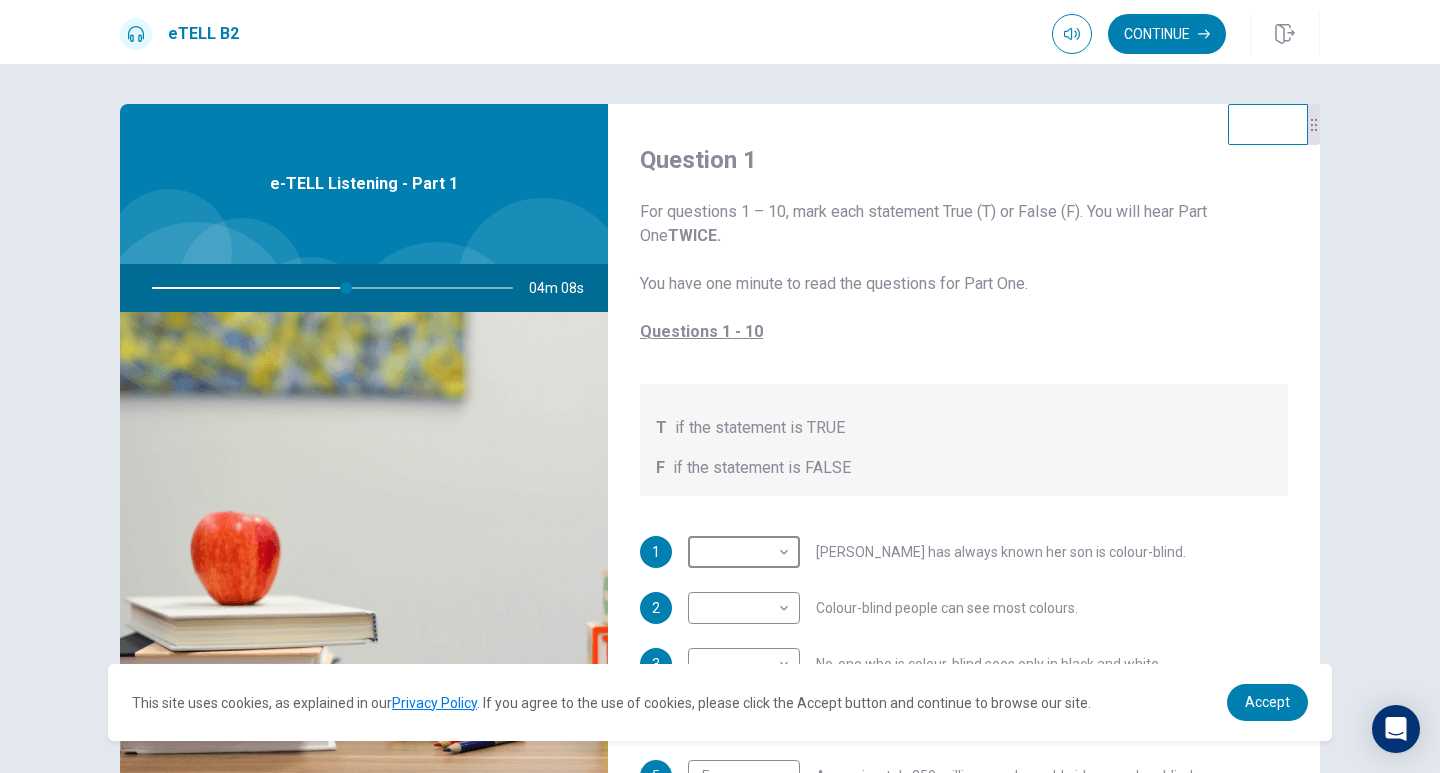 scroll, scrollTop: 167, scrollLeft: 0, axis: vertical 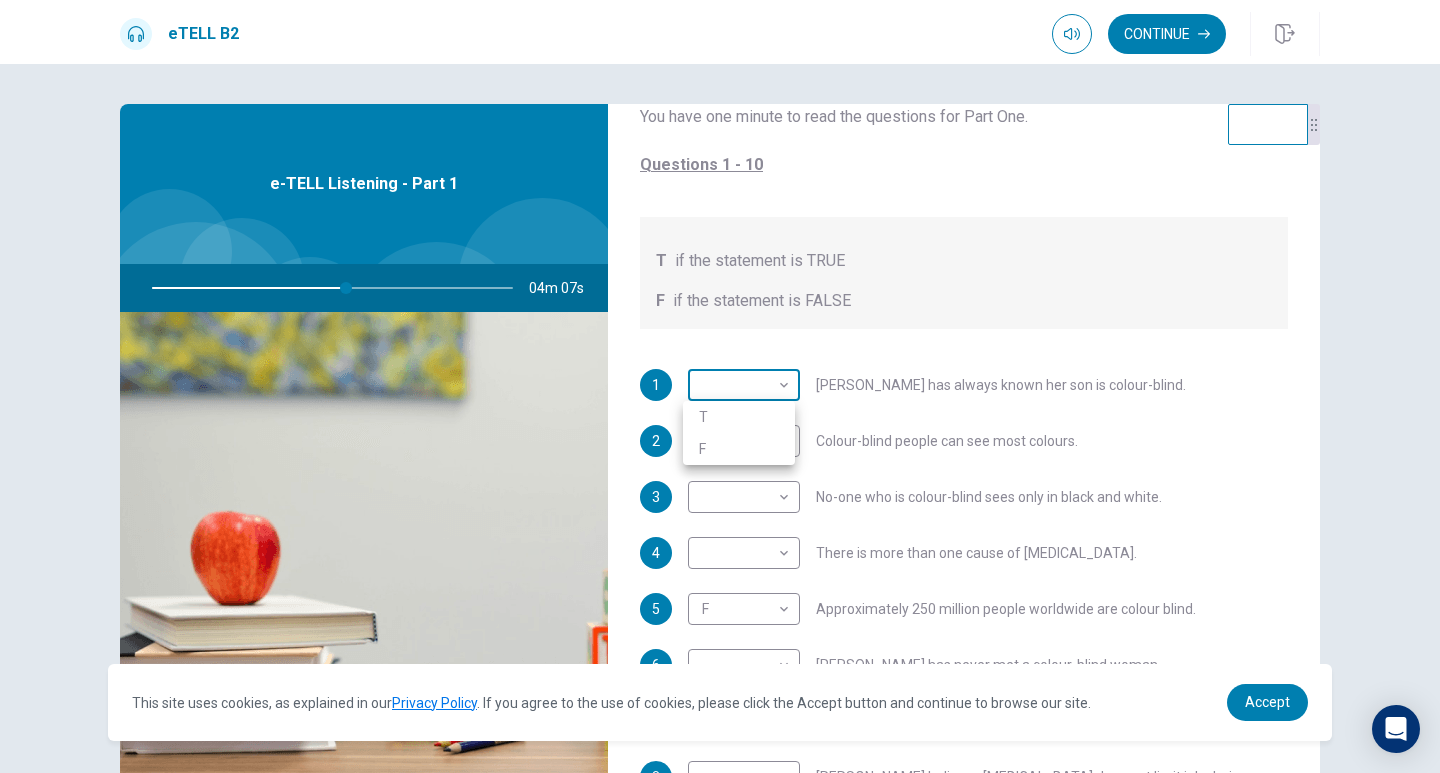 click on "This site uses cookies, as explained in our  Privacy Policy . If you agree to the use of cookies, please click the Accept button and continue to browse our site.   Privacy Policy Accept   eTELL B2 Continue Continue Question 1 For questions 1 – 10, mark each statement True (T) or False (F). You will hear Part One  TWICE.
You have one minute to read the questions for Part One.
Questions 1 - 10 T if the statement is TRUE F if the statement is FALSE 1 ​ ​ [PERSON_NAME] has always known her son is colour-blind. 2 ​ ​ Colour-blind people can see most colours. 3 ​ ​ No-one who is colour-blind sees only in black and white. 4 ​ ​ There is more than one cause of [MEDICAL_DATA]. 5 F * ​ Approximately 250 million people worldwide are colour blind. 6 ​ ​ [PERSON_NAME] has never met a colour-blind woman. 7 ​ ​ It is unknown why few [DEMOGRAPHIC_DATA] are colour-blind. 8 ​ ​ [PERSON_NAME] believes [MEDICAL_DATA] does not limit job  choice.  9 ​ ​ [PERSON_NAME] says some colour-blind people have been cured. 10" at bounding box center [720, 386] 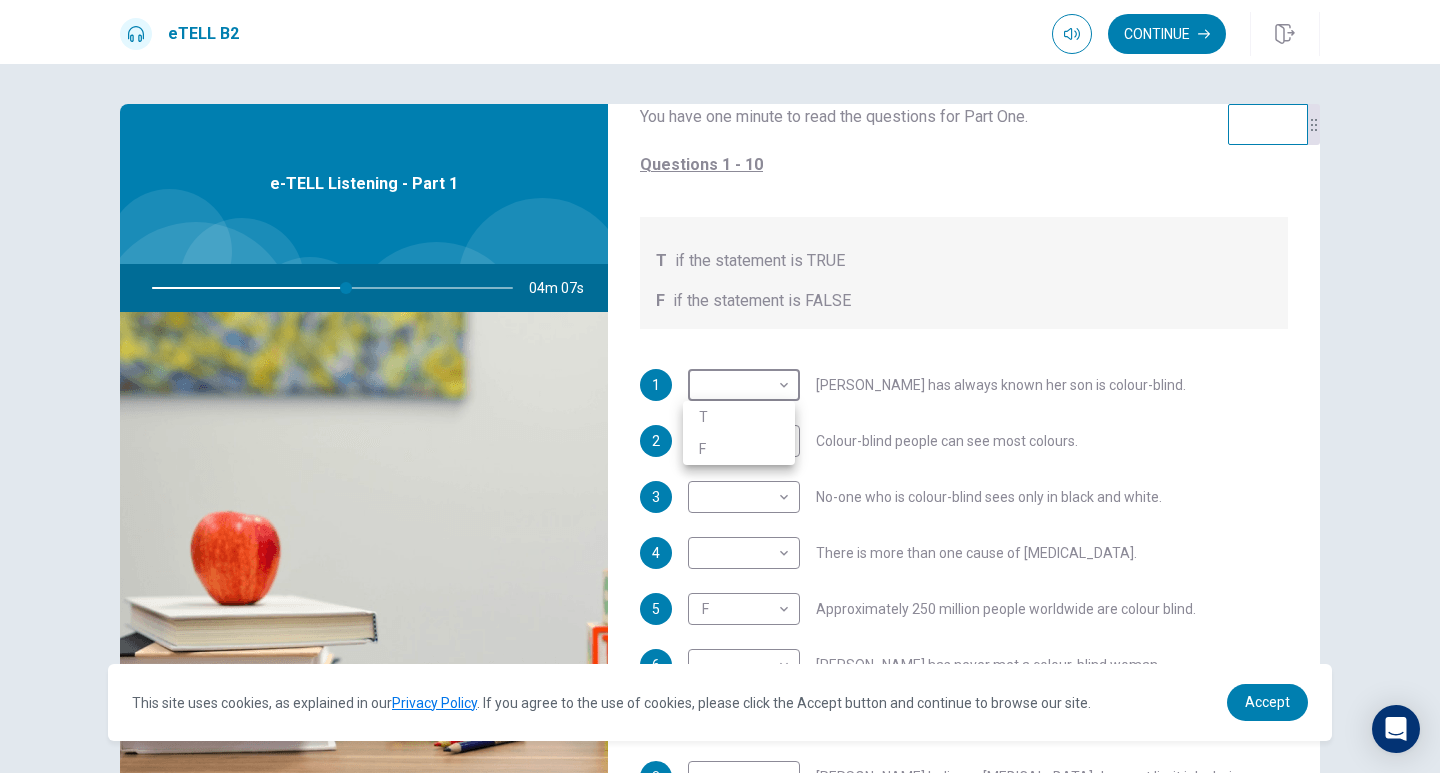 type on "**" 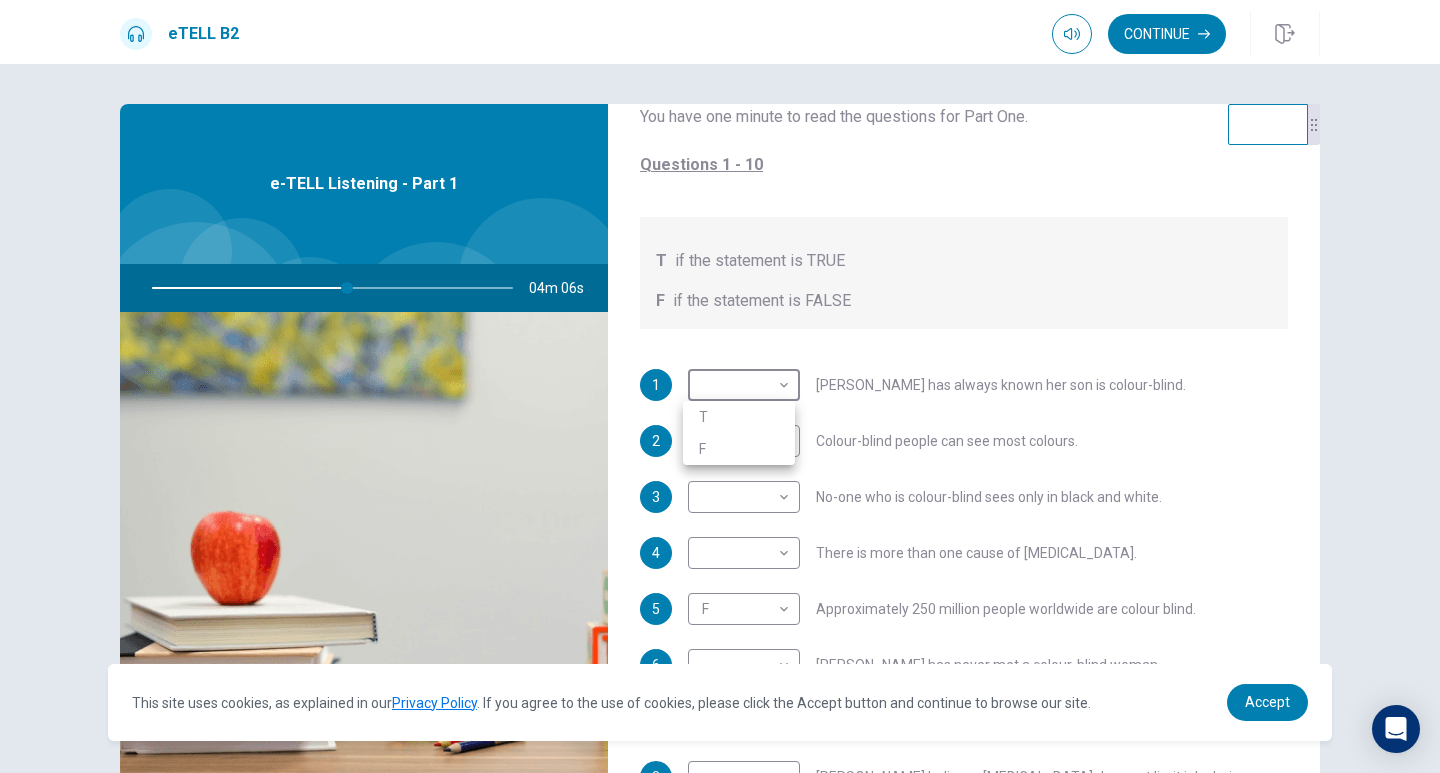click on "T" at bounding box center (739, 417) 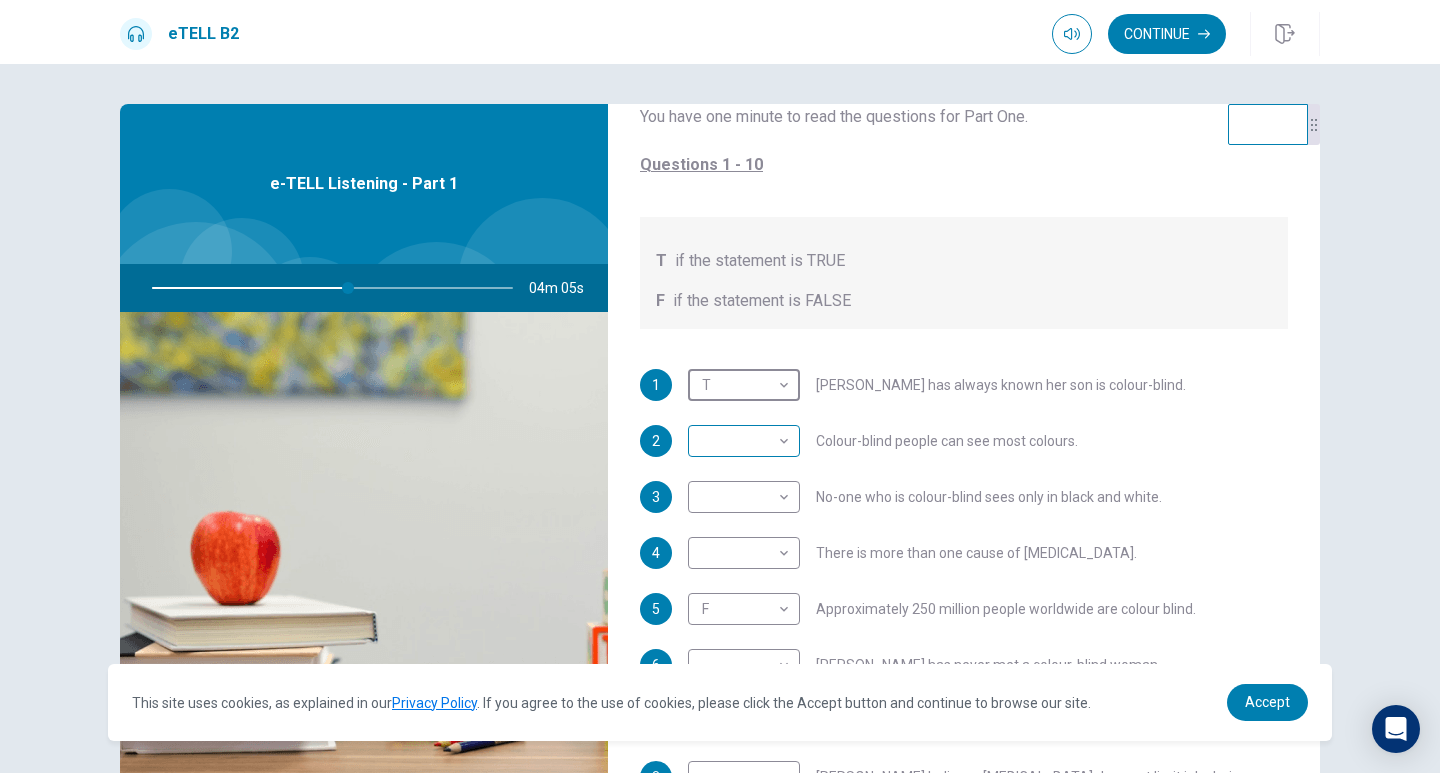 click on "This site uses cookies, as explained in our  Privacy Policy . If you agree to the use of cookies, please click the Accept button and continue to browse our site.   Privacy Policy Accept   eTELL B2 Continue Continue Question 1 For questions 1 – 10, mark each statement True (T) or False (F). You will hear Part One  TWICE.
You have one minute to read the questions for Part One.
Questions 1 - 10 T if the statement is TRUE F if the statement is FALSE 1 T * ​ [PERSON_NAME] has always known her son is colour-blind. 2 ​ ​ Colour-blind people can see most colours. 3 ​ ​ No-one who is colour-blind sees only in black and white. 4 ​ ​ There is more than one cause of [MEDICAL_DATA]. 5 F * ​ Approximately 250 million people worldwide are colour blind. 6 ​ ​ [PERSON_NAME] has never met a colour-blind woman. 7 ​ ​ It is unknown why few [DEMOGRAPHIC_DATA] are colour-blind. 8 ​ ​ [PERSON_NAME] believes [MEDICAL_DATA] does not limit job  choice.  9 ​ ​ [PERSON_NAME] says some colour-blind people have been cured. 10" at bounding box center [720, 386] 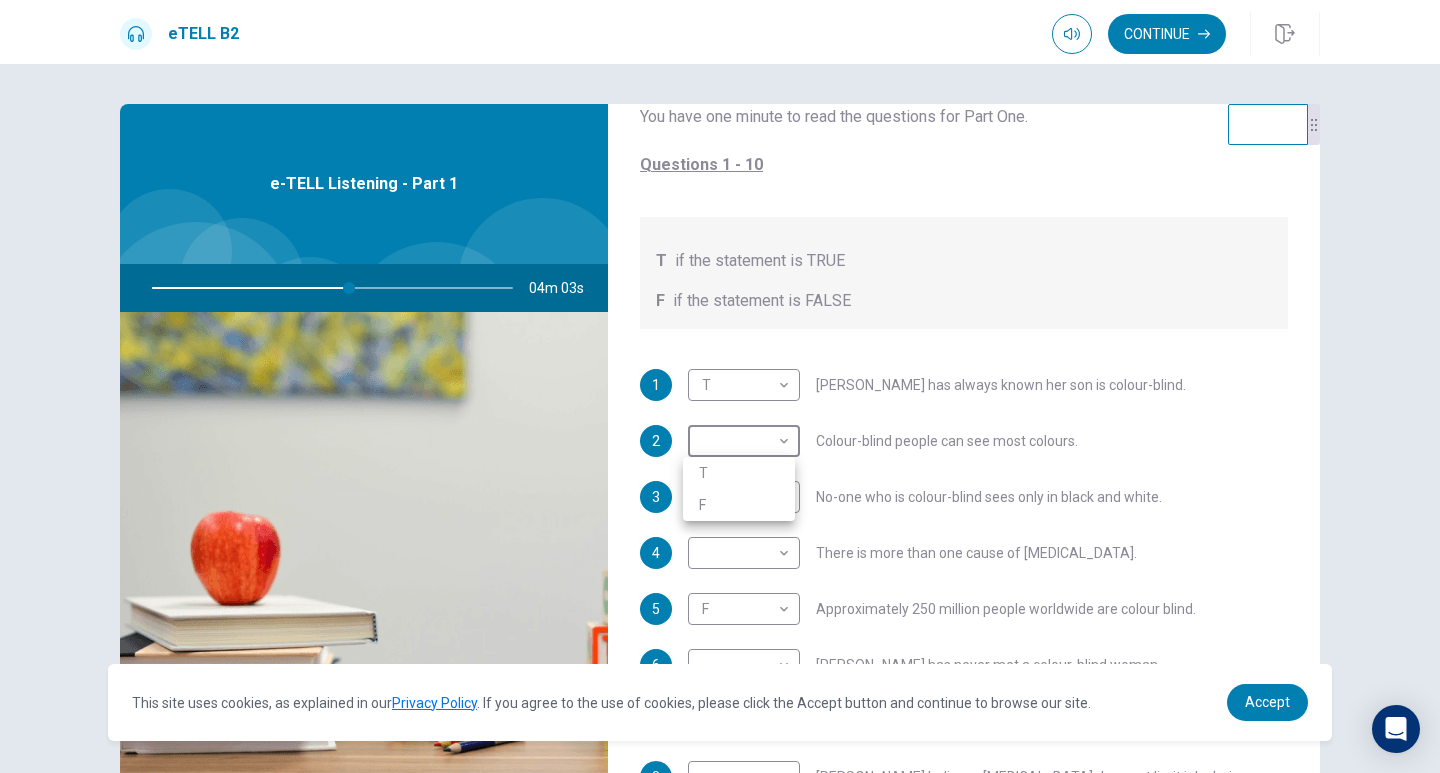 type on "**" 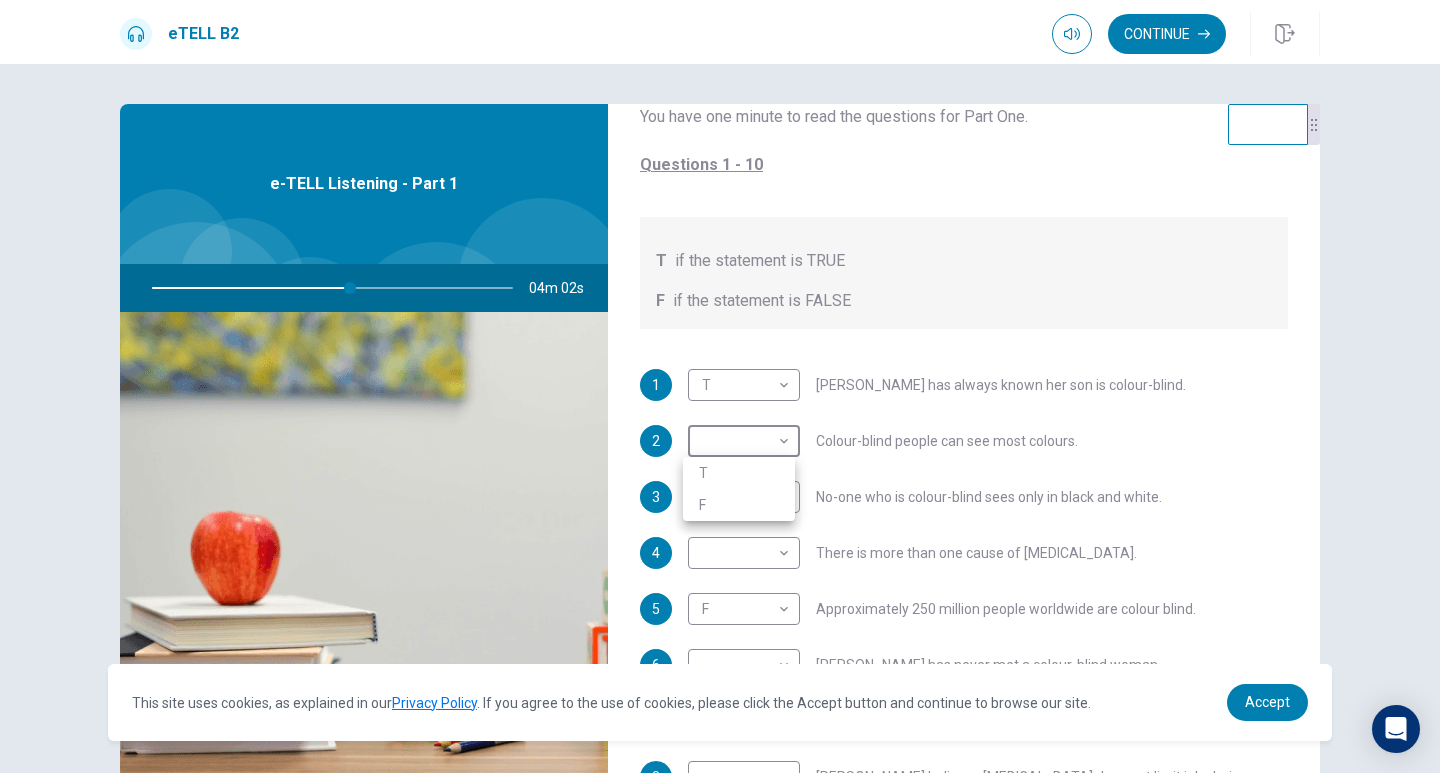 click on "F" at bounding box center [739, 505] 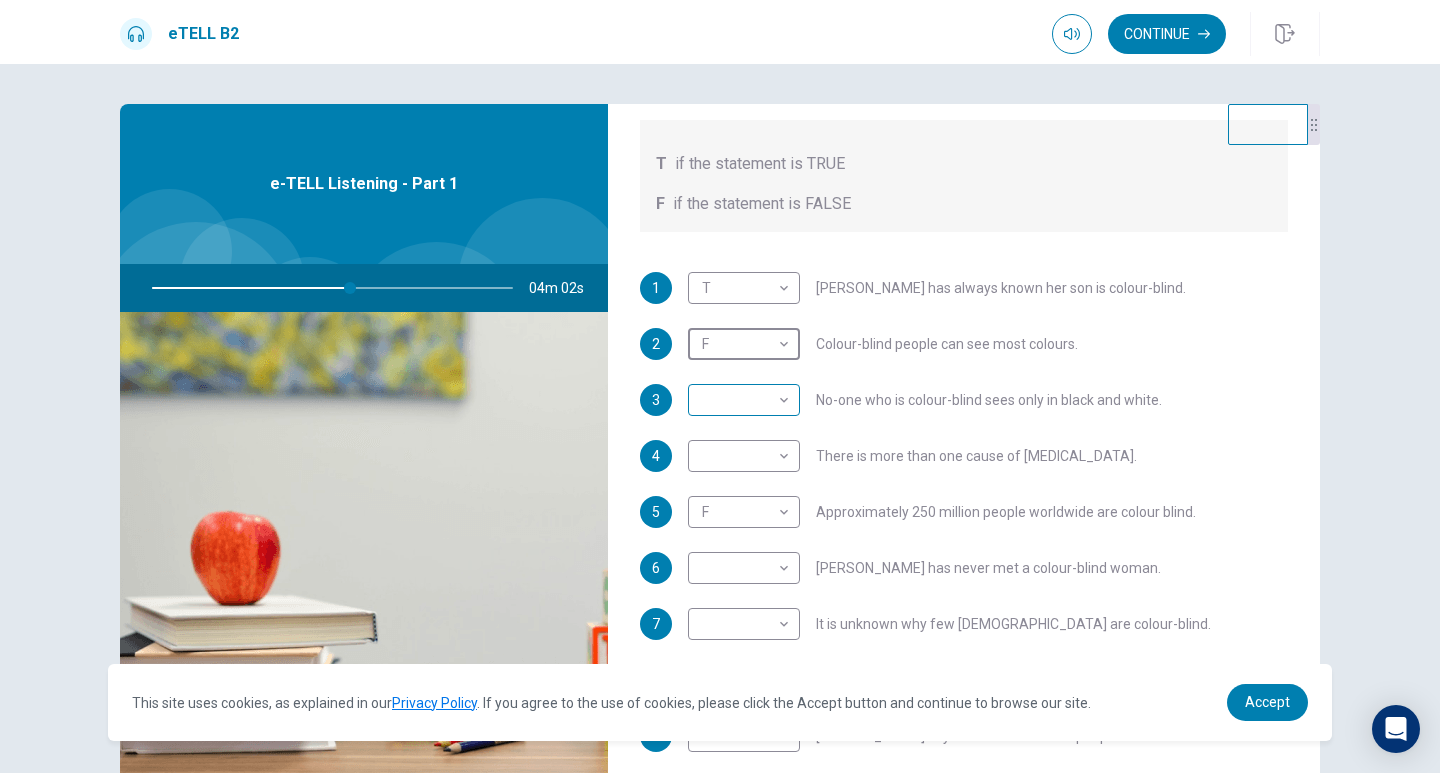 scroll, scrollTop: 353, scrollLeft: 0, axis: vertical 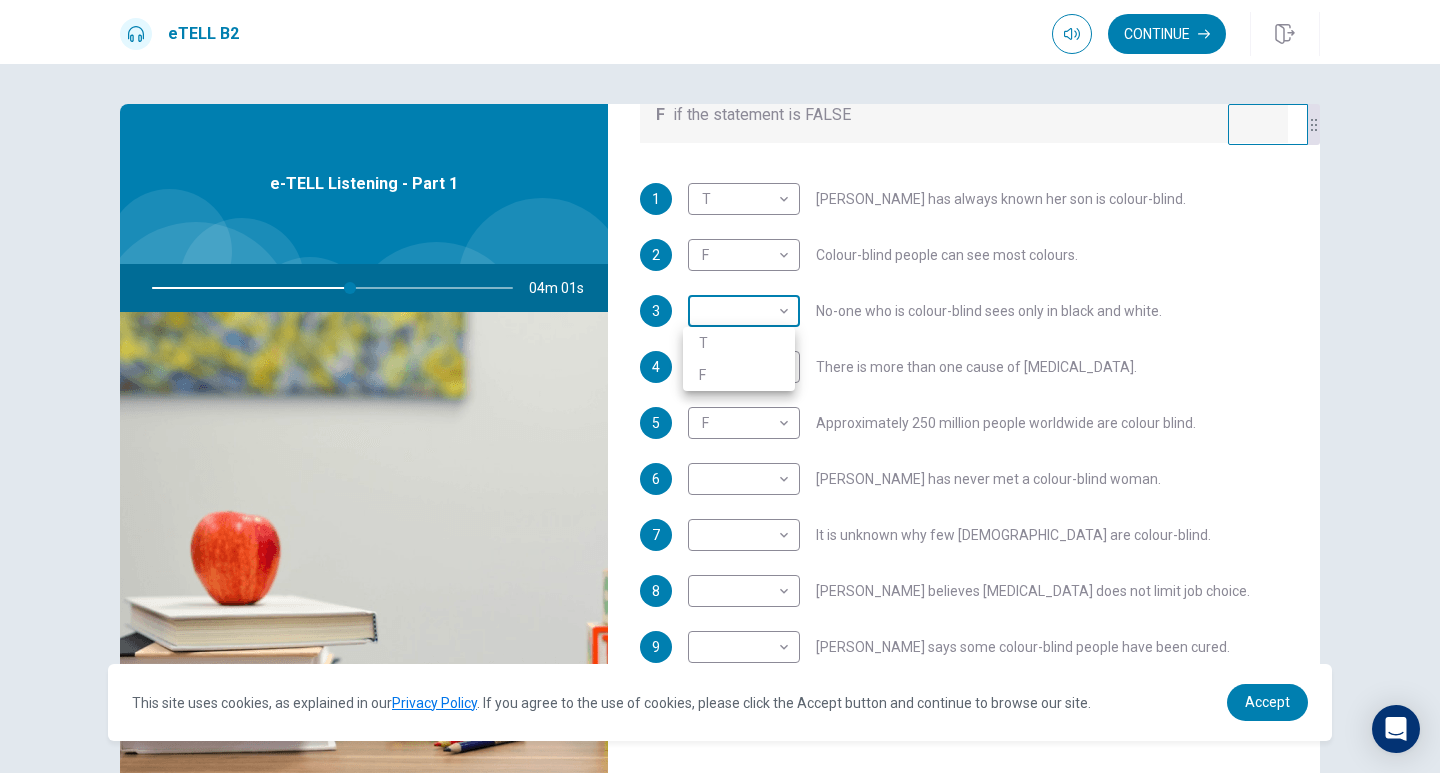 click on "This site uses cookies, as explained in our  Privacy Policy . If you agree to the use of cookies, please click the Accept button and continue to browse our site.   Privacy Policy Accept   eTELL B2 Continue Continue Question 1 For questions 1 – 10, mark each statement True (T) or False (F). You will hear Part One  TWICE.
You have one minute to read the questions for Part One.
Questions 1 - 10 T if the statement is TRUE F if the statement is FALSE 1 T * ​ [PERSON_NAME] has always known her son is colour-blind. 2 F * ​ Colour-blind people can see most colours. 3 ​ ​ No-one who is colour-blind sees only in black and white. 4 ​ ​ There is more than one cause of [MEDICAL_DATA]. 5 F * ​ Approximately 250 million people worldwide are colour blind. 6 ​ ​ [PERSON_NAME] has never met a colour-blind woman. 7 ​ ​ It is unknown why few [DEMOGRAPHIC_DATA] are colour-blind. 8 ​ ​ [PERSON_NAME] believes [MEDICAL_DATA] does not limit job  choice.  9 ​ ​ [PERSON_NAME] says some colour-blind people have been cured. 10" at bounding box center [720, 386] 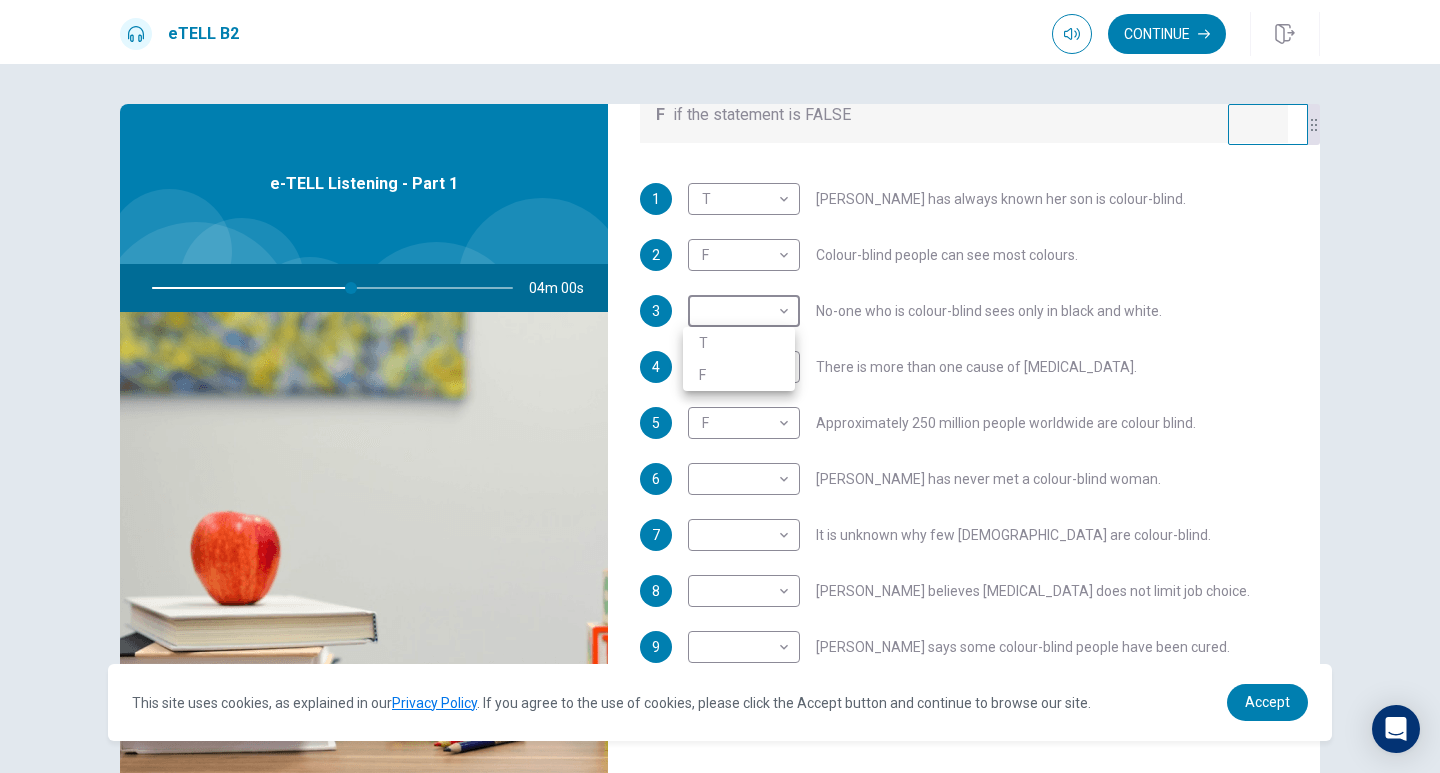 type on "**" 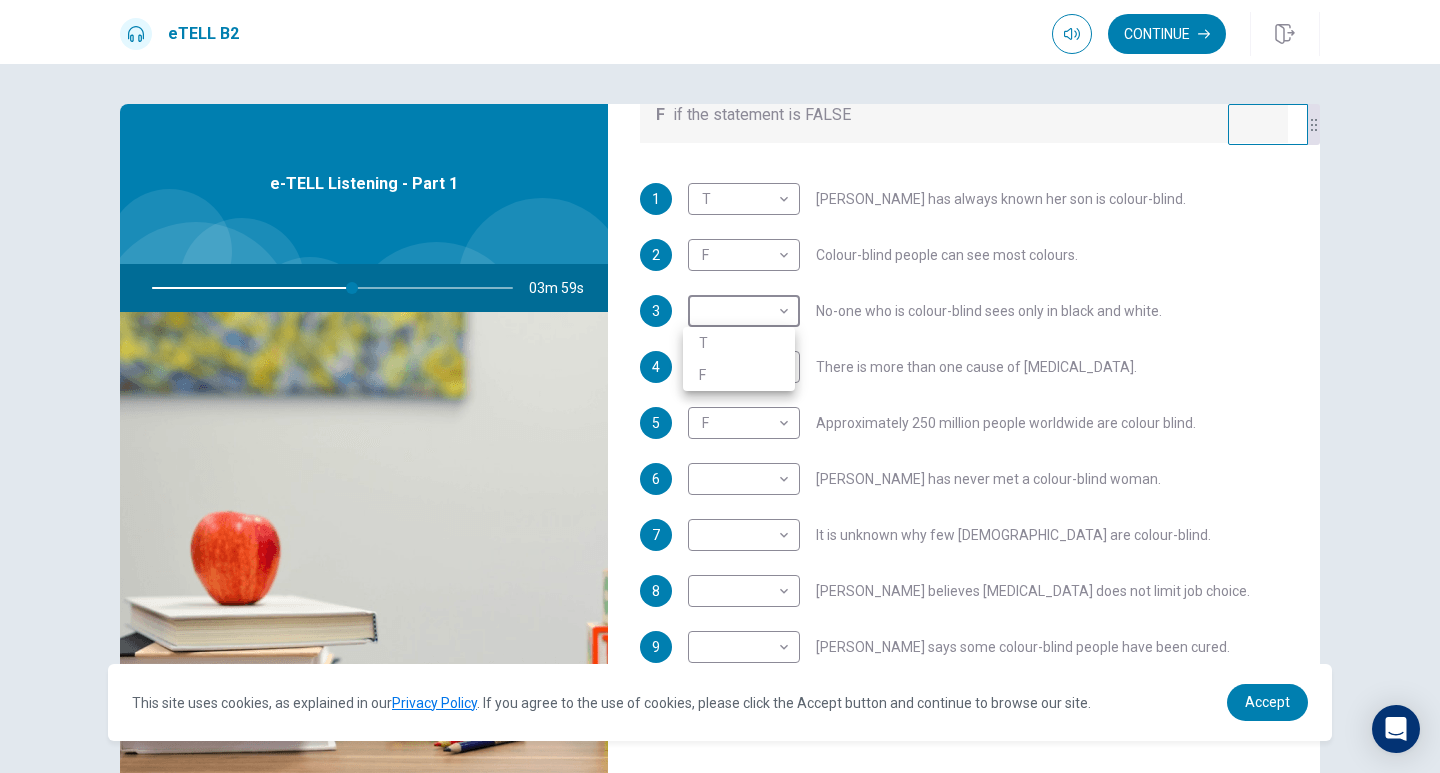 click on "F" at bounding box center (739, 375) 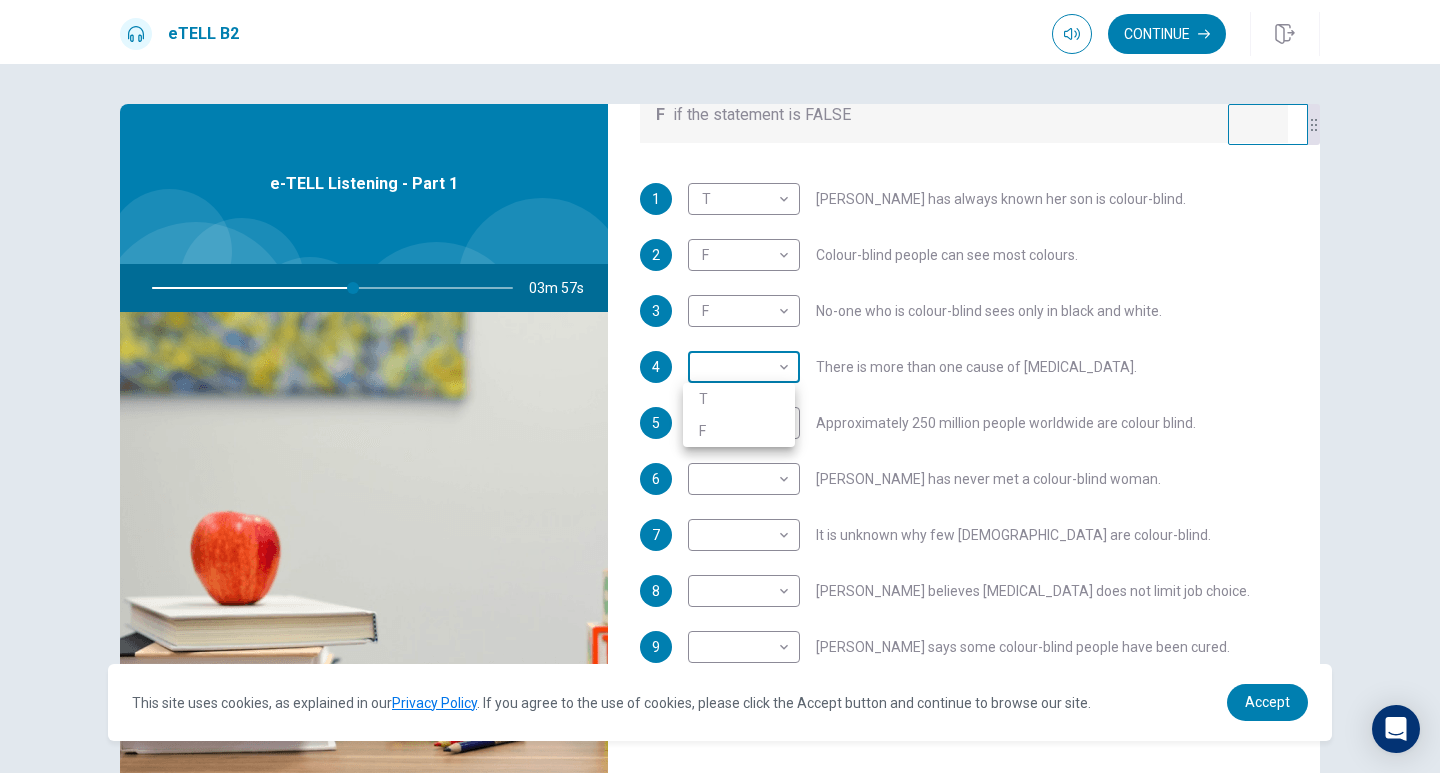 click on "This site uses cookies, as explained in our  Privacy Policy . If you agree to the use of cookies, please click the Accept button and continue to browse our site.   Privacy Policy Accept   eTELL B2 Continue Continue Question 1 For questions 1 – 10, mark each statement True (T) or False (F). You will hear Part One  TWICE.
You have one minute to read the questions for Part One.
Questions 1 - 10 T if the statement is TRUE F if the statement is FALSE 1 T * ​ [PERSON_NAME] has always known her son is colour-blind. 2 F * ​ Colour-blind people can see most colours. 3 F * ​ No-one who is colour-blind sees only in black and white. 4 ​ ​ There is more than one cause of [MEDICAL_DATA]. 5 F * ​ Approximately 250 million people worldwide are colour blind. 6 ​ ​ [PERSON_NAME] has never met a colour-blind woman. 7 ​ ​ It is unknown why few [DEMOGRAPHIC_DATA] are colour-blind. 8 ​ ​ [PERSON_NAME] believes [MEDICAL_DATA] does not limit job  choice.  9 ​ ​ [PERSON_NAME] says some colour-blind people have been cured. 10" at bounding box center (720, 386) 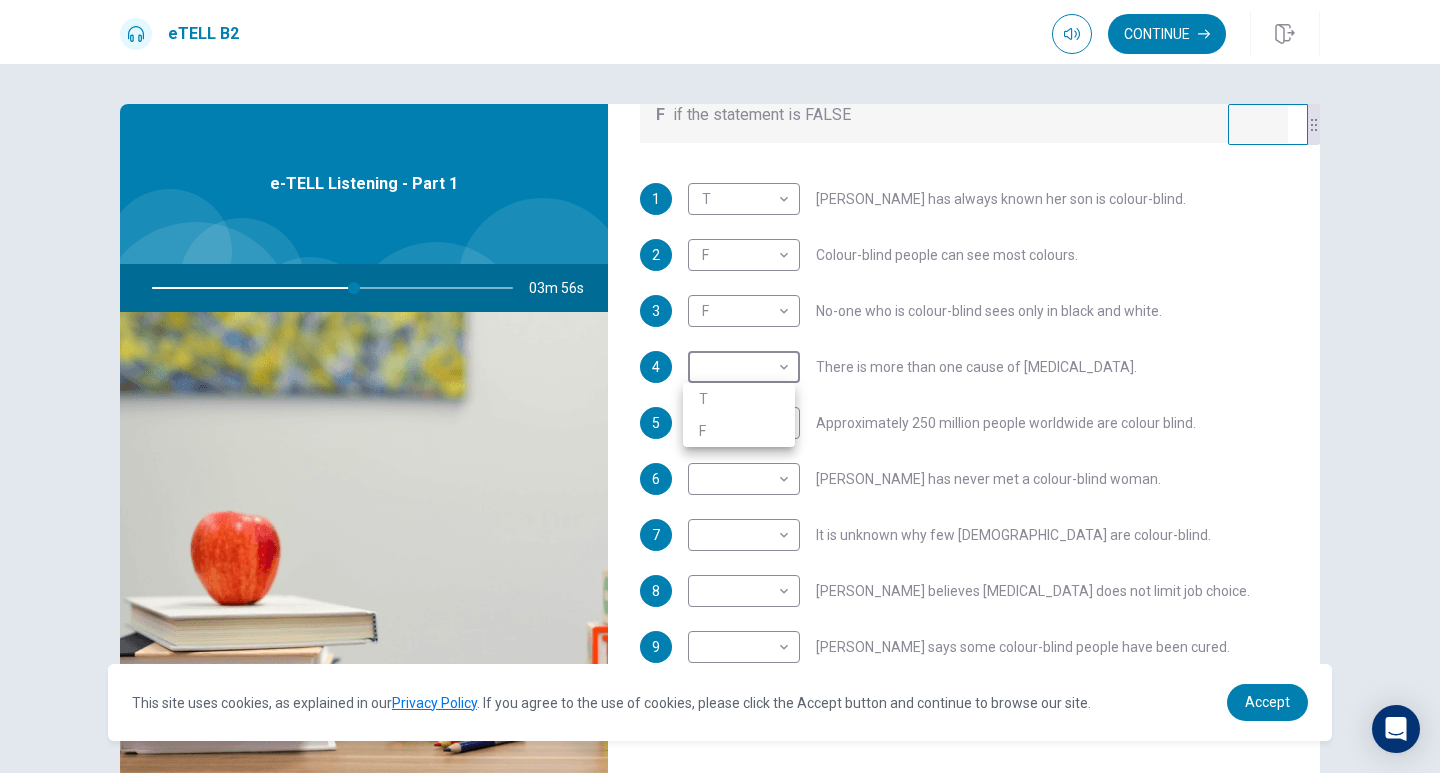 type on "**" 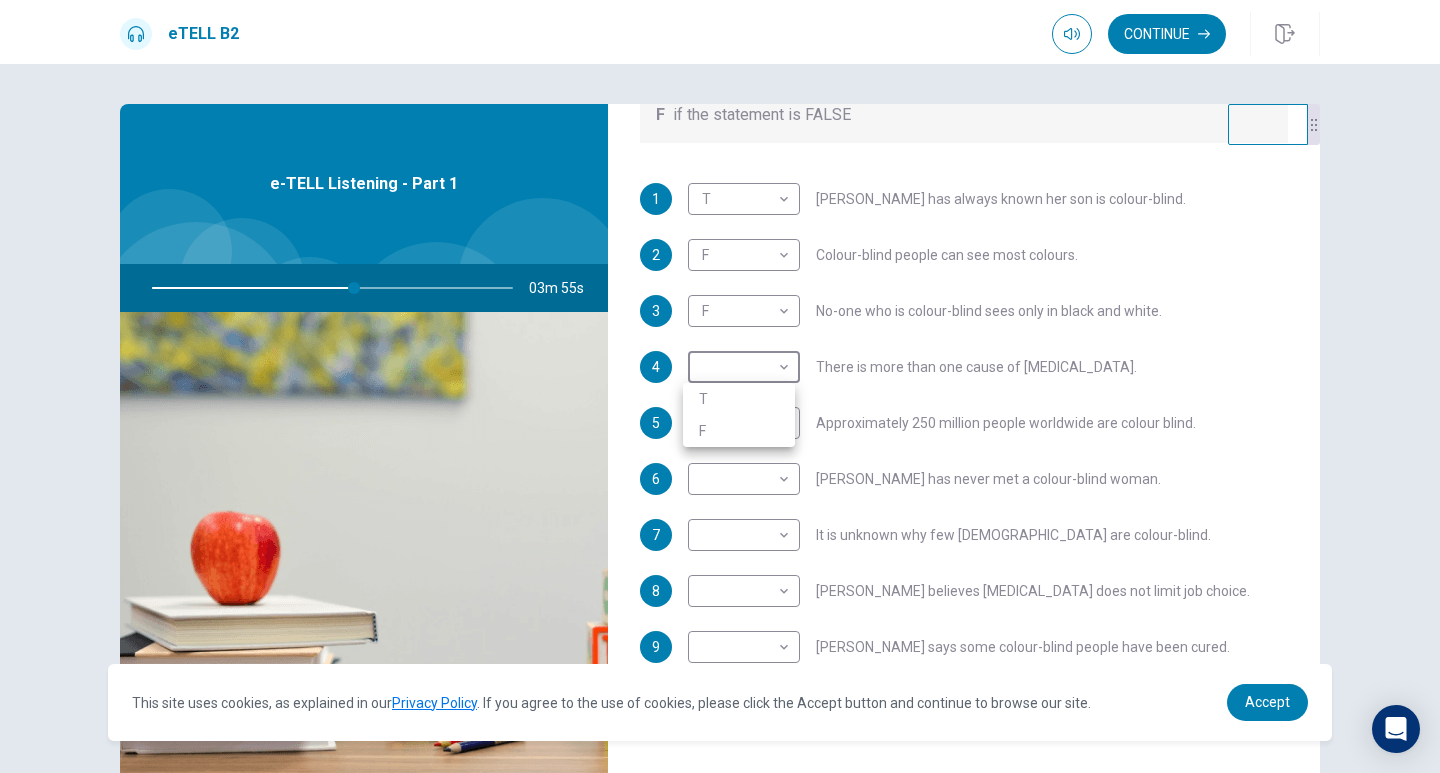 click on "T" at bounding box center [739, 399] 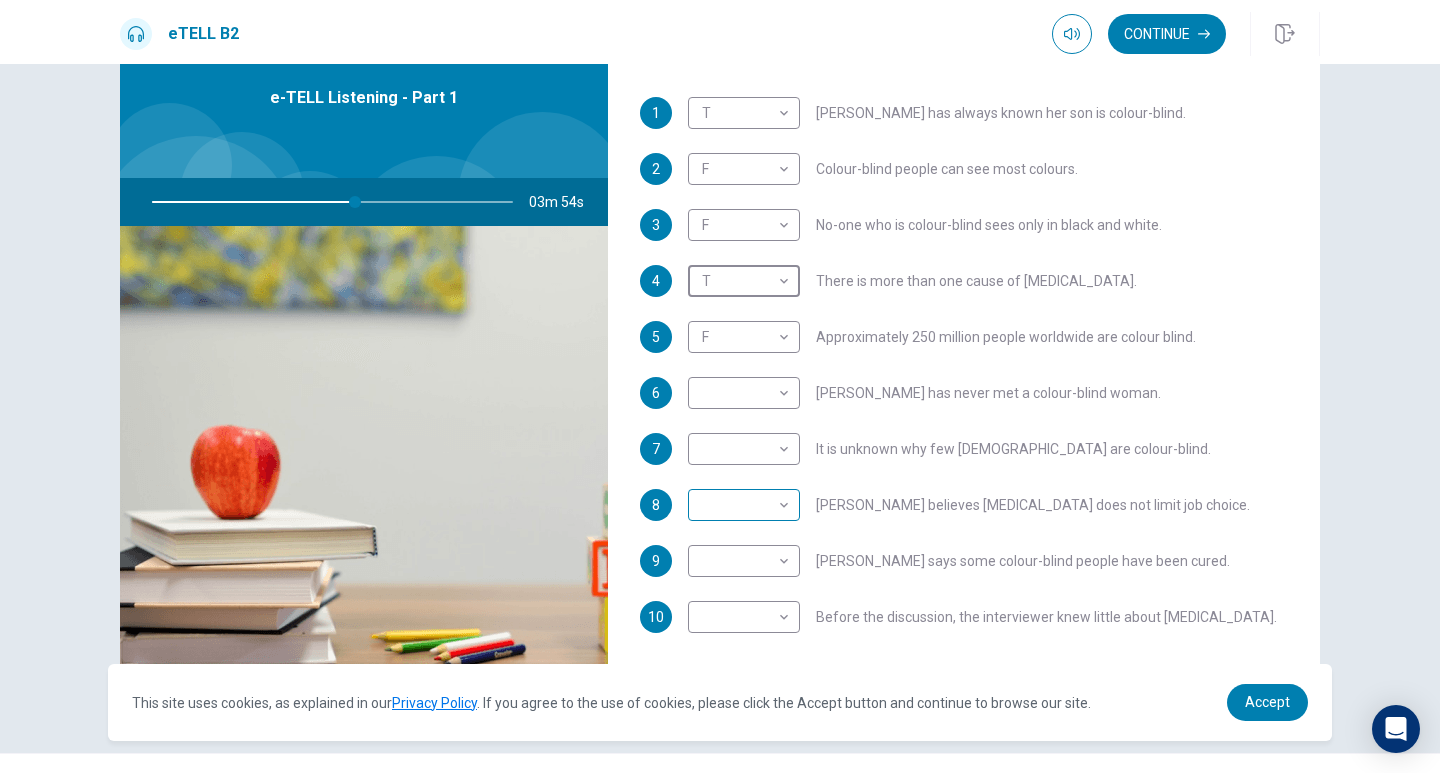 scroll, scrollTop: 130, scrollLeft: 0, axis: vertical 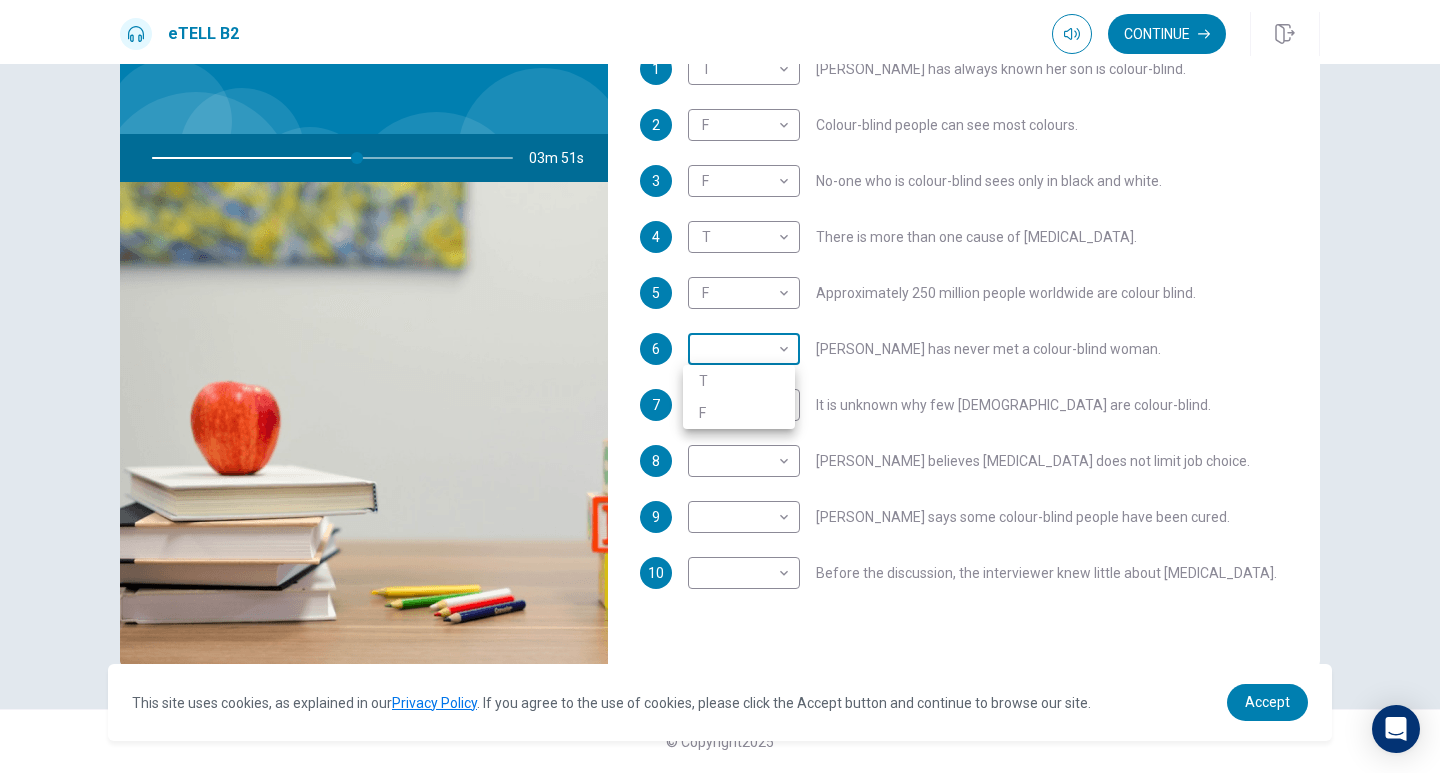 click on "This site uses cookies, as explained in our  Privacy Policy . If you agree to the use of cookies, please click the Accept button and continue to browse our site.   Privacy Policy Accept   eTELL B2 Continue Continue Question 1 For questions 1 – 10, mark each statement True (T) or False (F). You will hear Part One  TWICE.
You have one minute to read the questions for Part One.
Questions 1 - 10 T if the statement is TRUE F if the statement is FALSE 1 T * ​ [PERSON_NAME] has always known her son is colour-blind. 2 F * ​ Colour-blind people can see most colours. 3 F * ​ No-one who is colour-blind sees only in black and white. 4 T * ​ There is more than one cause of [MEDICAL_DATA]. 5 F * ​ Approximately 250 million people worldwide are colour blind. 6 ​ ​ [PERSON_NAME] has never met a colour-blind woman. 7 ​ ​ It is unknown why few [DEMOGRAPHIC_DATA] are colour-blind. 8 ​ ​ [PERSON_NAME] believes [MEDICAL_DATA] does not limit job  choice.  9 ​ ​ [PERSON_NAME] says some colour-blind people have been cured. 10" at bounding box center [720, 386] 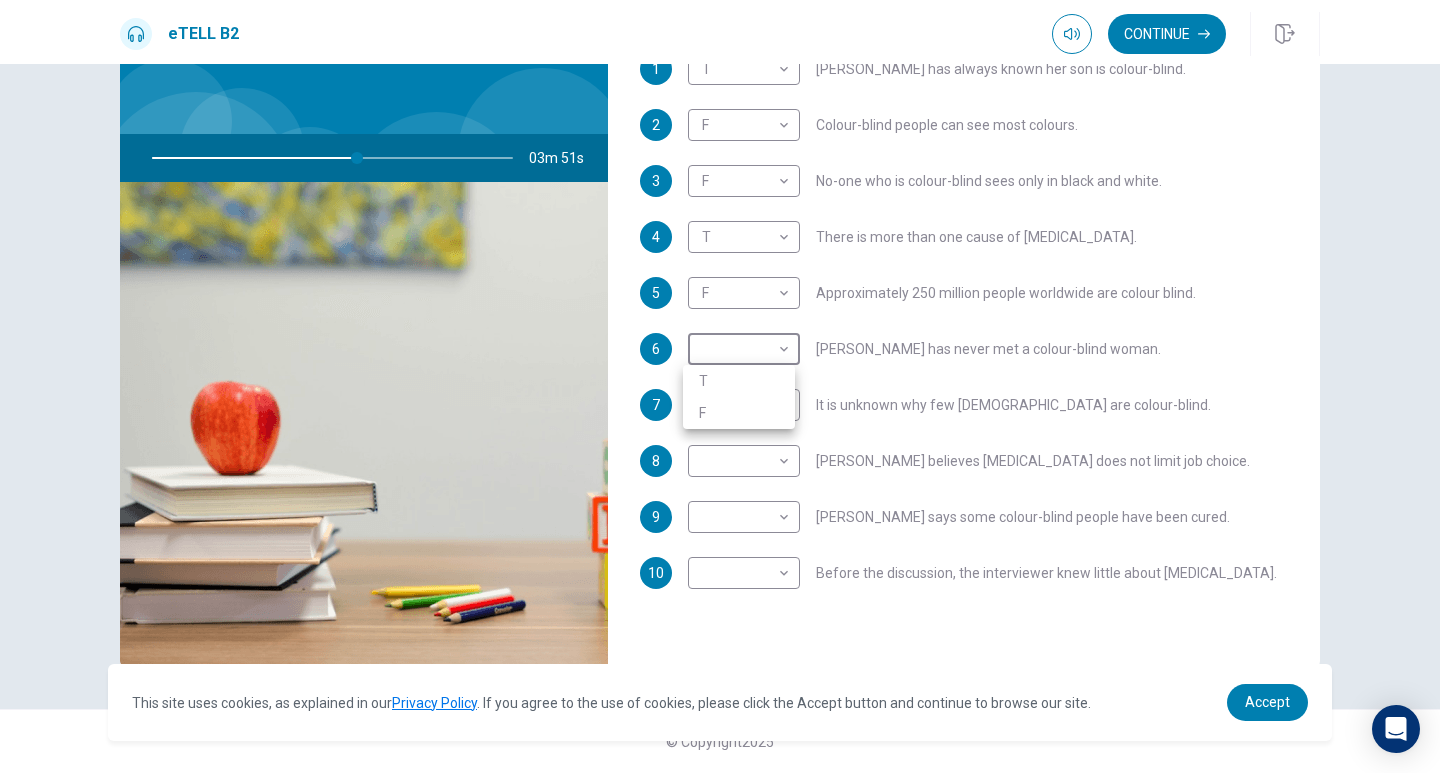 type on "**" 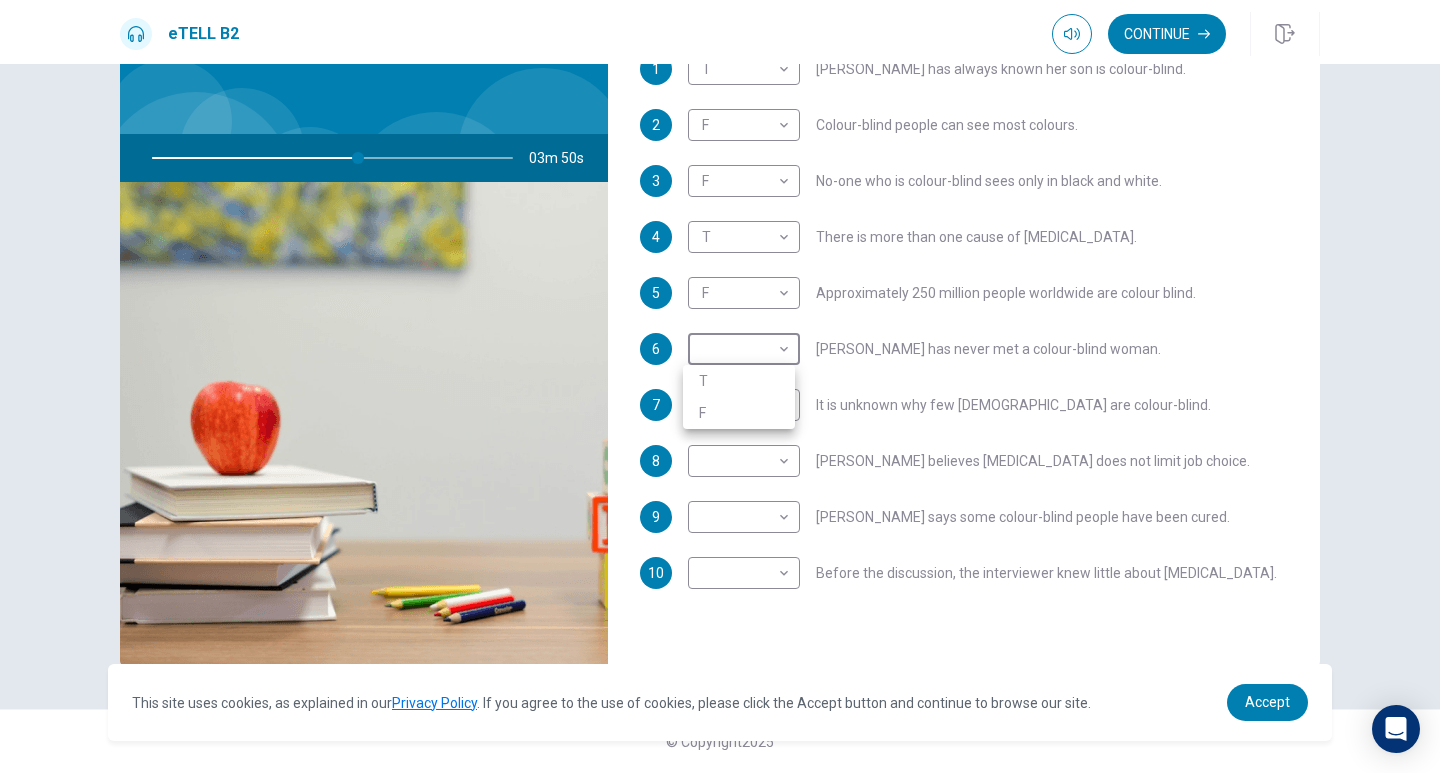 click on "F" at bounding box center [739, 413] 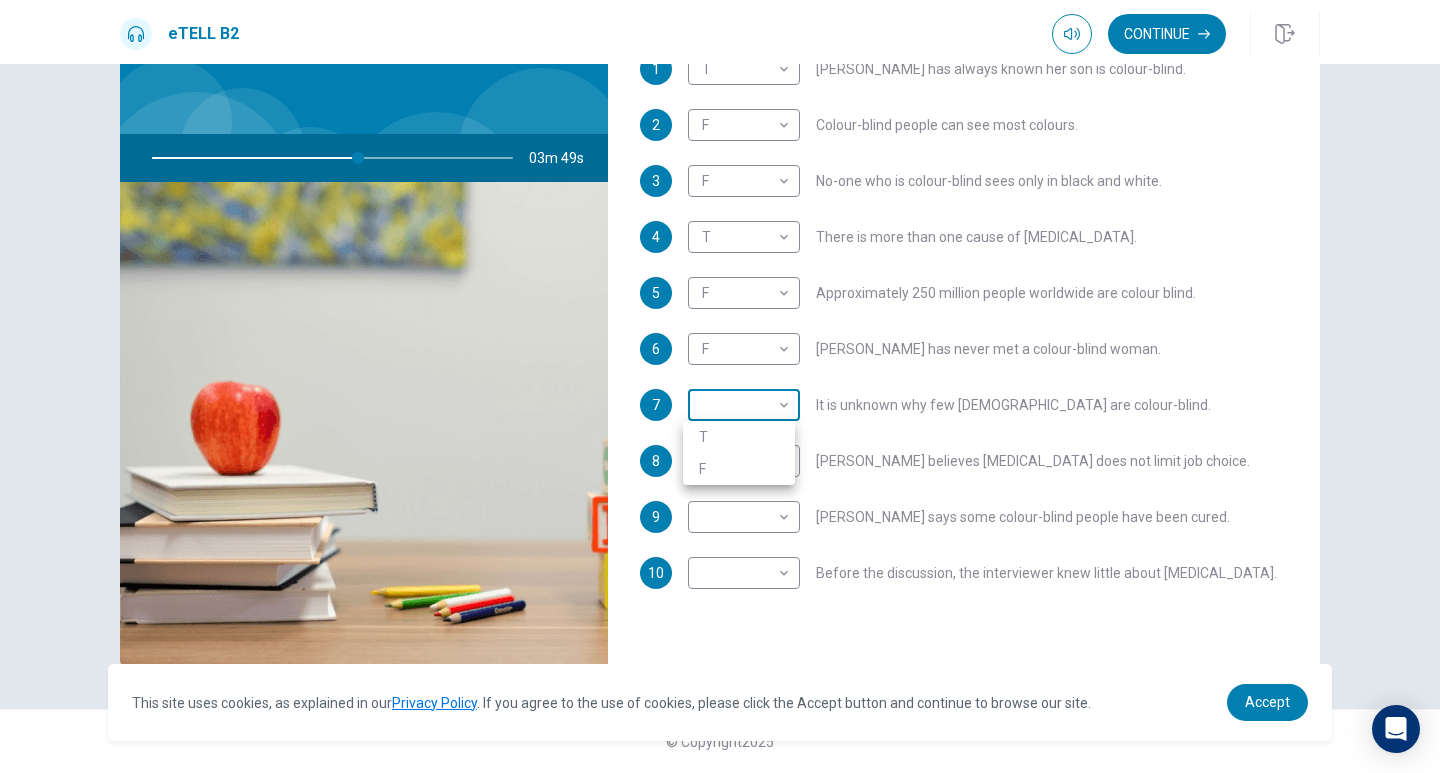 click on "This site uses cookies, as explained in our  Privacy Policy . If you agree to the use of cookies, please click the Accept button and continue to browse our site.   Privacy Policy Accept   eTELL B2 Continue Continue Question 1 For questions 1 – 10, mark each statement True (T) or False (F). You will hear Part One  TWICE.
You have one minute to read the questions for Part One.
Questions 1 - 10 T if the statement is TRUE F if the statement is FALSE 1 T * ​ [PERSON_NAME] has always known her son is colour-blind. 2 F * ​ Colour-blind people can see most colours. 3 F * ​ No-one who is colour-blind sees only in black and white. 4 T * ​ There is more than one cause of [MEDICAL_DATA]. 5 F * ​ Approximately 250 million people worldwide are colour blind. 6 F * ​ [PERSON_NAME] has never met a colour-blind woman. 7 ​ ​ It is unknown why few [DEMOGRAPHIC_DATA] are colour-blind. 8 ​ ​ [PERSON_NAME] believes [MEDICAL_DATA] does not limit job  choice.  9 ​ ​ [PERSON_NAME] says some colour-blind people have been cured. 10" at bounding box center (720, 386) 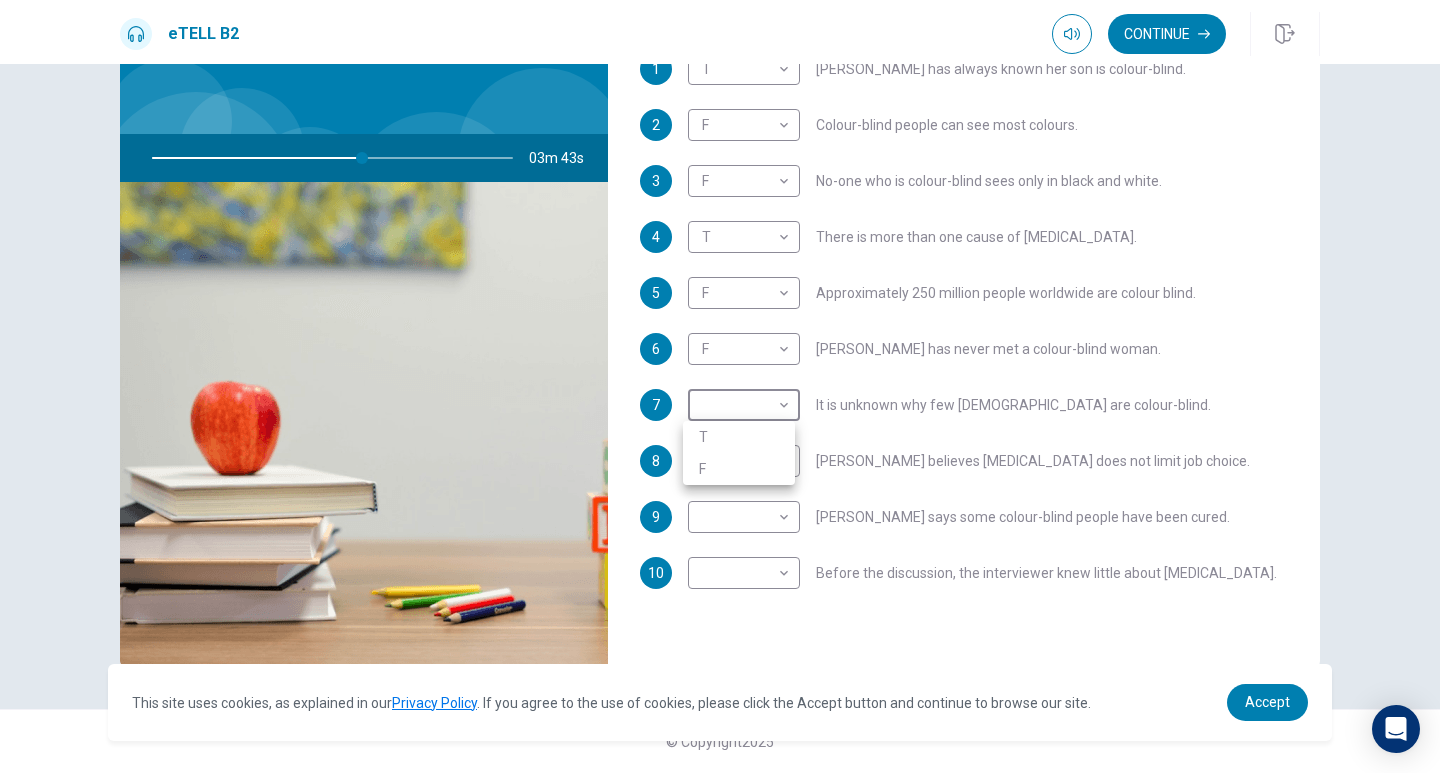 type on "**" 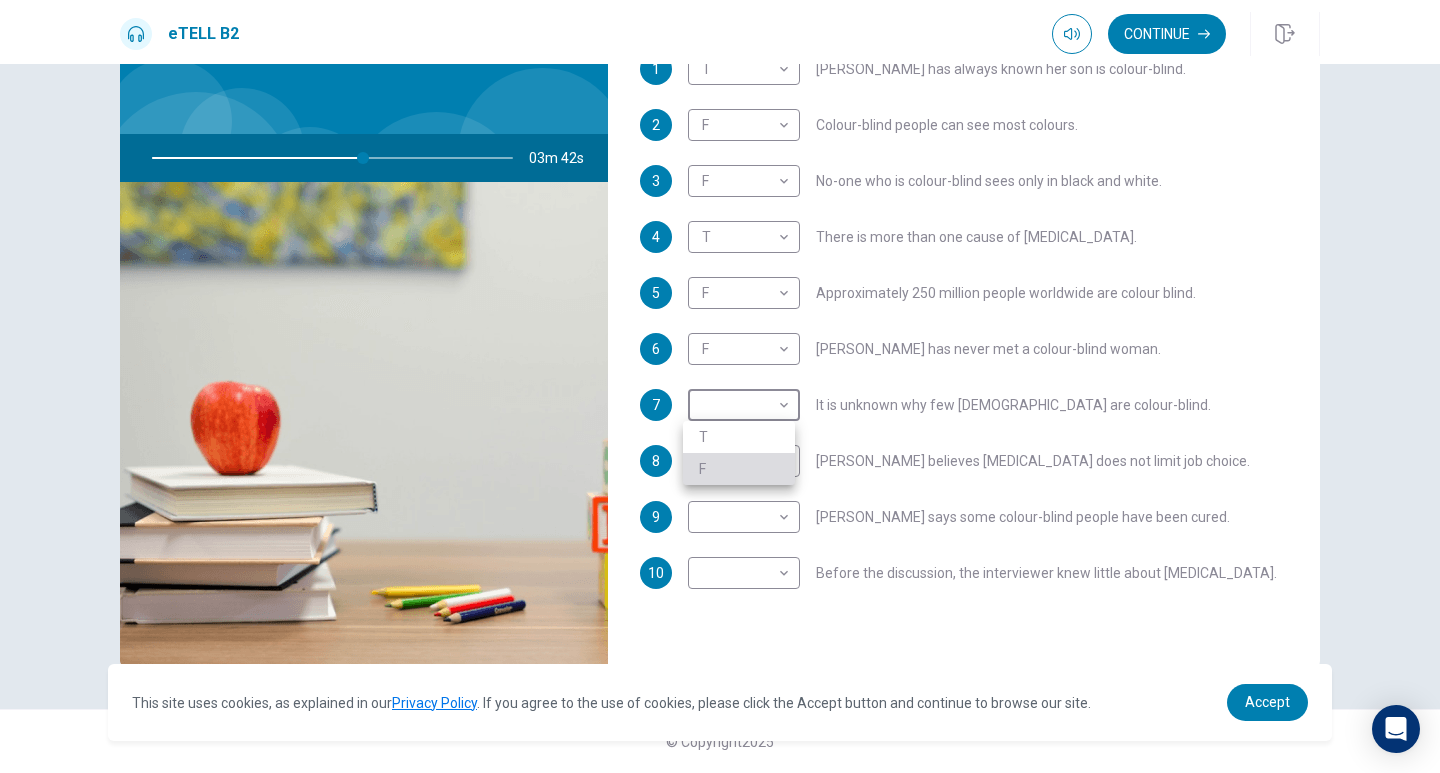 click on "F" at bounding box center (739, 469) 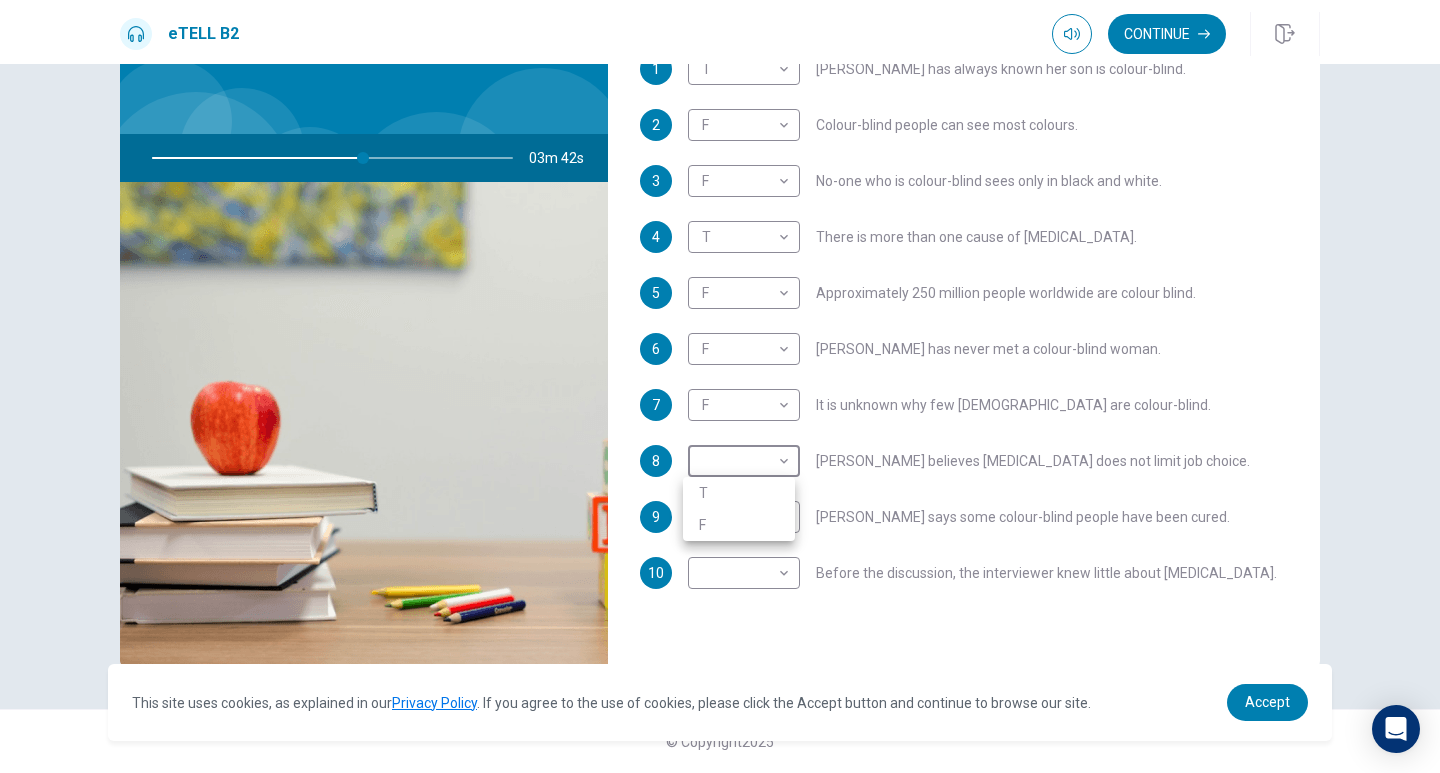 click on "This site uses cookies, as explained in our  Privacy Policy . If you agree to the use of cookies, please click the Accept button and continue to browse our site.   Privacy Policy Accept   eTELL B2 Continue Continue Question 1 For questions 1 – 10, mark each statement True (T) or False (F). You will hear Part One  TWICE.
You have one minute to read the questions for Part One.
Questions 1 - 10 T if the statement is TRUE F if the statement is FALSE 1 T * ​ [PERSON_NAME] has always known her son is colour-blind. 2 F * ​ Colour-blind people can see most colours. 3 F * ​ No-one who is colour-blind sees only in black and white. 4 T * ​ There is more than one cause of [MEDICAL_DATA]. 5 F * ​ Approximately 250 million people worldwide are colour blind. 6 F * ​ [PERSON_NAME] has never met a colour-blind woman. 7 F * ​ It is unknown why few [DEMOGRAPHIC_DATA] are colour-blind. 8 ​ ​ [PERSON_NAME] believes [MEDICAL_DATA] does not limit job  choice.  9 ​ ​ [PERSON_NAME] says some colour-blind people have been cured. 10" at bounding box center (720, 386) 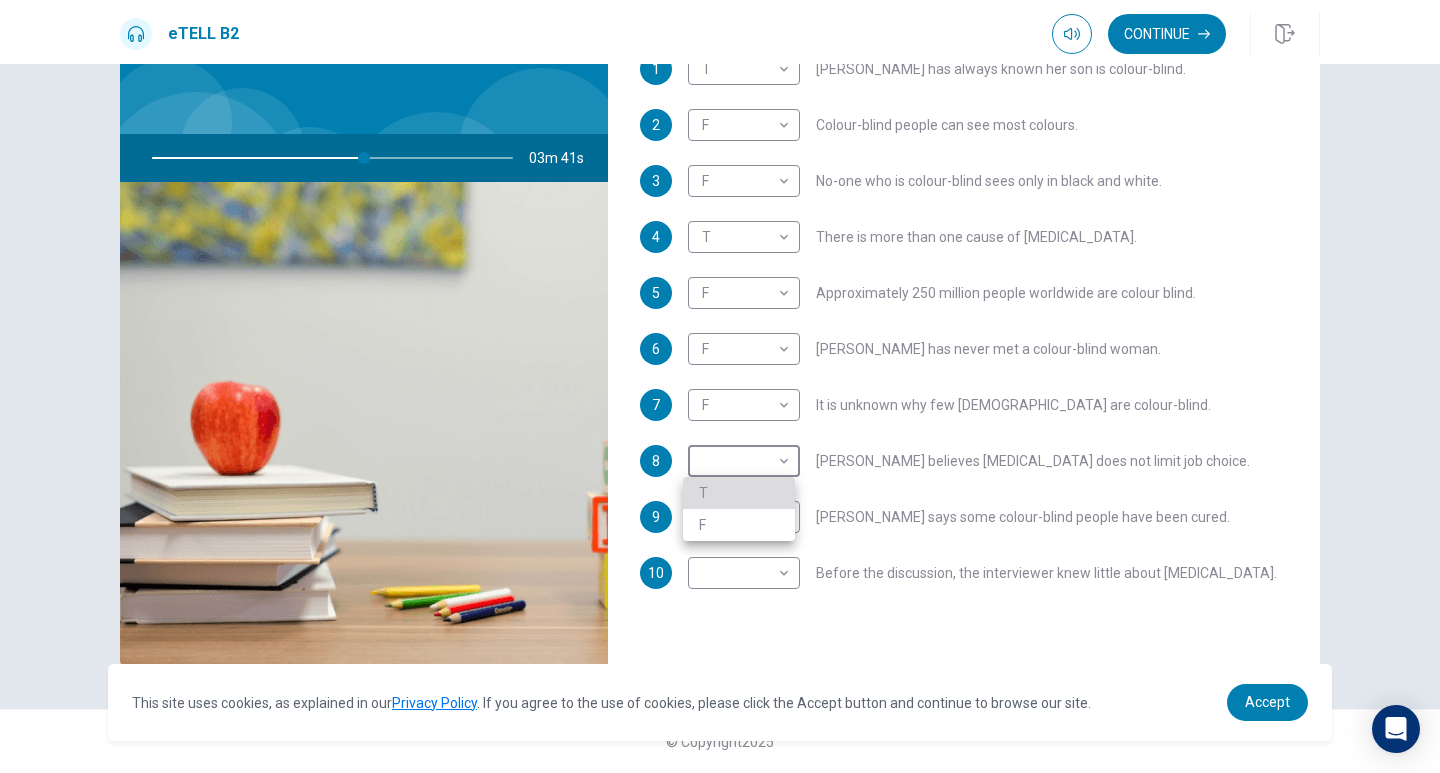 click on "T" at bounding box center (739, 493) 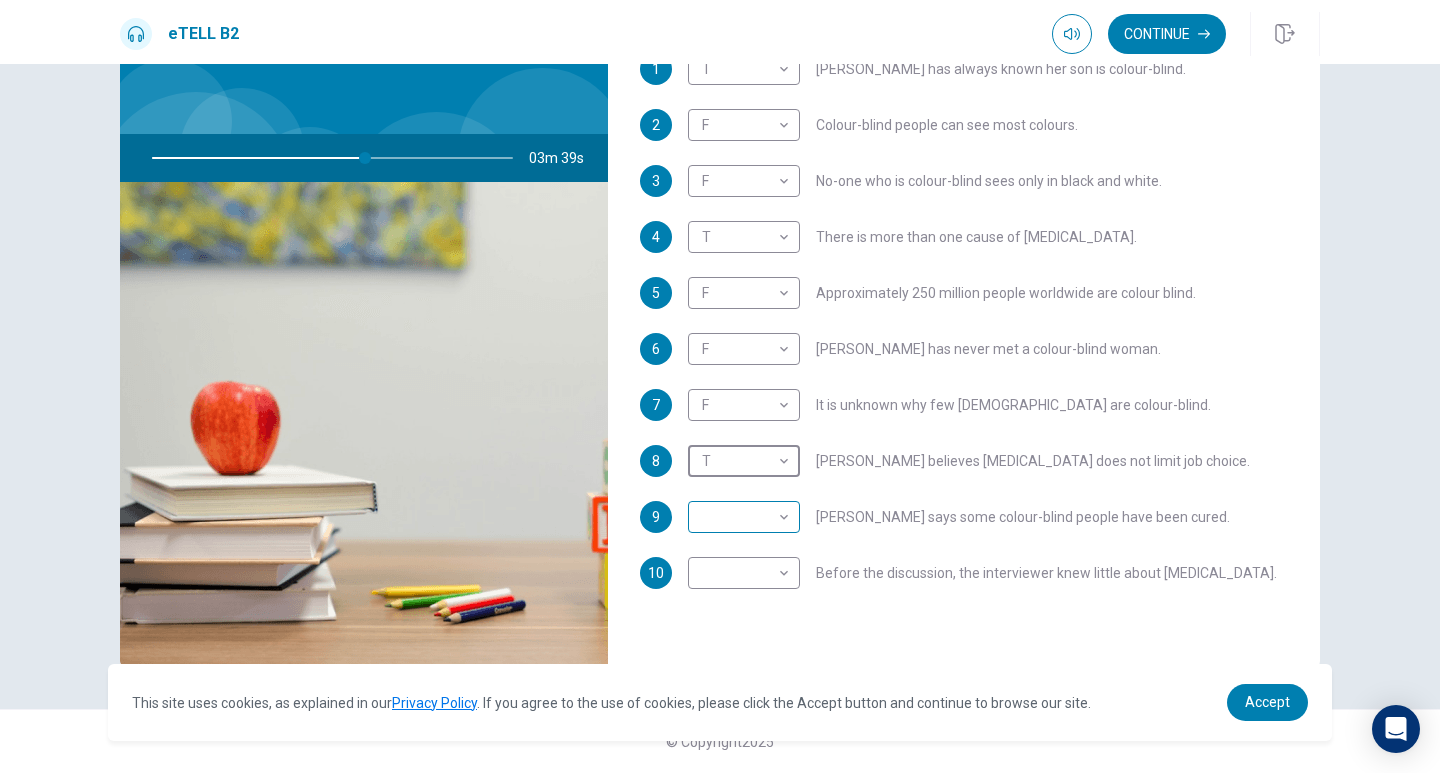 click on "This site uses cookies, as explained in our  Privacy Policy . If you agree to the use of cookies, please click the Accept button and continue to browse our site.   Privacy Policy Accept   eTELL B2 Continue Continue Question 1 For questions 1 – 10, mark each statement True (T) or False (F). You will hear Part One  TWICE.
You have one minute to read the questions for Part One.
Questions 1 - 10 T if the statement is TRUE F if the statement is FALSE 1 T * ​ [PERSON_NAME] has always known her son is colour-blind. 2 F * ​ Colour-blind people can see most colours. 3 F * ​ No-one who is colour-blind sees only in black and white. 4 T * ​ There is more than one cause of [MEDICAL_DATA]. 5 F * ​ Approximately 250 million people worldwide are colour blind. 6 F * ​ [PERSON_NAME] has never met a colour-blind woman. 7 F * ​ It is unknown why few [DEMOGRAPHIC_DATA] are colour-blind. 8 T * ​ [PERSON_NAME] believes [MEDICAL_DATA] does not limit job  choice.  9 ​ ​ [PERSON_NAME] says some colour-blind people have been cured. 10" at bounding box center [720, 386] 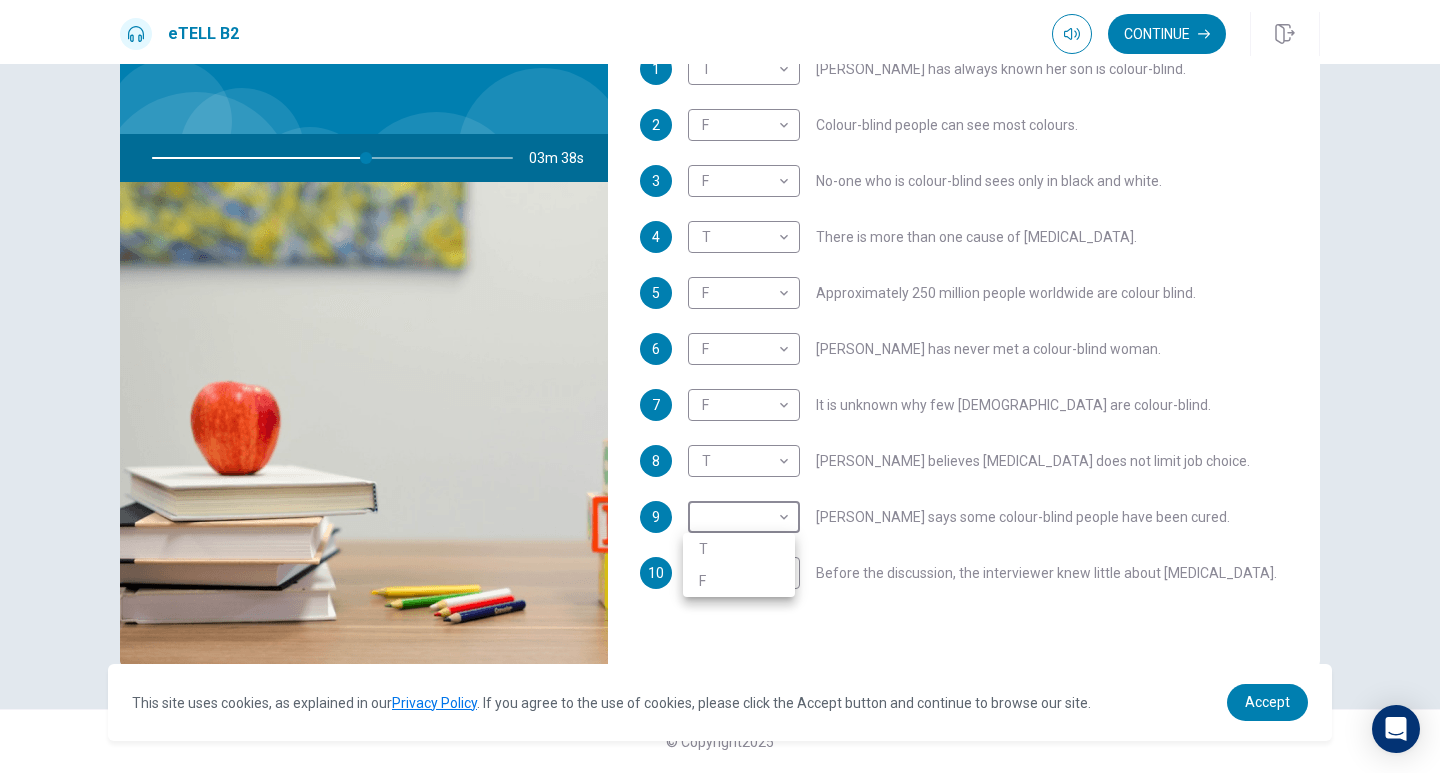 click on "T" at bounding box center (739, 549) 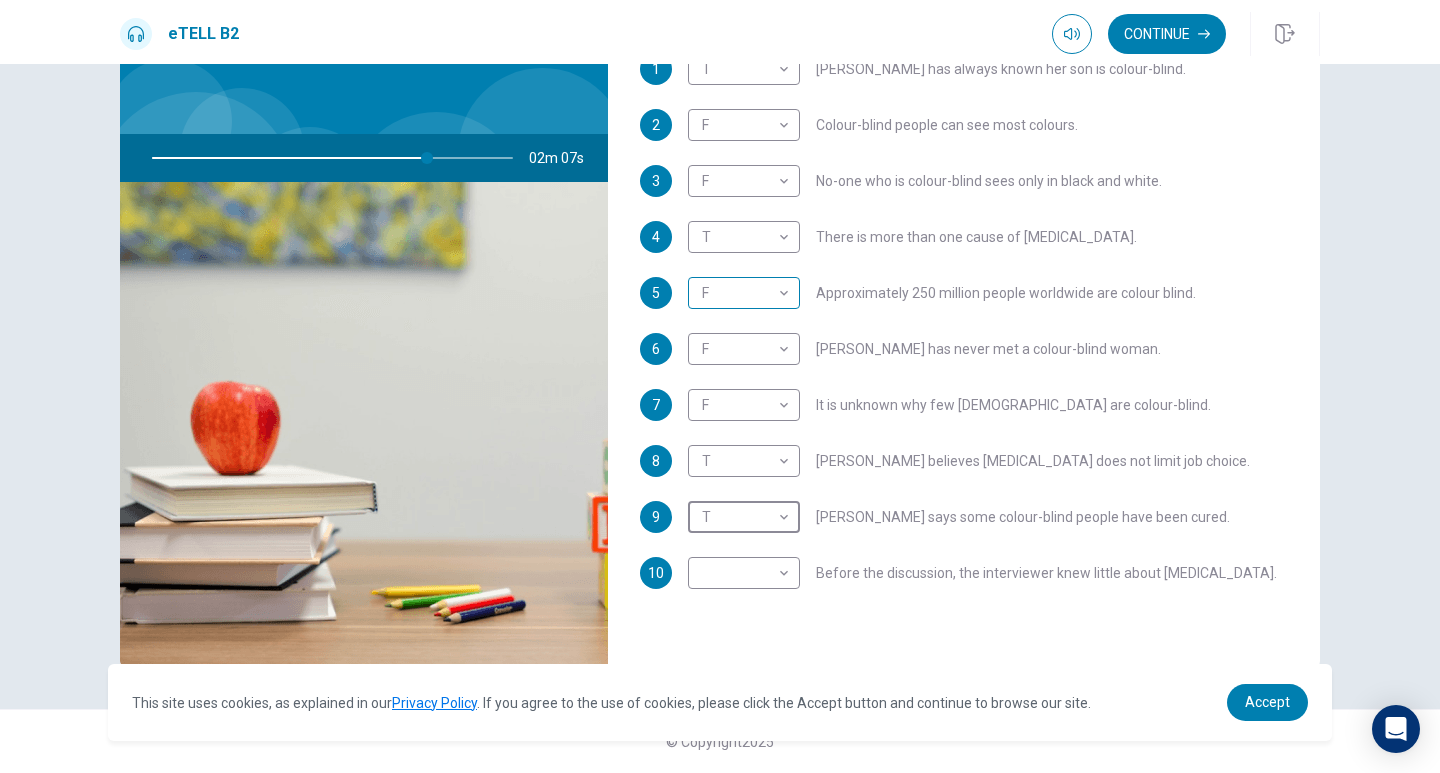 click on "This site uses cookies, as explained in our  Privacy Policy . If you agree to the use of cookies, please click the Accept button and continue to browse our site.   Privacy Policy Accept   eTELL B2 Continue Continue Question 1 For questions 1 – 10, mark each statement True (T) or False (F). You will hear Part One  TWICE.
You have one minute to read the questions for Part One.
Questions 1 - 10 T if the statement is TRUE F if the statement is FALSE 1 T * ​ [PERSON_NAME] has always known her son is colour-blind. 2 F * ​ Colour-blind people can see most colours. 3 F * ​ No-one who is colour-blind sees only in black and white. 4 T * ​ There is more than one cause of [MEDICAL_DATA]. 5 F * ​ Approximately 250 million people worldwide are colour blind. 6 F * ​ [PERSON_NAME] has never met a colour-blind woman. 7 F * ​ It is unknown why few [DEMOGRAPHIC_DATA] are colour-blind. 8 T * ​ [PERSON_NAME] believes [MEDICAL_DATA] does not limit job  choice.  9 T * ​ [PERSON_NAME] says some colour-blind people have been cured. 10" at bounding box center (720, 386) 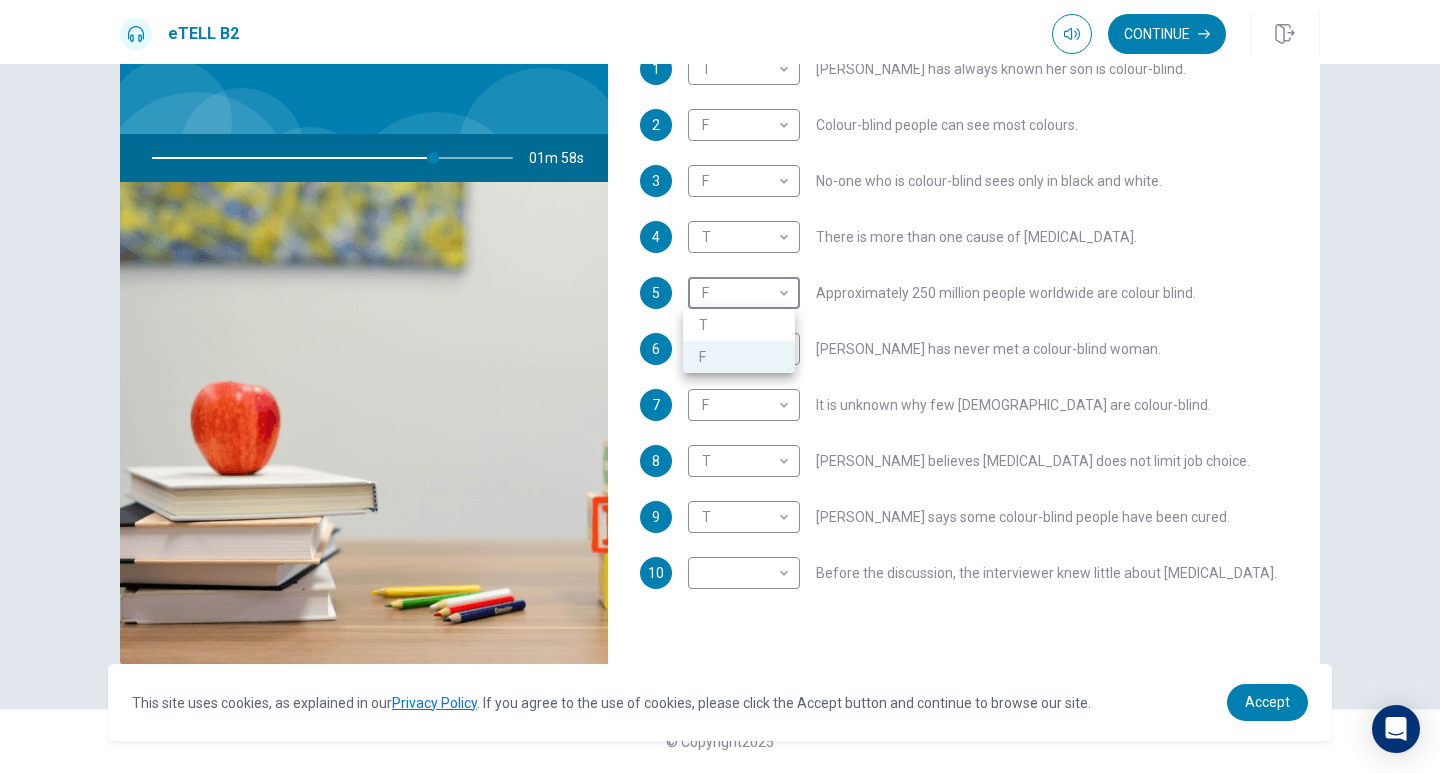 type on "**" 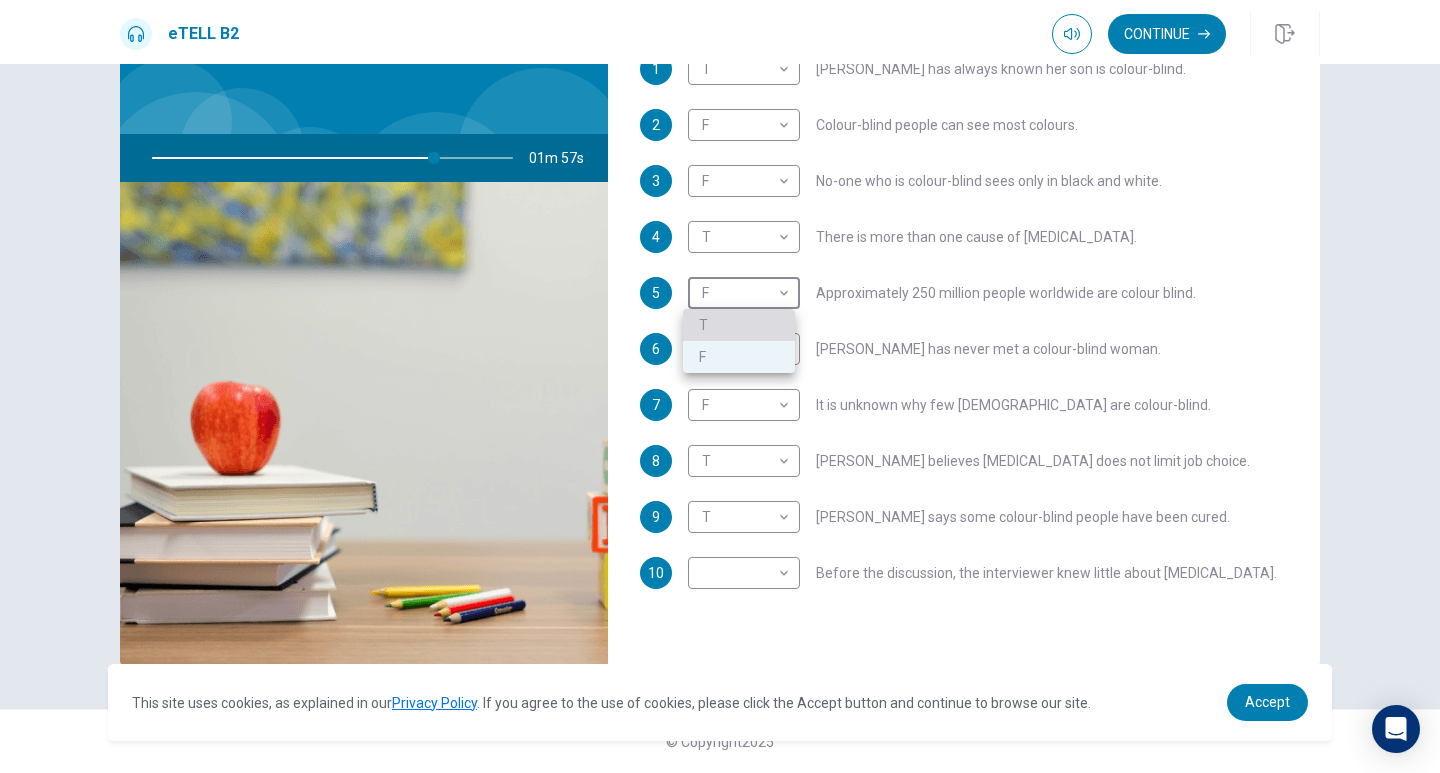 click on "T" at bounding box center (739, 325) 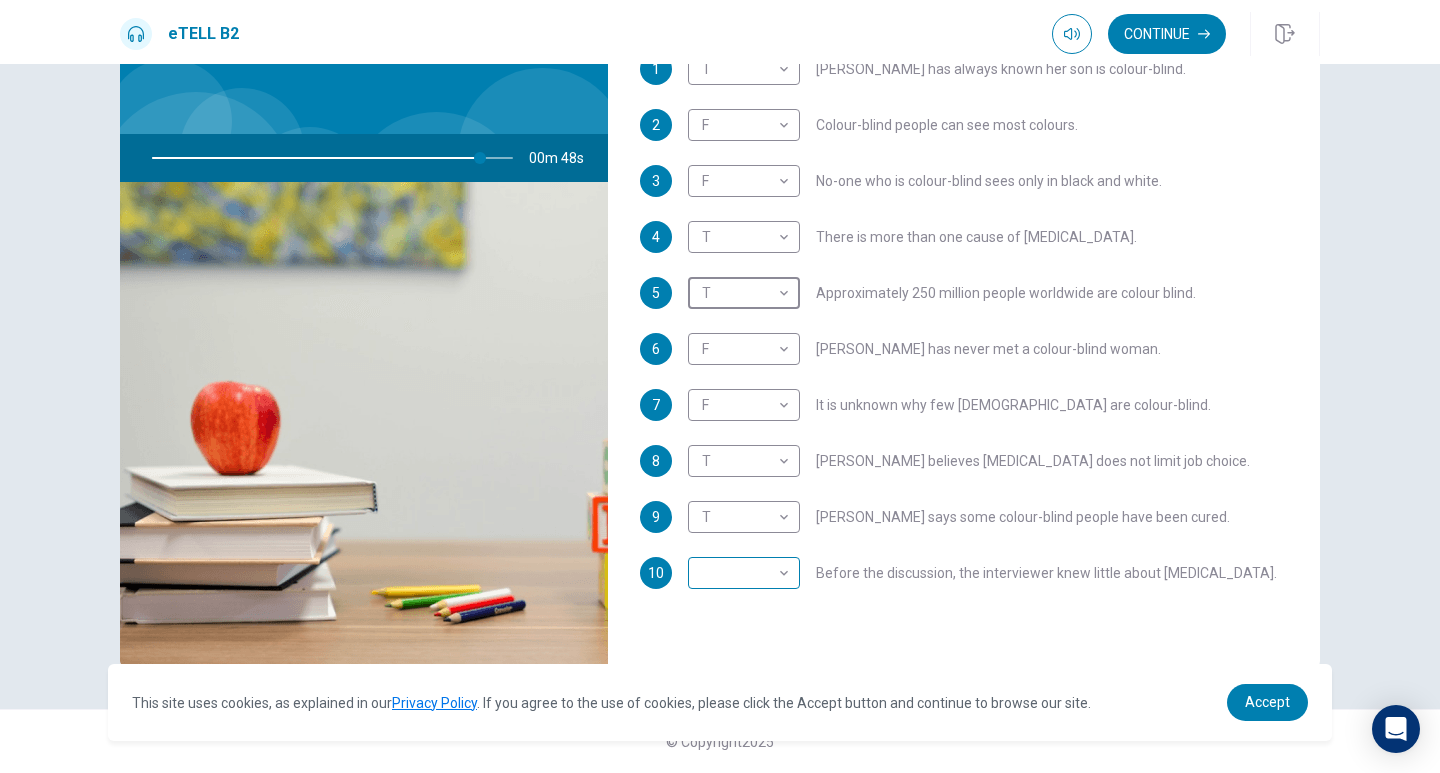 click on "This site uses cookies, as explained in our  Privacy Policy . If you agree to the use of cookies, please click the Accept button and continue to browse our site.   Privacy Policy Accept   eTELL B2 Continue Continue Question 1 For questions 1 – 10, mark each statement True (T) or False (F). You will hear Part One  TWICE.
You have one minute to read the questions for Part One.
Questions 1 - 10 T if the statement is TRUE F if the statement is FALSE 1 T * ​ [PERSON_NAME] has always known her son is colour-blind. 2 F * ​ Colour-blind people can see most colours. 3 F * ​ No-one who is colour-blind sees only in black and white. 4 T * ​ There is more than one cause of [MEDICAL_DATA]. 5 T * ​ Approximately 250 million people worldwide are colour blind. 6 F * ​ [PERSON_NAME] has never met a colour-blind woman. 7 F * ​ It is unknown why few [DEMOGRAPHIC_DATA] are colour-blind. 8 T * ​ [PERSON_NAME] believes [MEDICAL_DATA] does not limit job  choice.  9 T * ​ [PERSON_NAME] says some colour-blind people have been cured. 10" at bounding box center [720, 386] 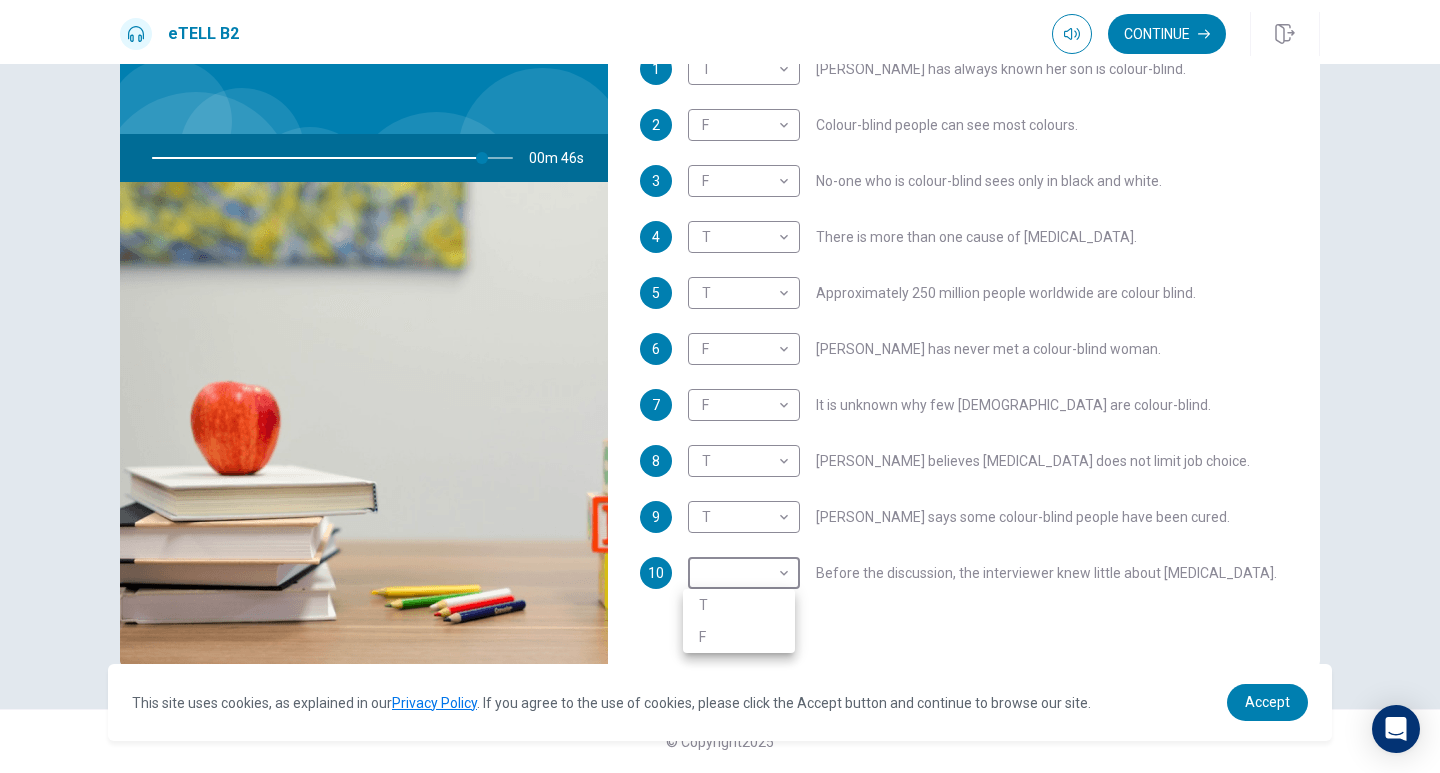 type on "**" 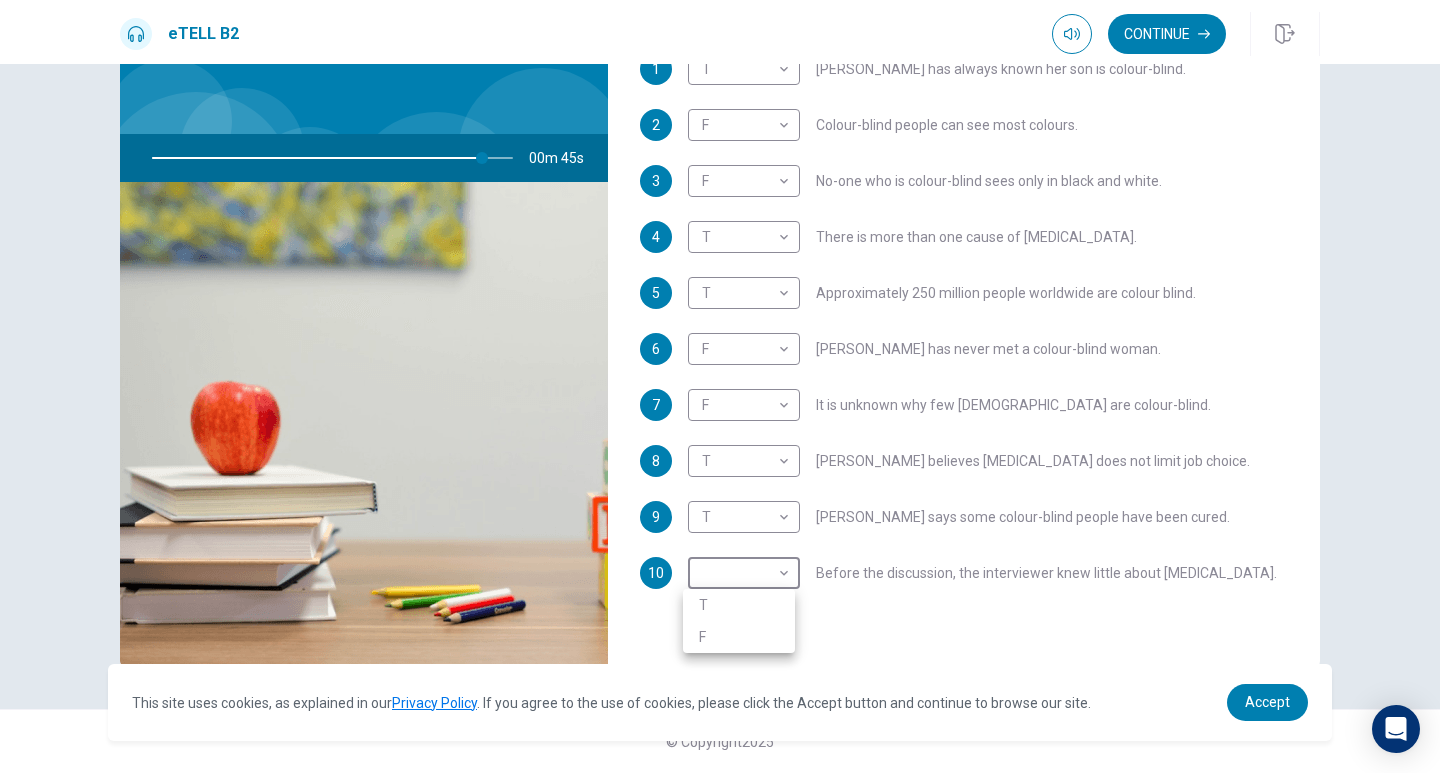 click on "T" at bounding box center (739, 605) 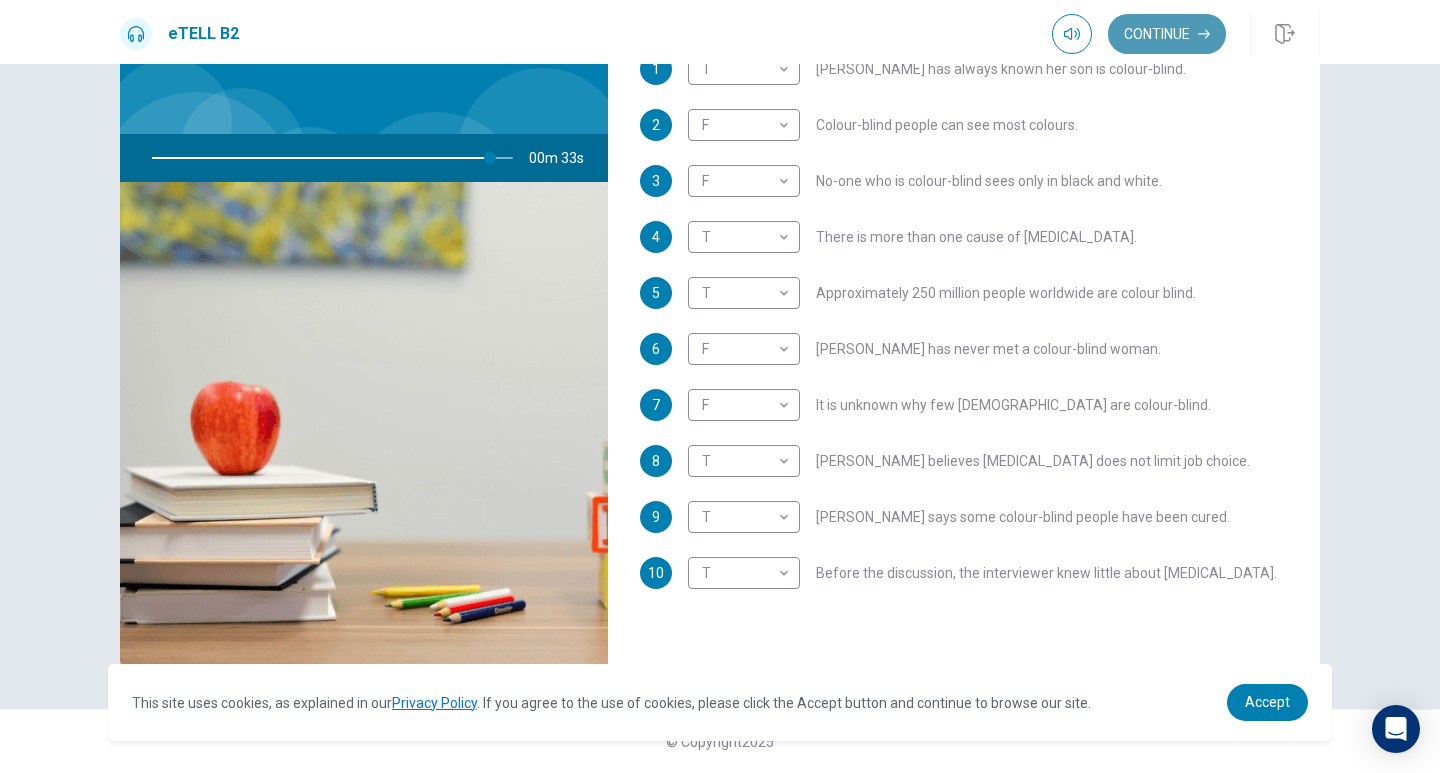 click on "Continue" at bounding box center [1167, 34] 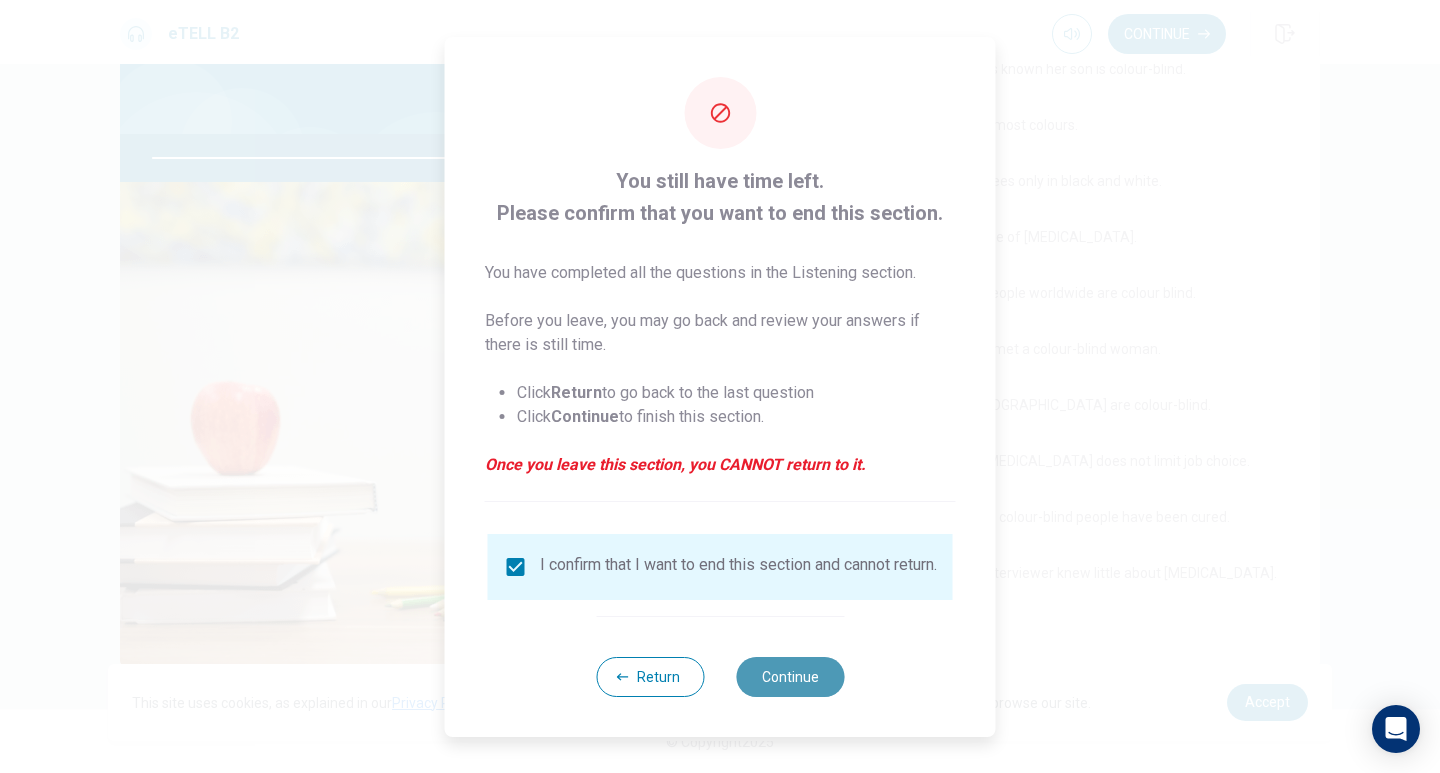 click on "Continue" at bounding box center [790, 677] 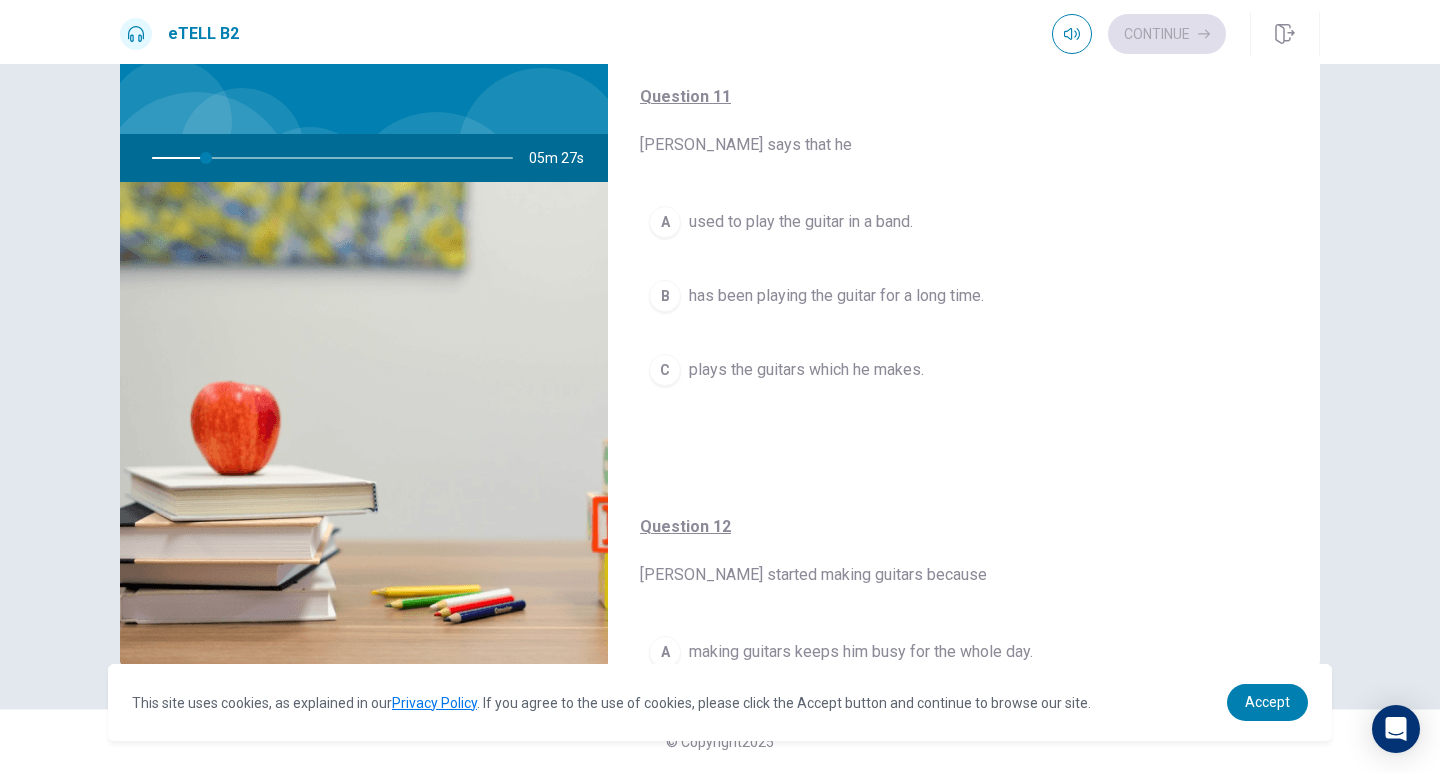 scroll, scrollTop: 0, scrollLeft: 0, axis: both 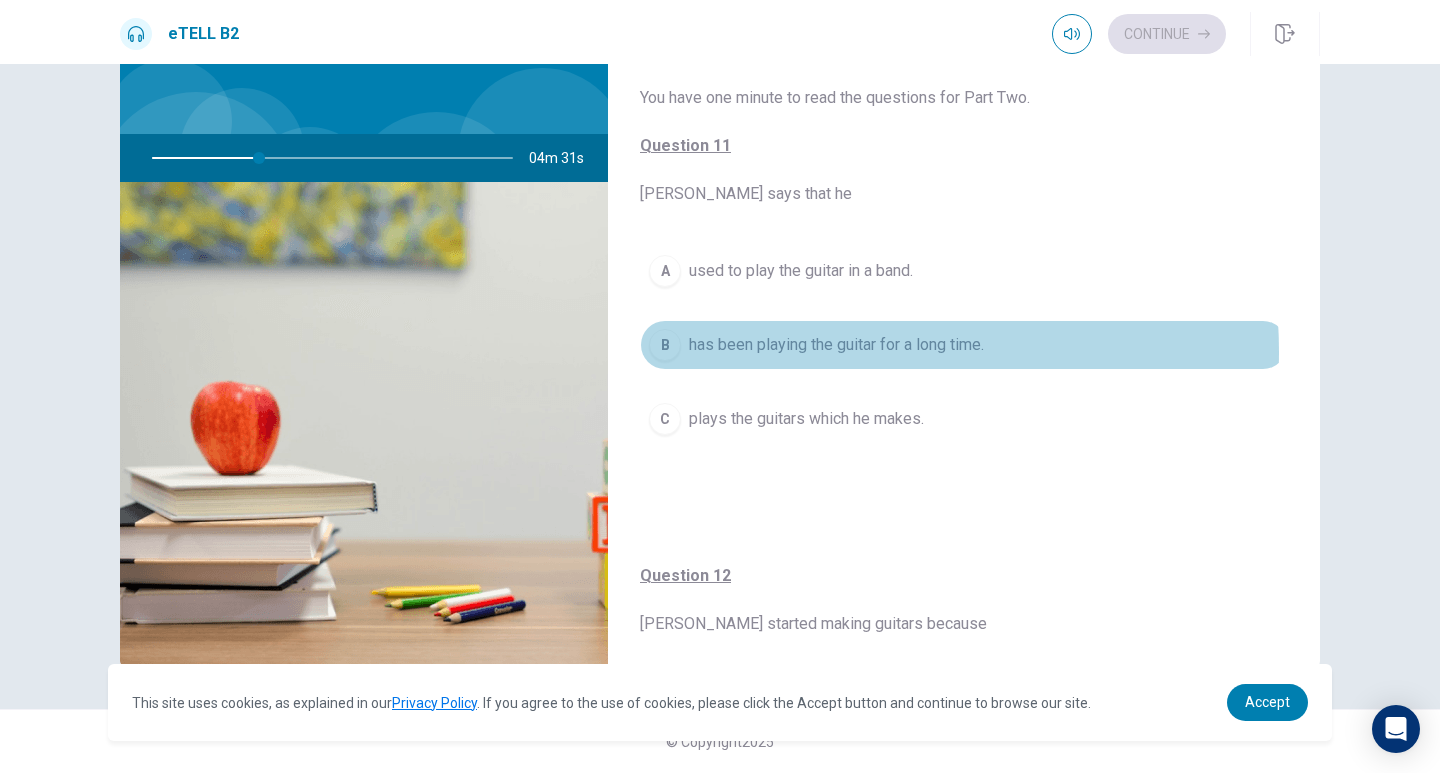 click on "has been playing the guitar for a long time." at bounding box center (836, 345) 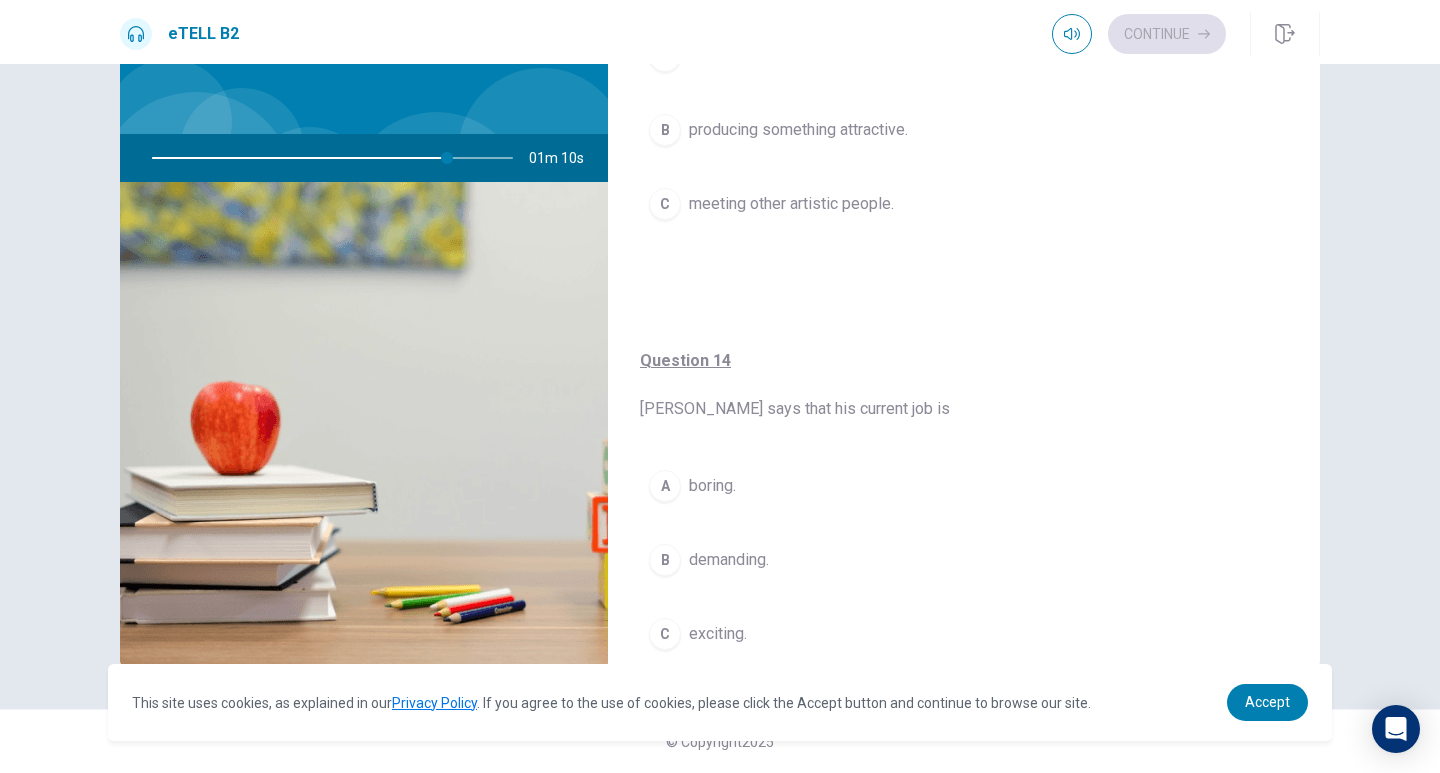 scroll, scrollTop: 908, scrollLeft: 0, axis: vertical 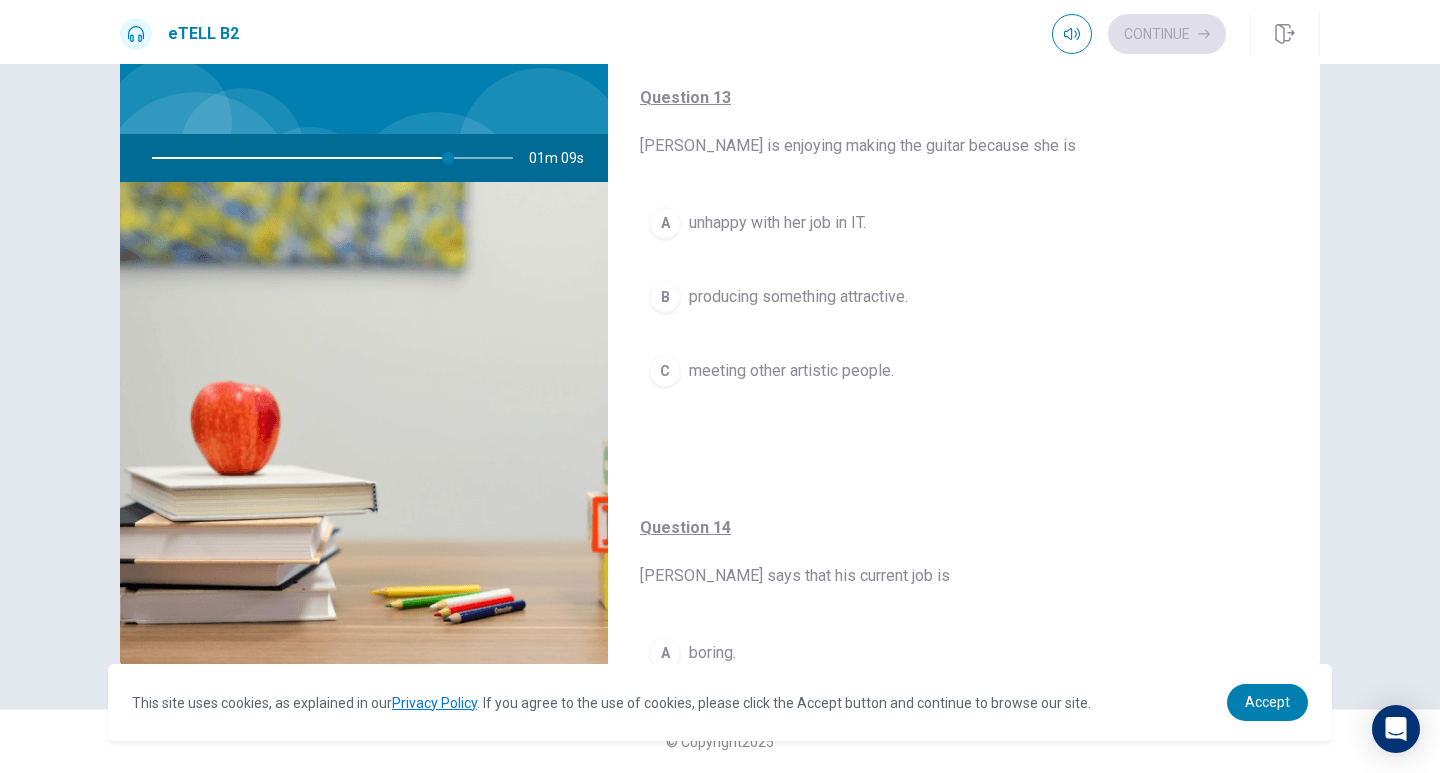 click on "meeting other artistic people." at bounding box center [791, 371] 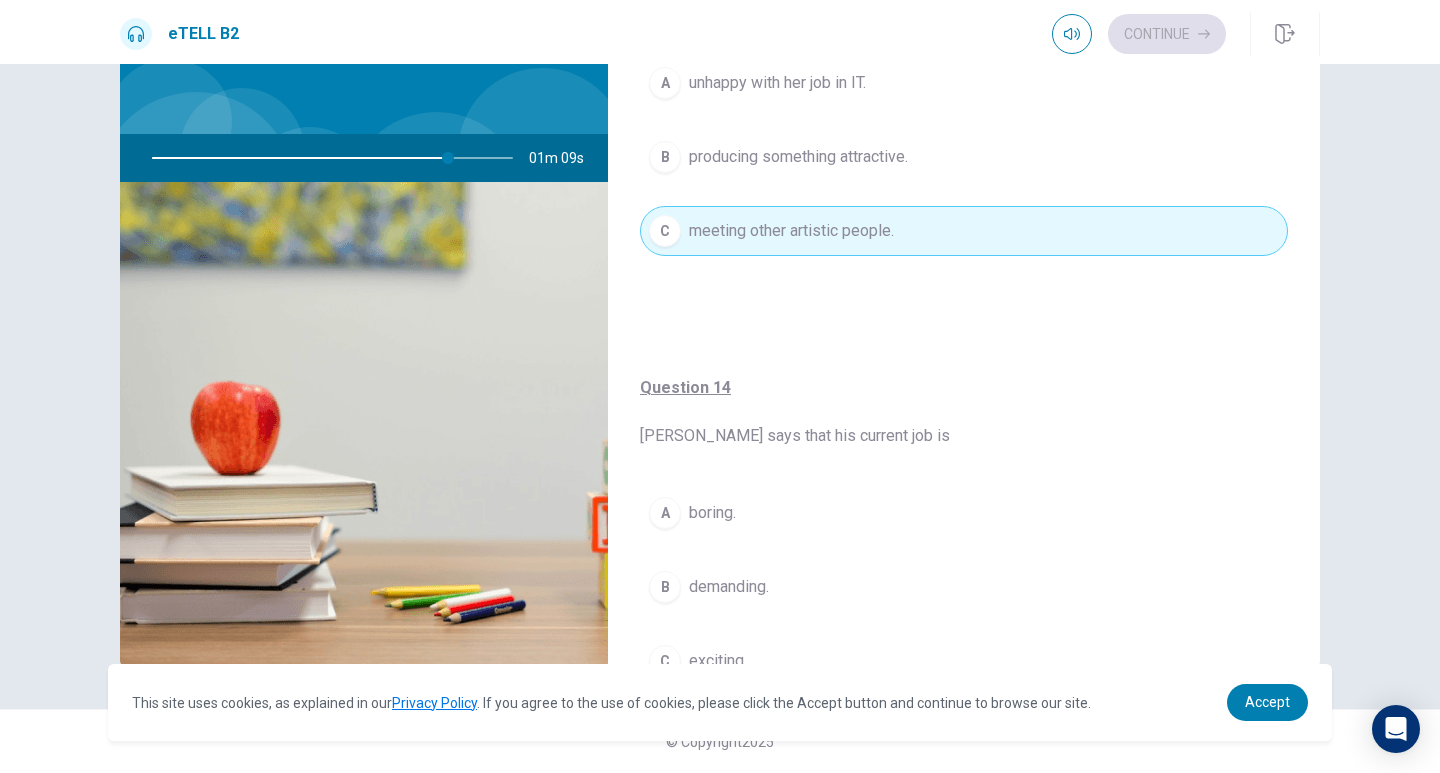 scroll, scrollTop: 1242, scrollLeft: 0, axis: vertical 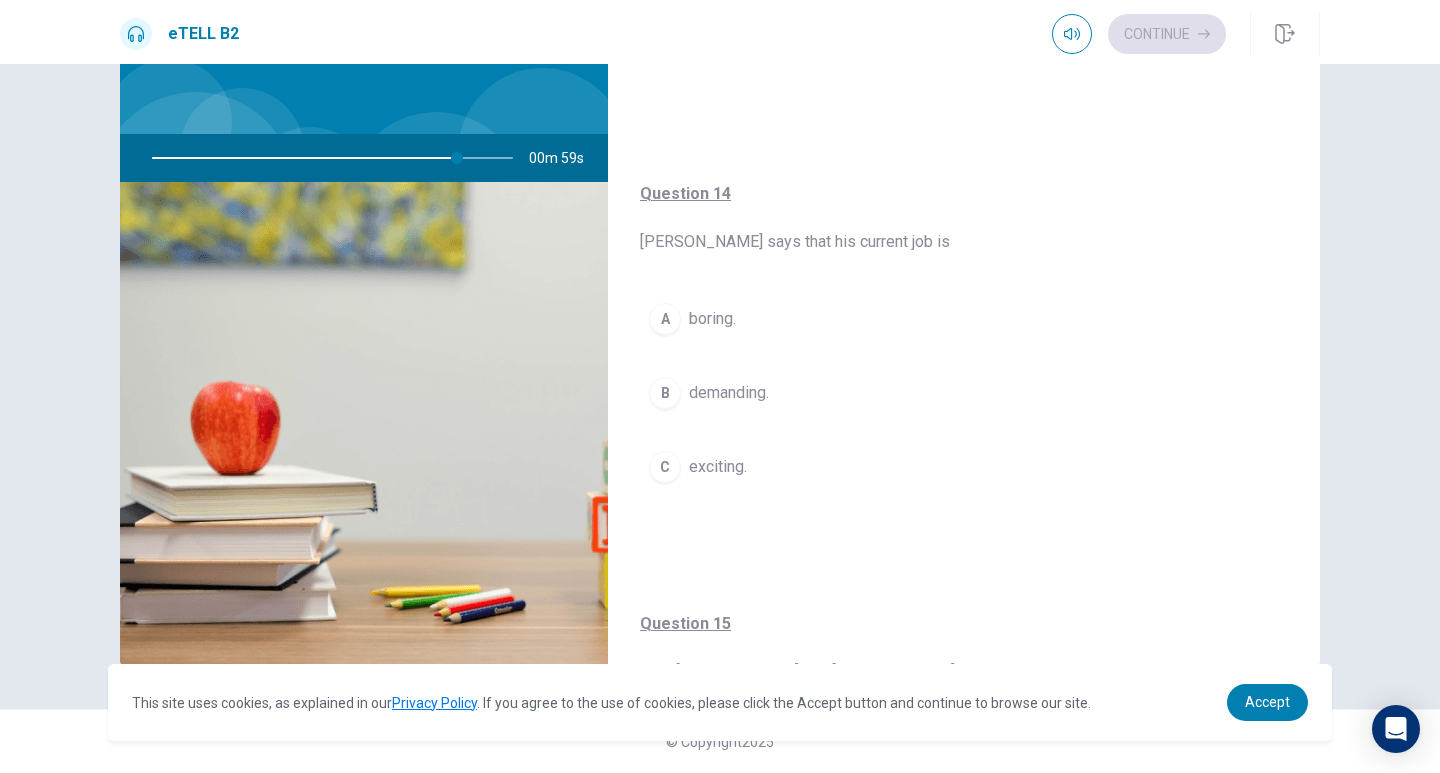 click on "demanding." at bounding box center (729, 393) 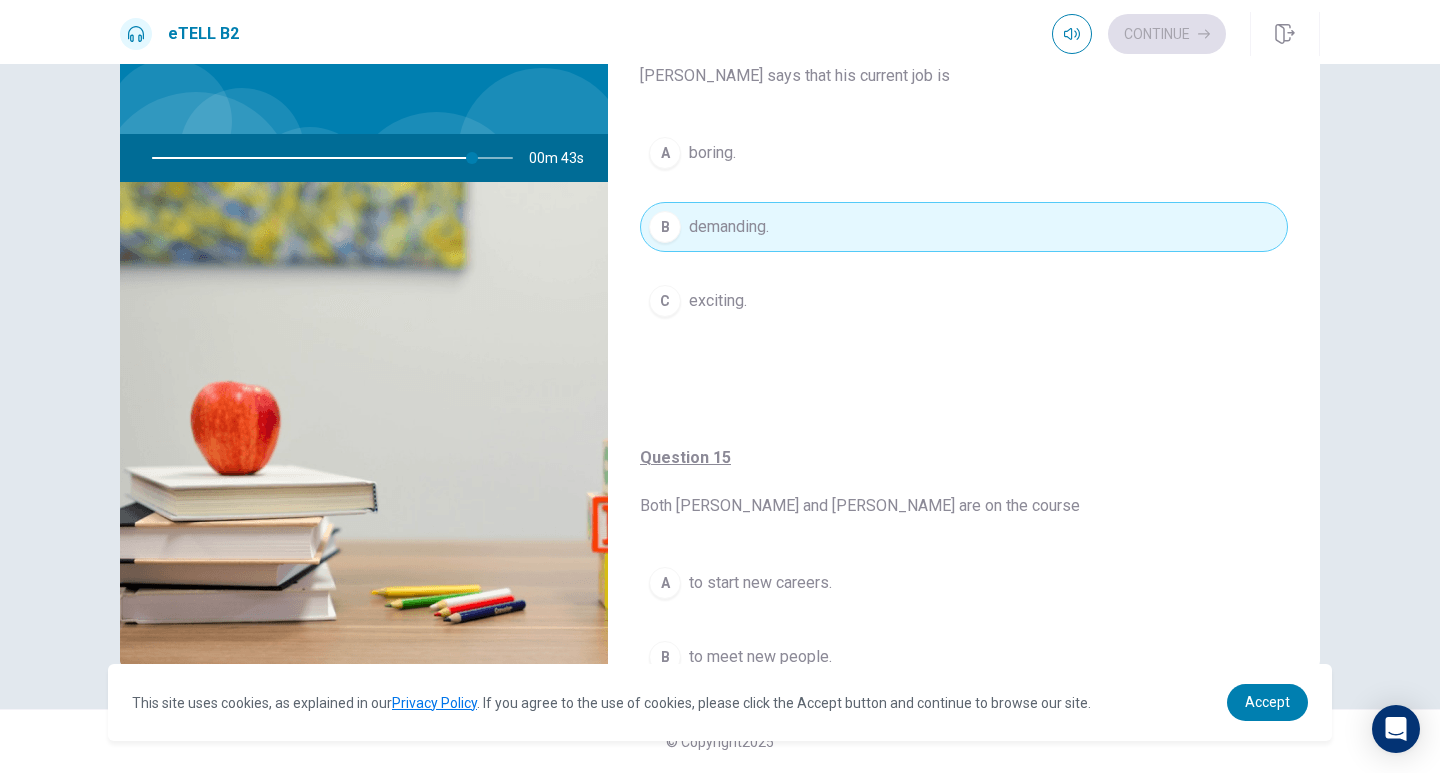 scroll, scrollTop: 1575, scrollLeft: 0, axis: vertical 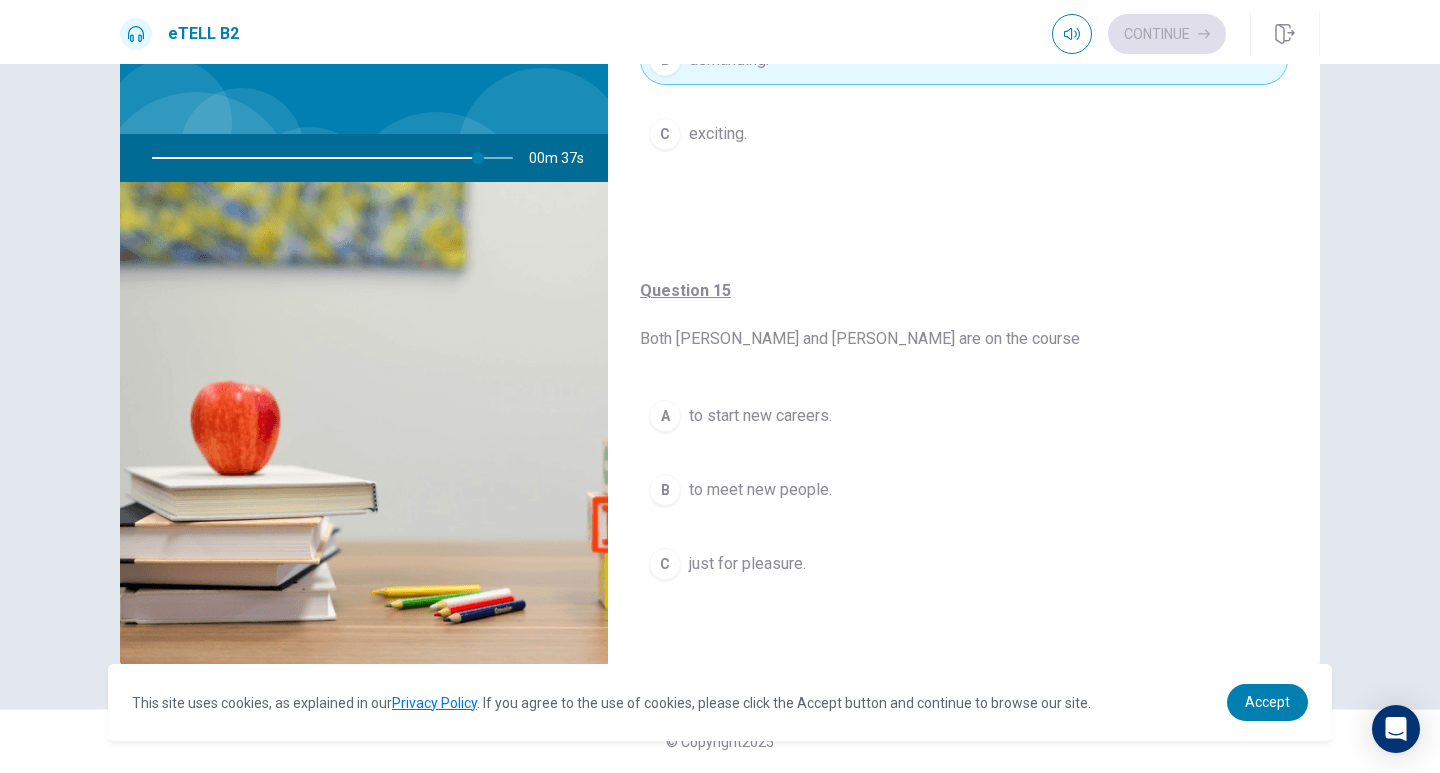 click on "A to start new careers." at bounding box center [964, 416] 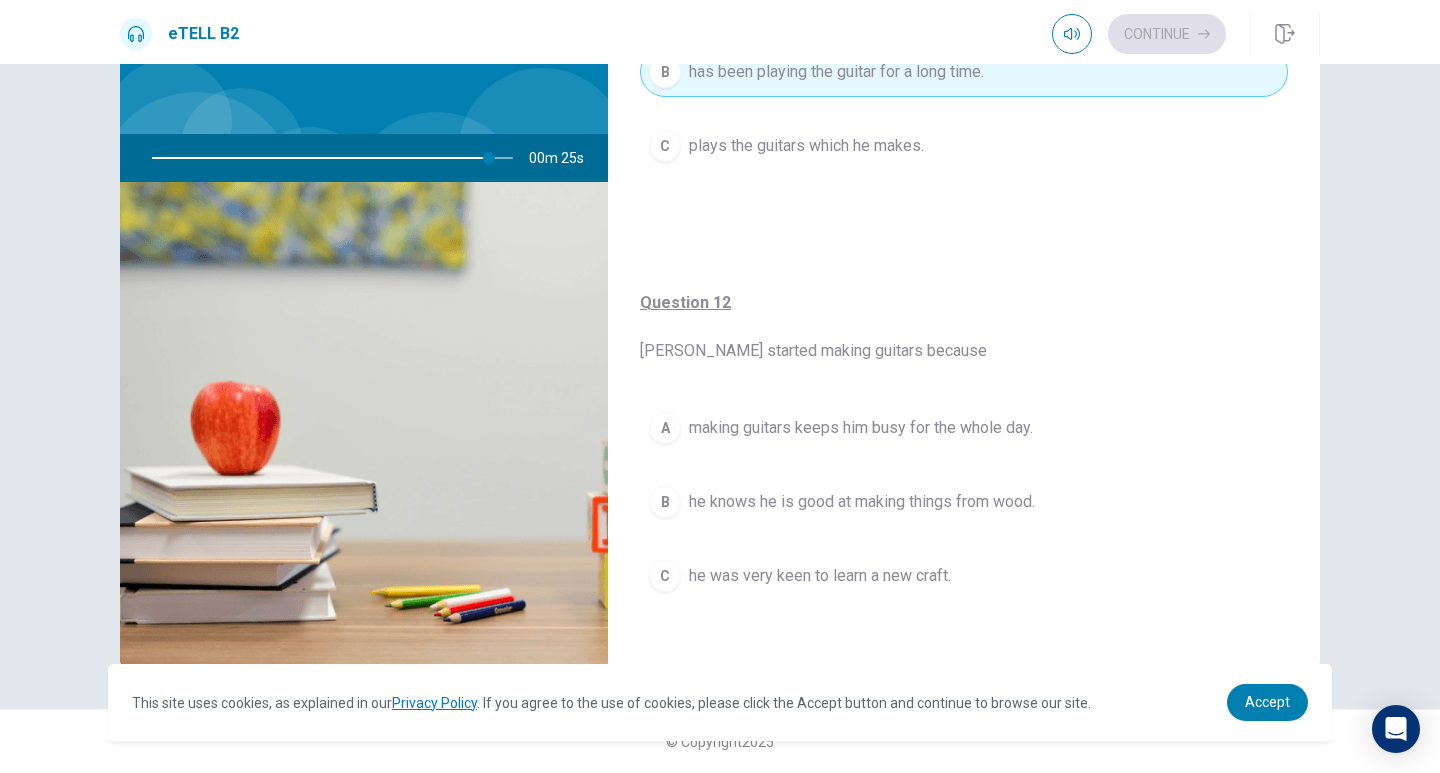 scroll, scrollTop: 500, scrollLeft: 0, axis: vertical 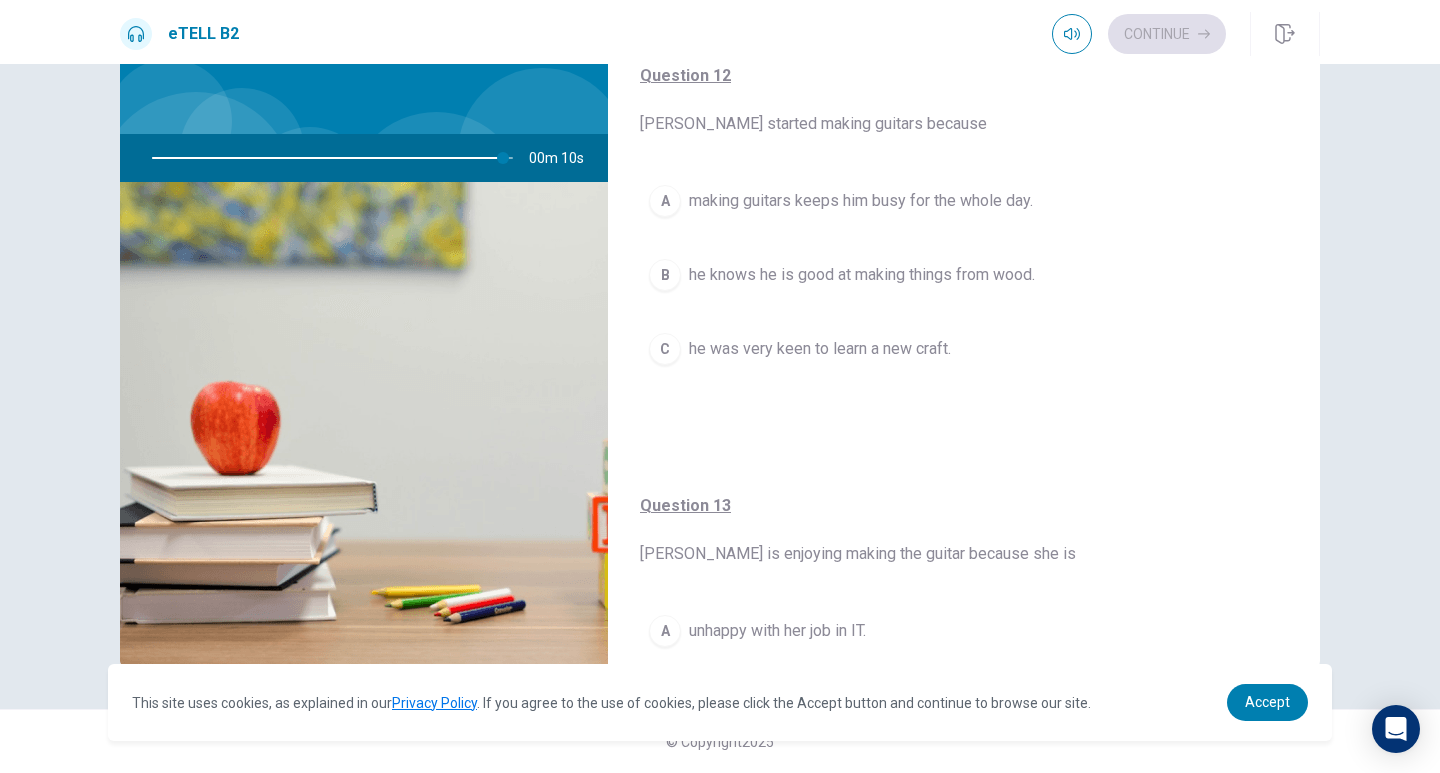 type on "**" 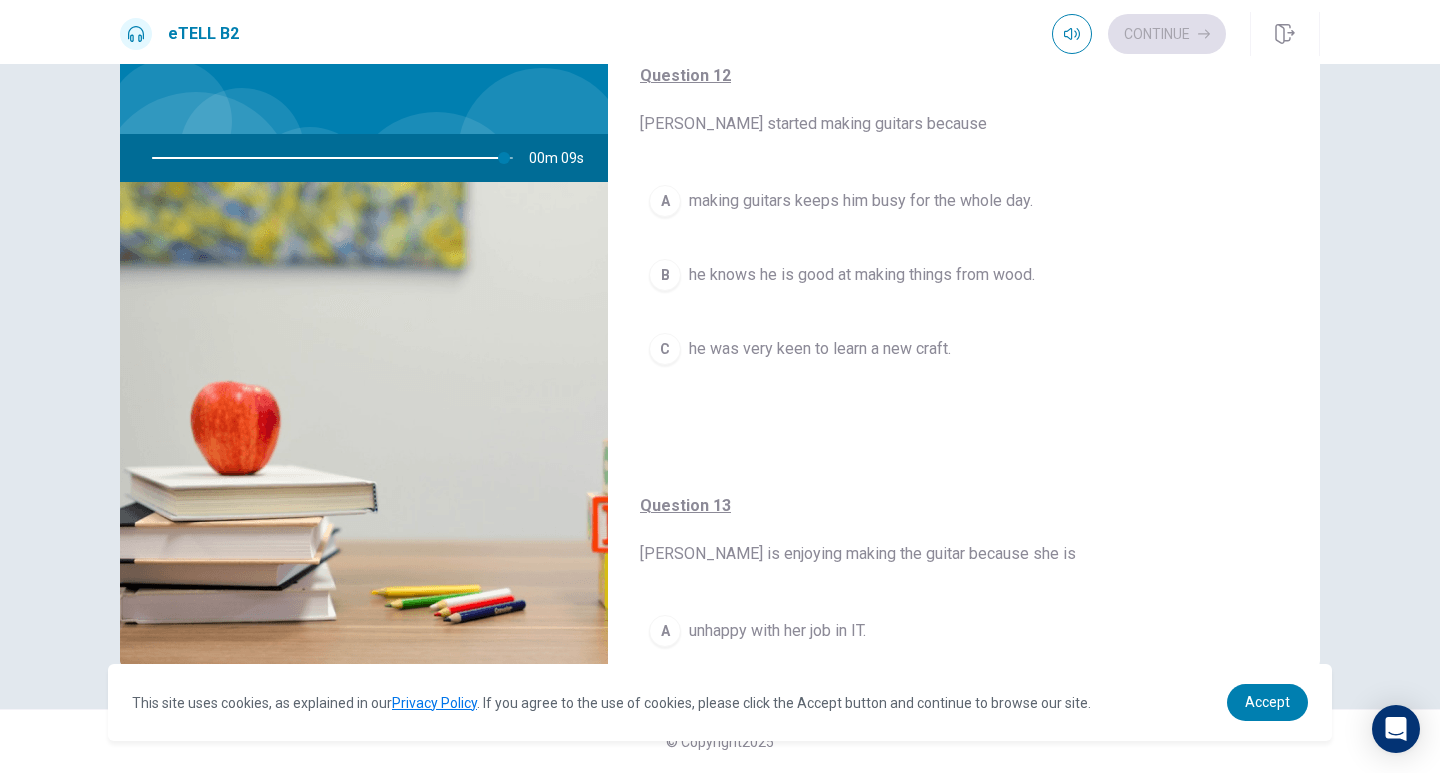 click on "A to start new careers." at bounding box center [964, 1491] 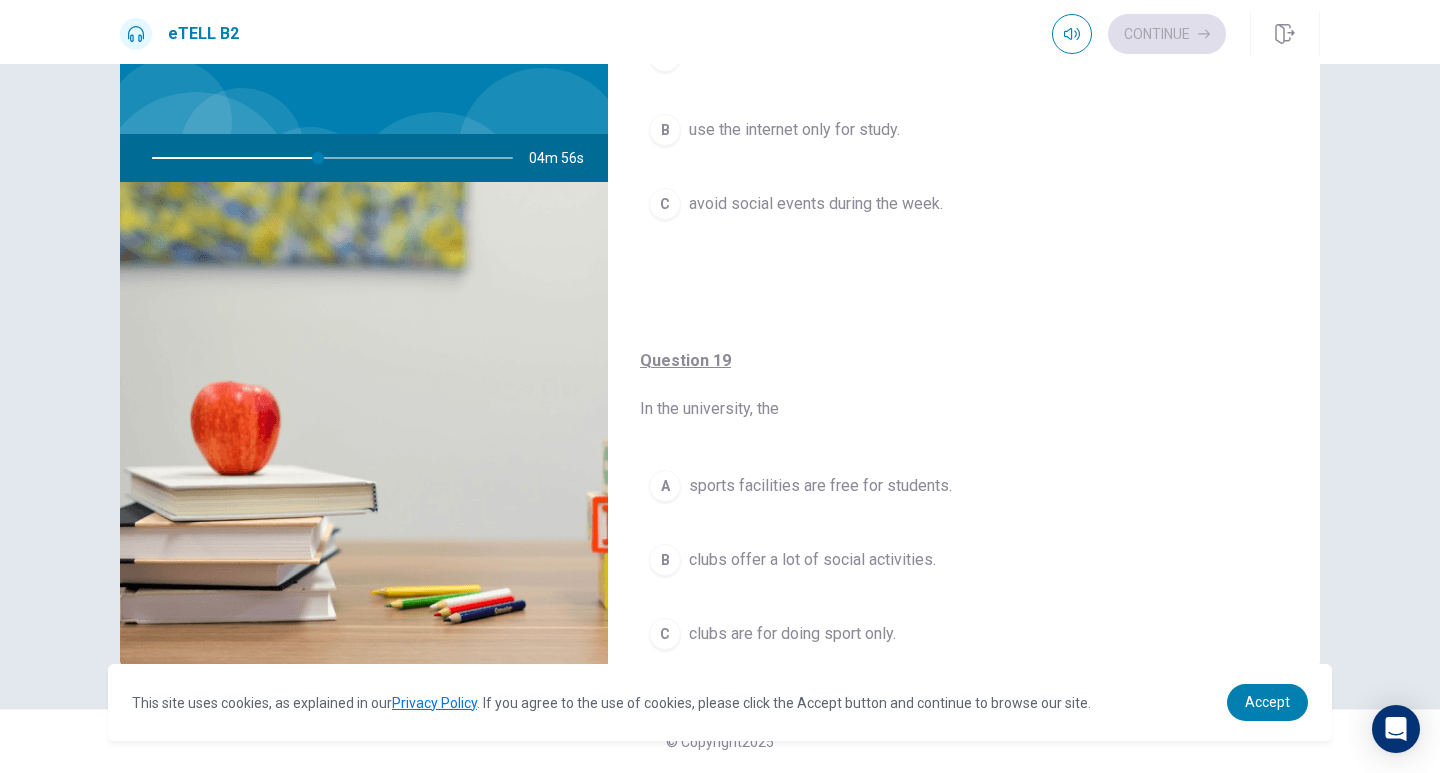 scroll, scrollTop: 527, scrollLeft: 0, axis: vertical 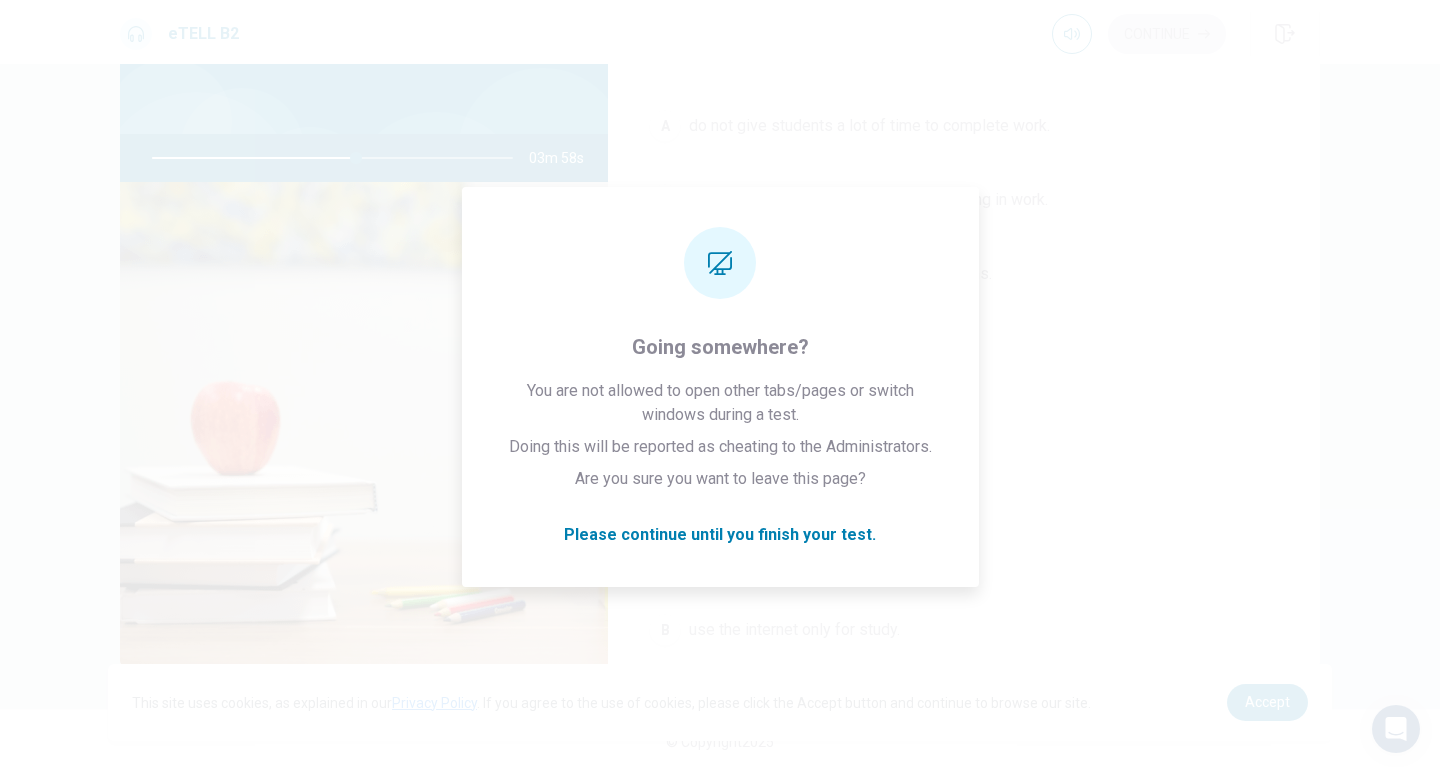 click on "This site uses cookies, as explained in our  Privacy Policy . If you agree to the use of cookies, please click the Accept button and continue to browse our site.   Privacy Policy Accept" at bounding box center [720, 702] 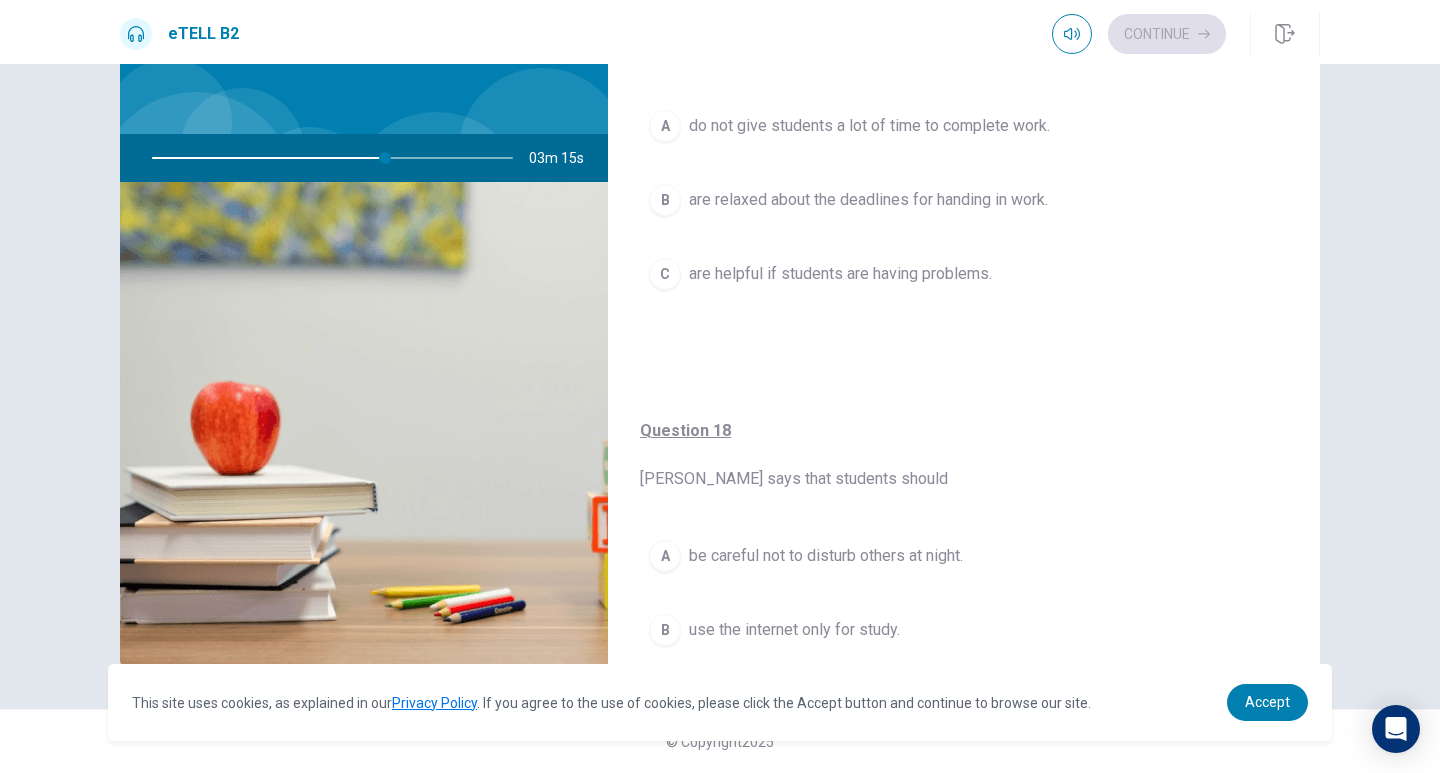 click at bounding box center [364, 425] 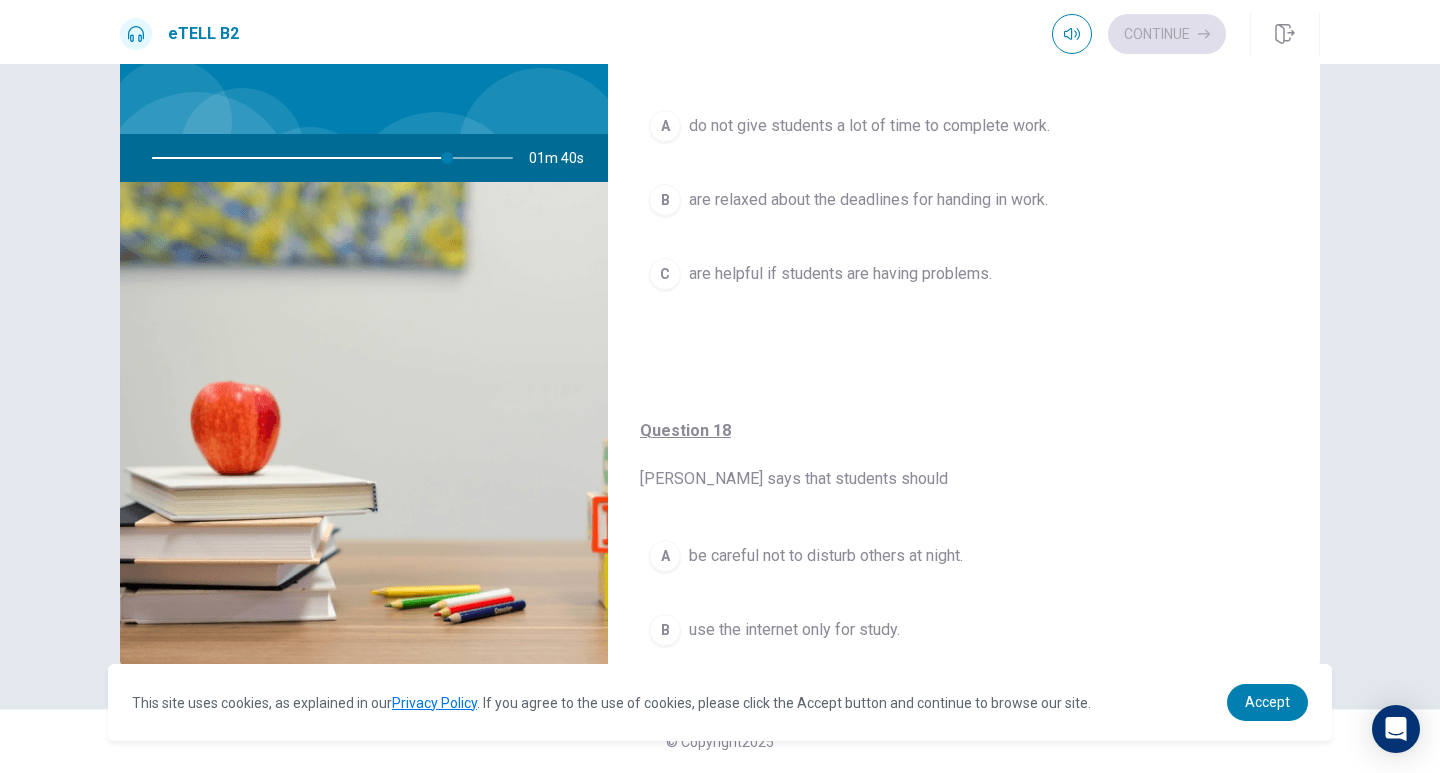 type on "**" 